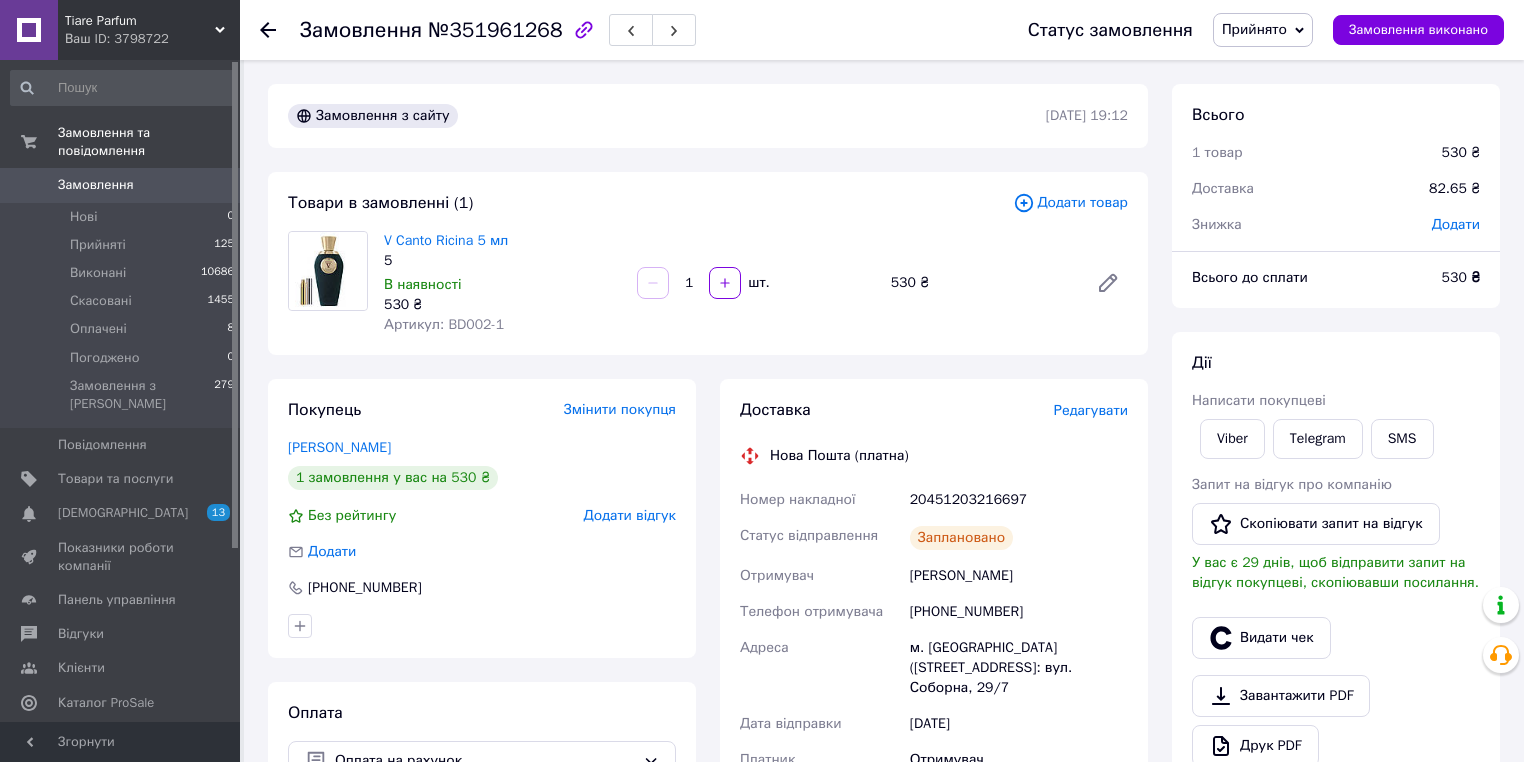 scroll, scrollTop: 320, scrollLeft: 0, axis: vertical 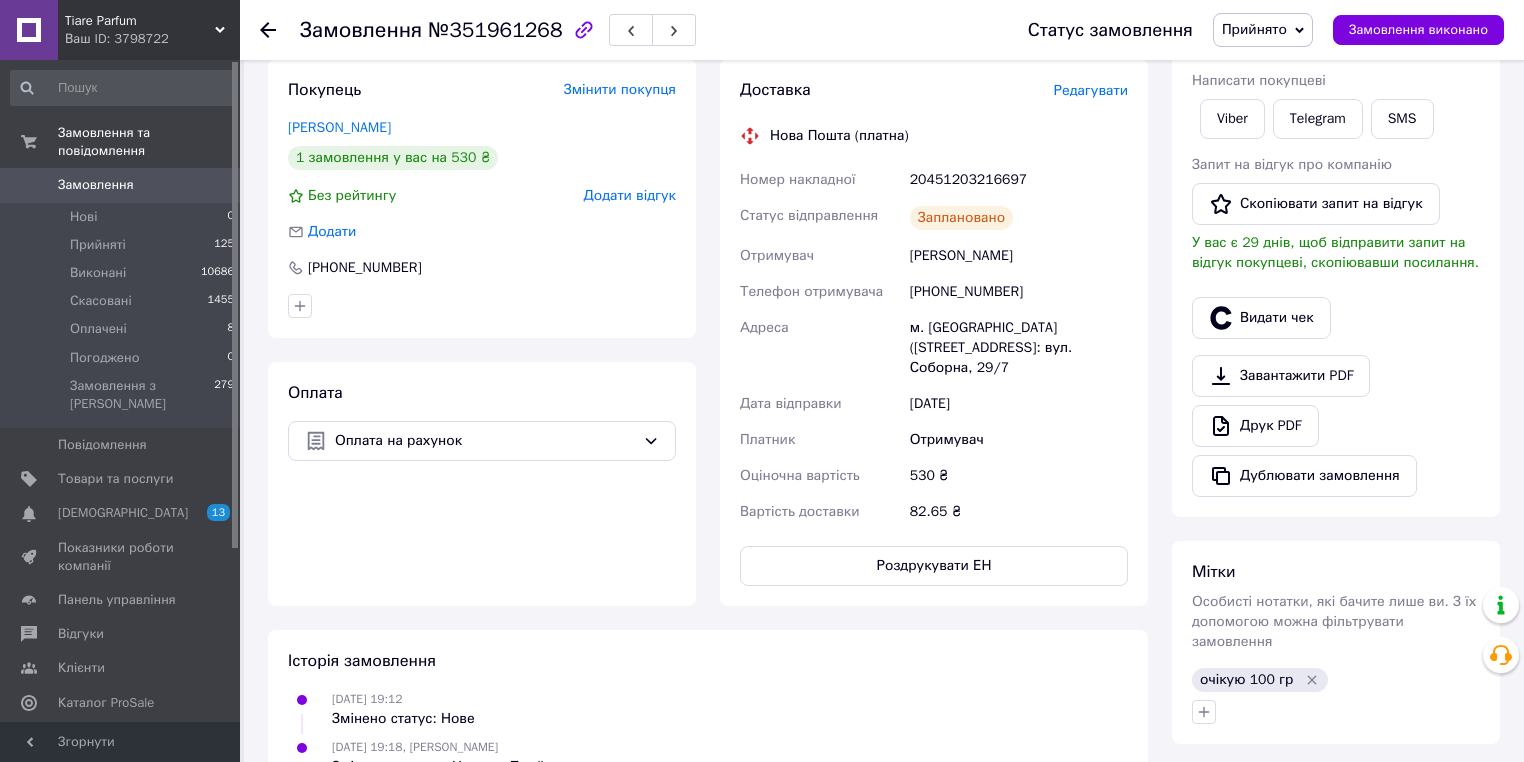 click 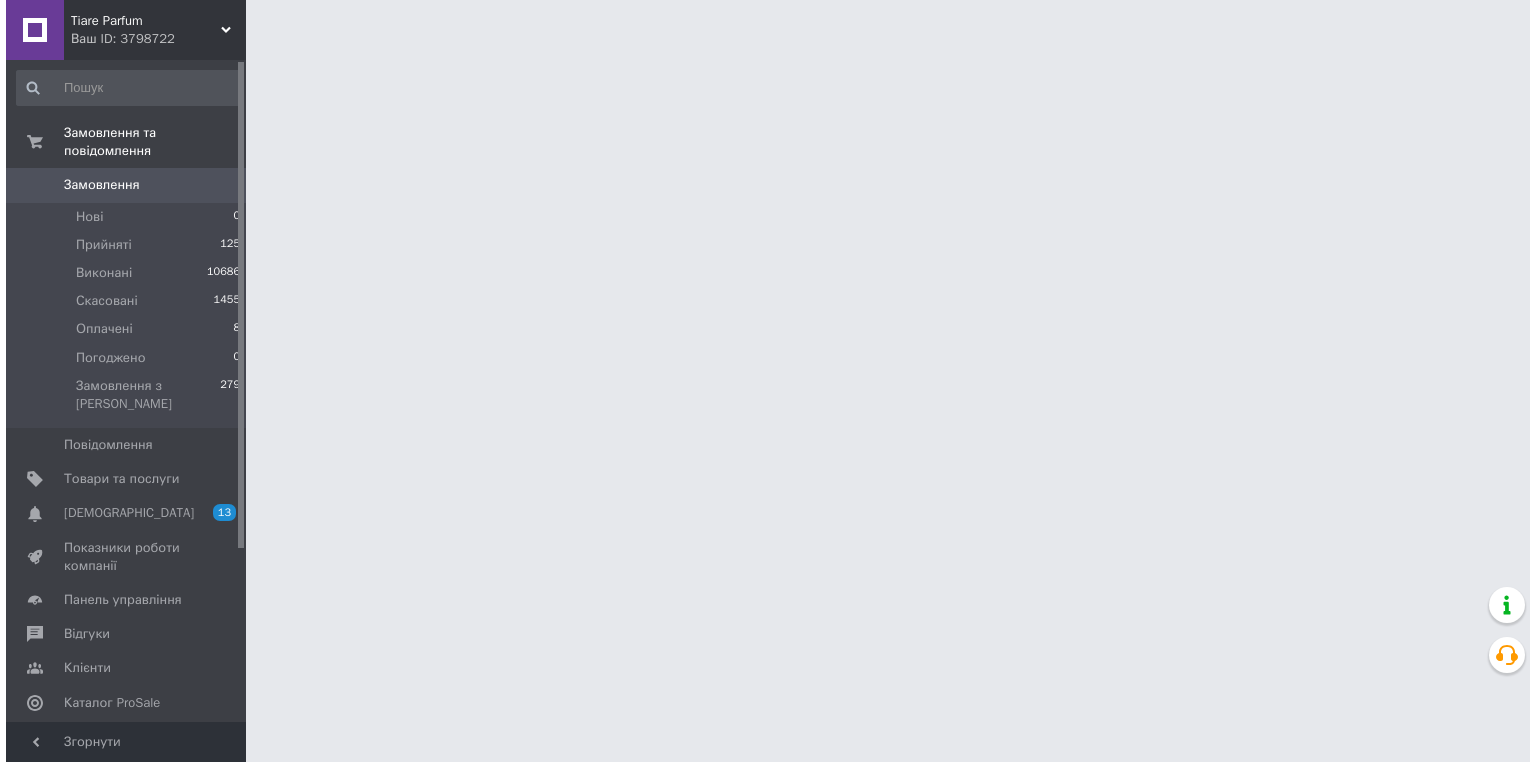 scroll, scrollTop: 0, scrollLeft: 0, axis: both 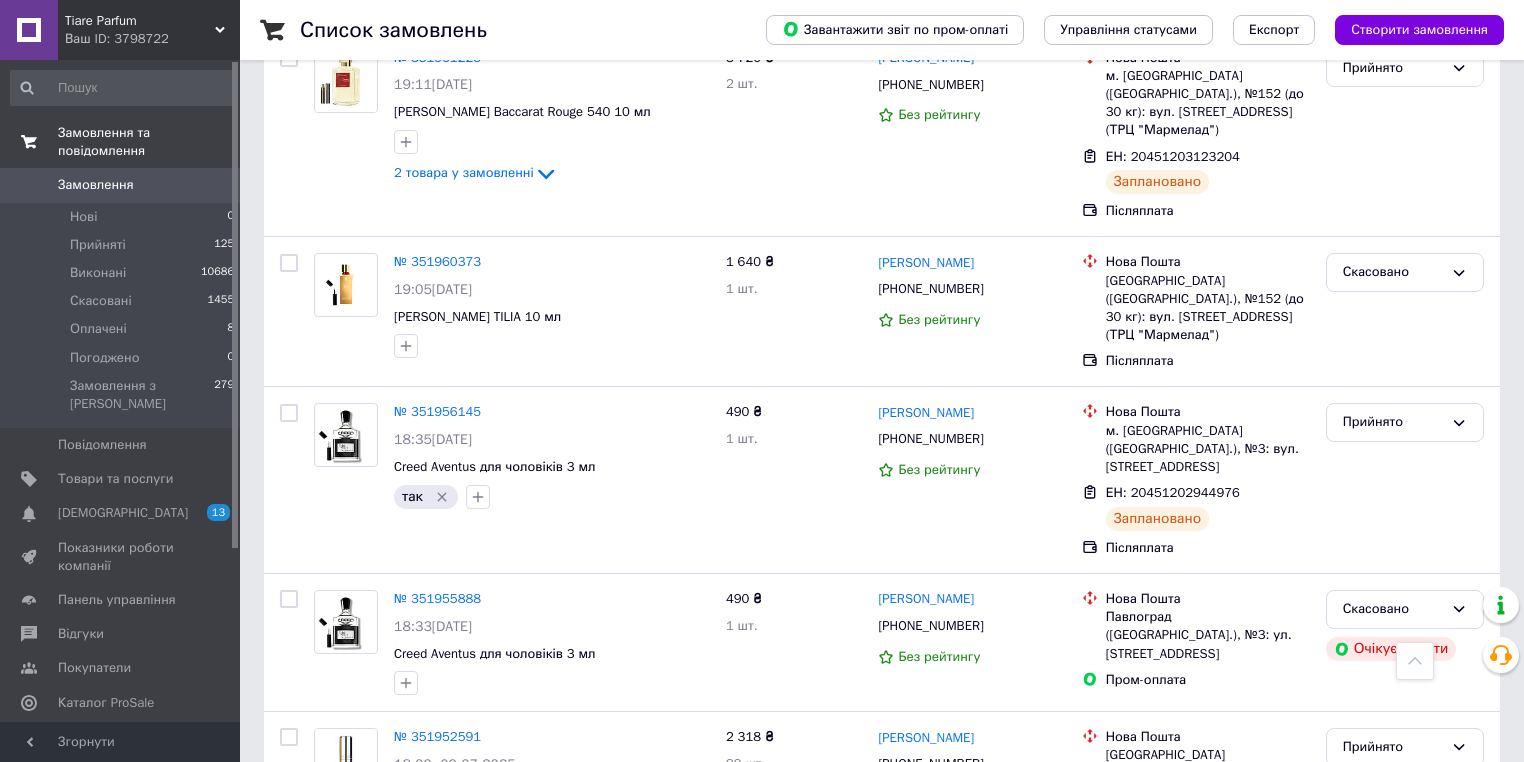 click on "Замовлення та повідомлення" at bounding box center (149, 142) 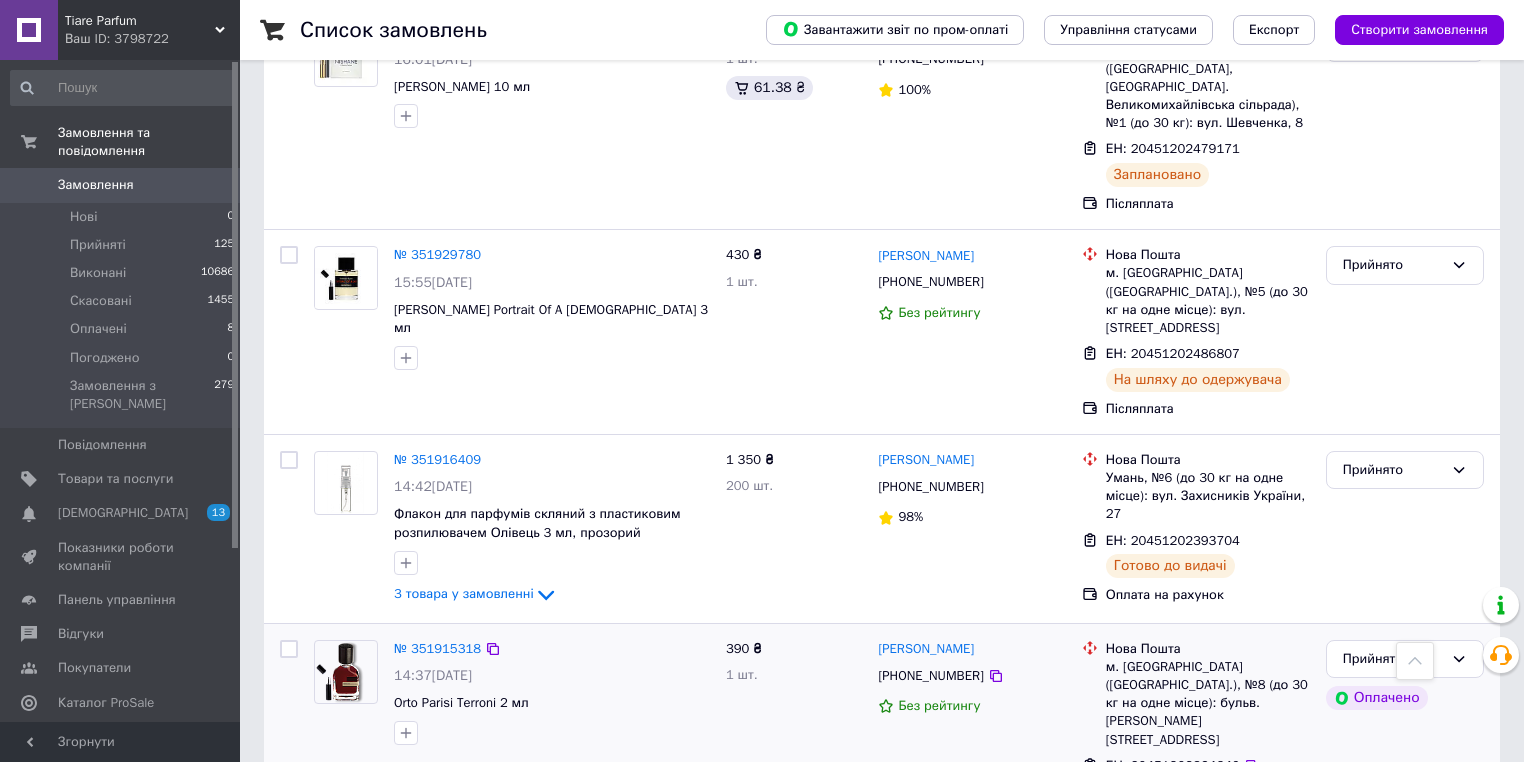 scroll, scrollTop: 3280, scrollLeft: 0, axis: vertical 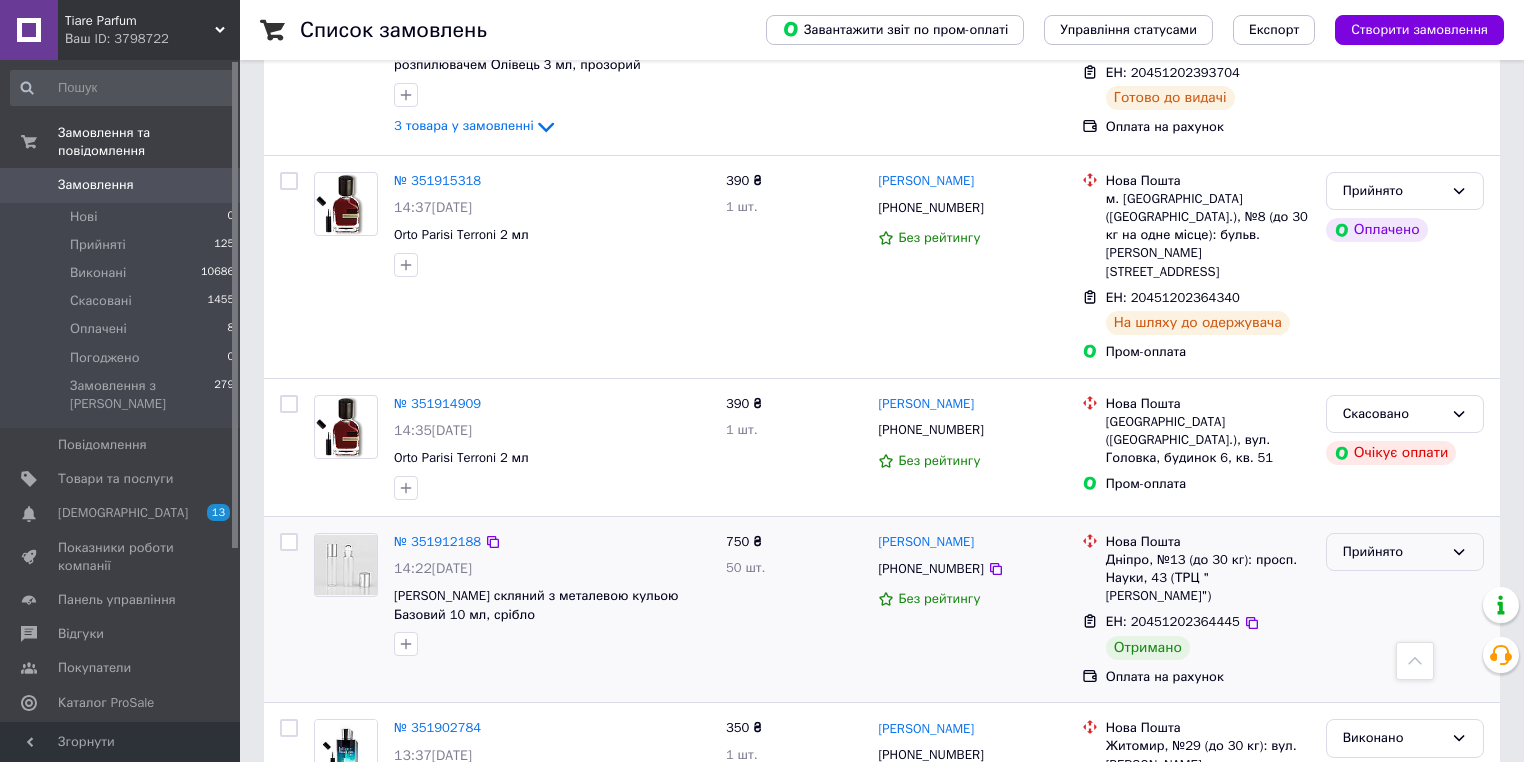 click 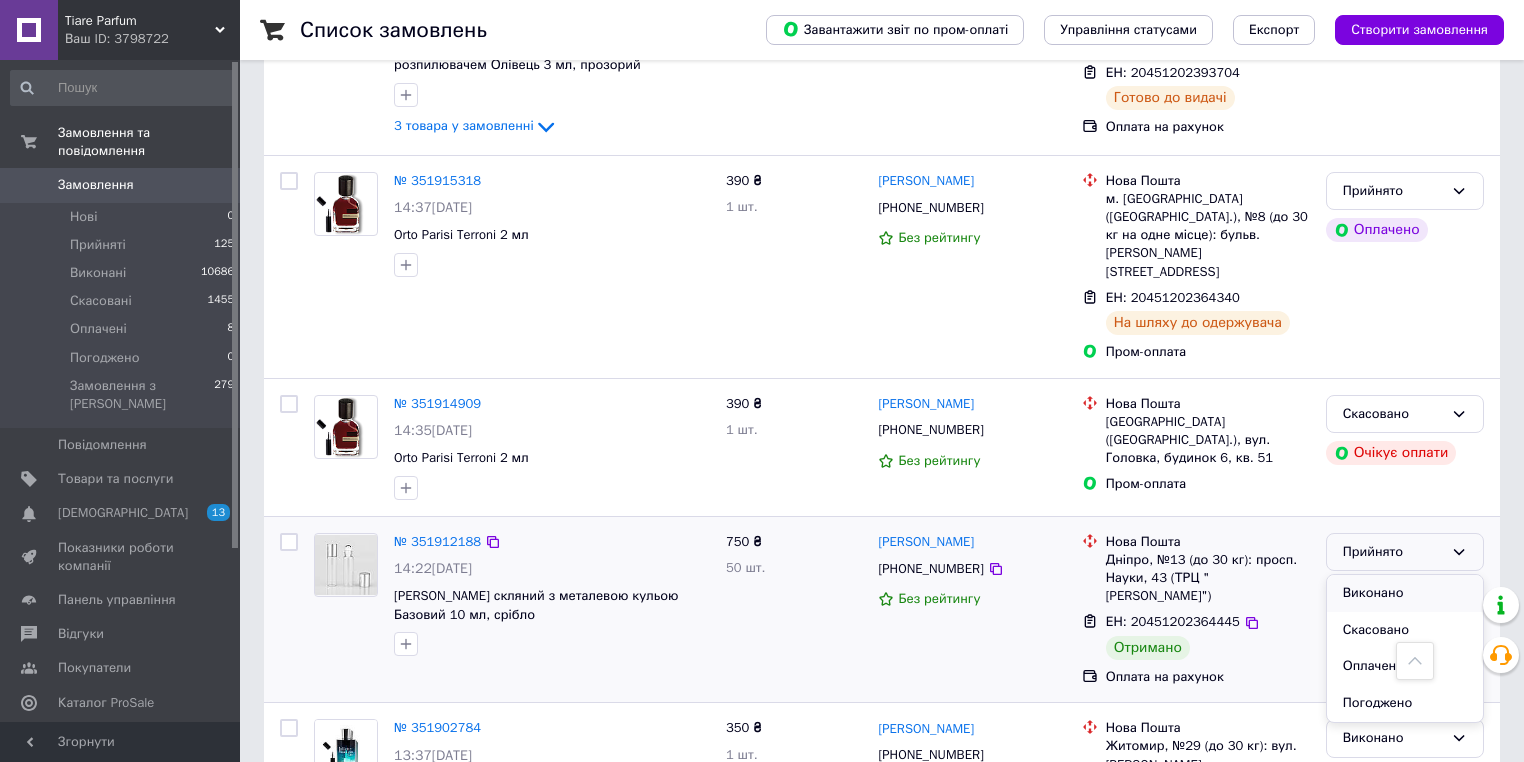 click on "Виконано" at bounding box center [1405, 593] 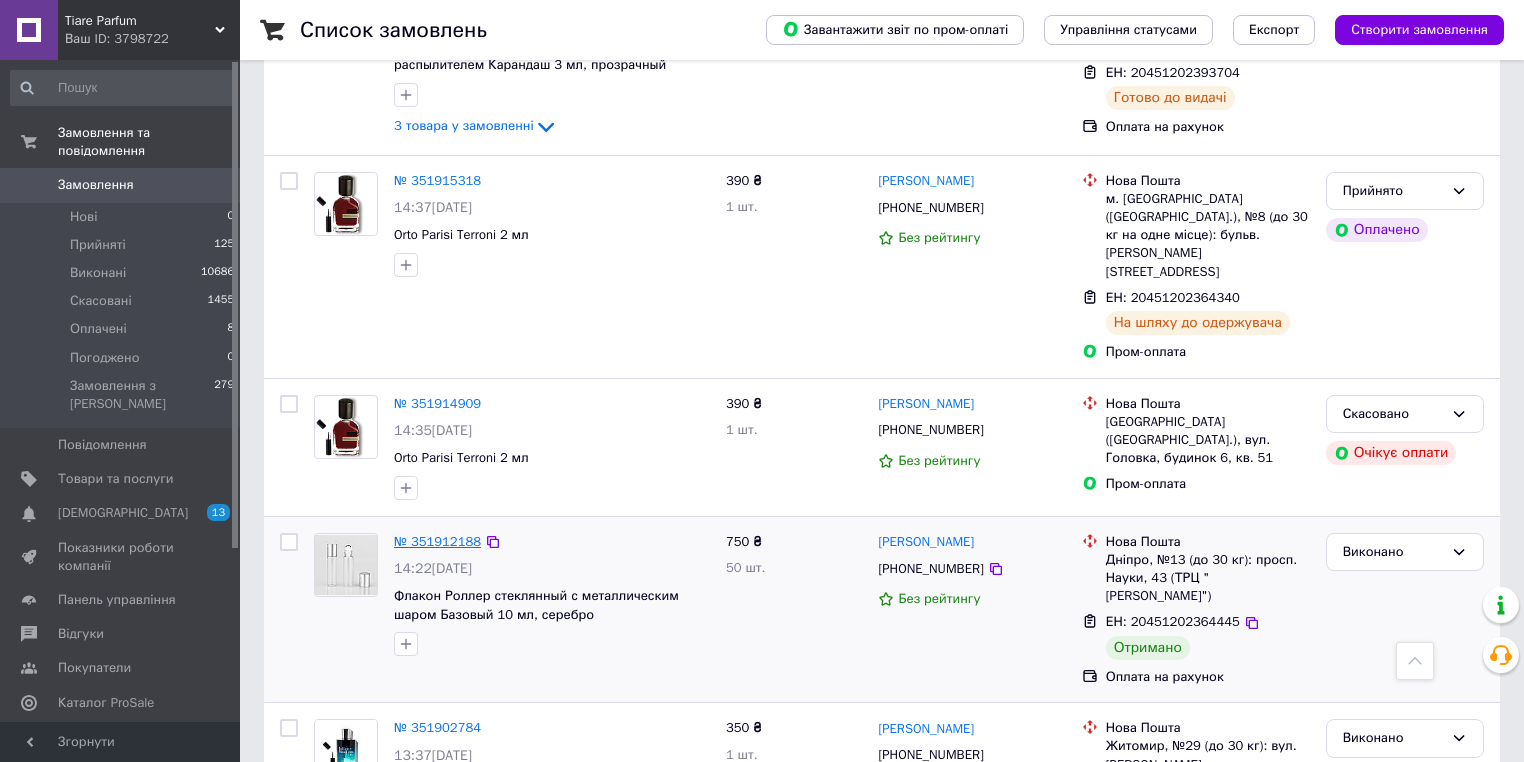 scroll, scrollTop: 3297, scrollLeft: 0, axis: vertical 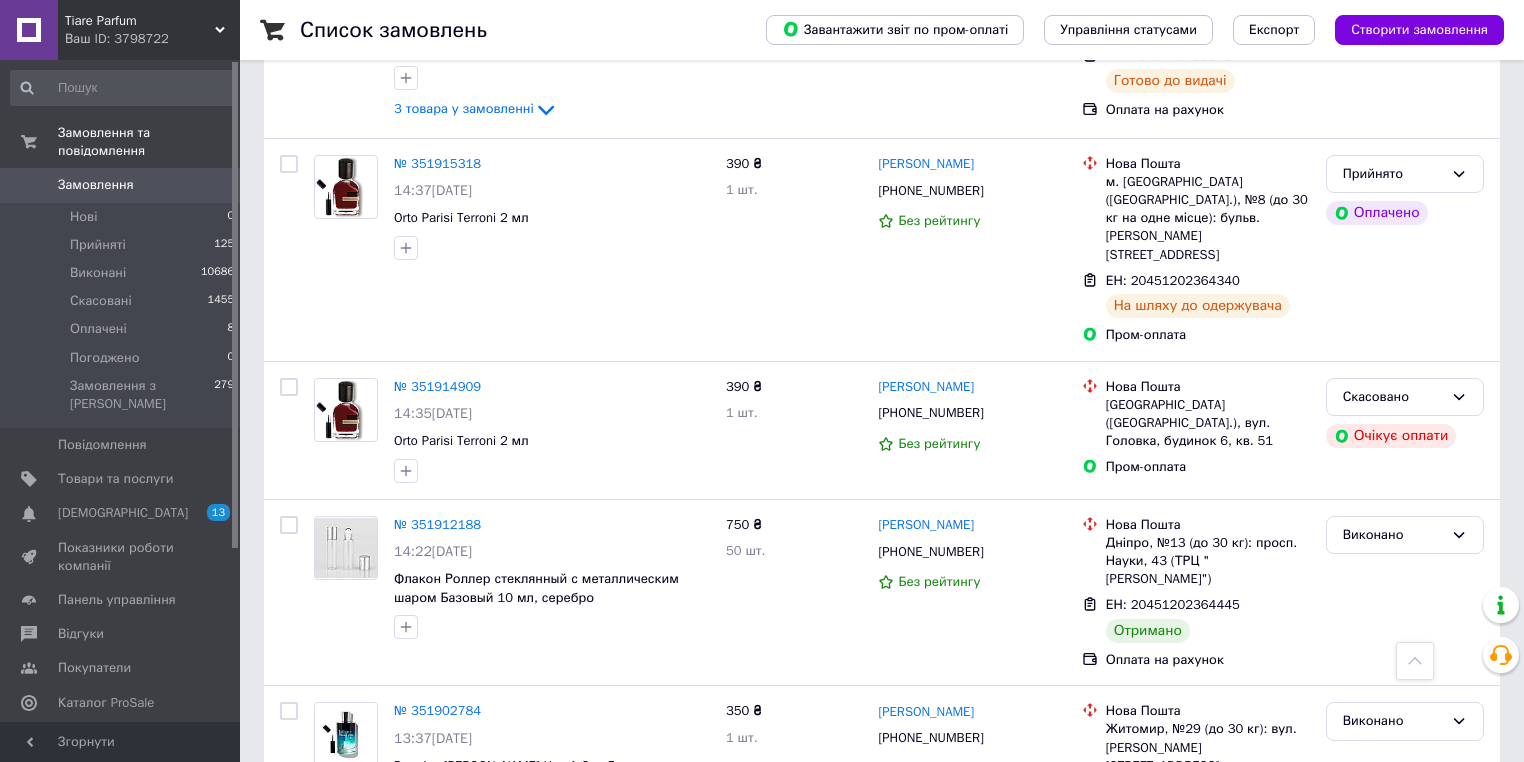 click on "3" at bounding box center [494, 917] 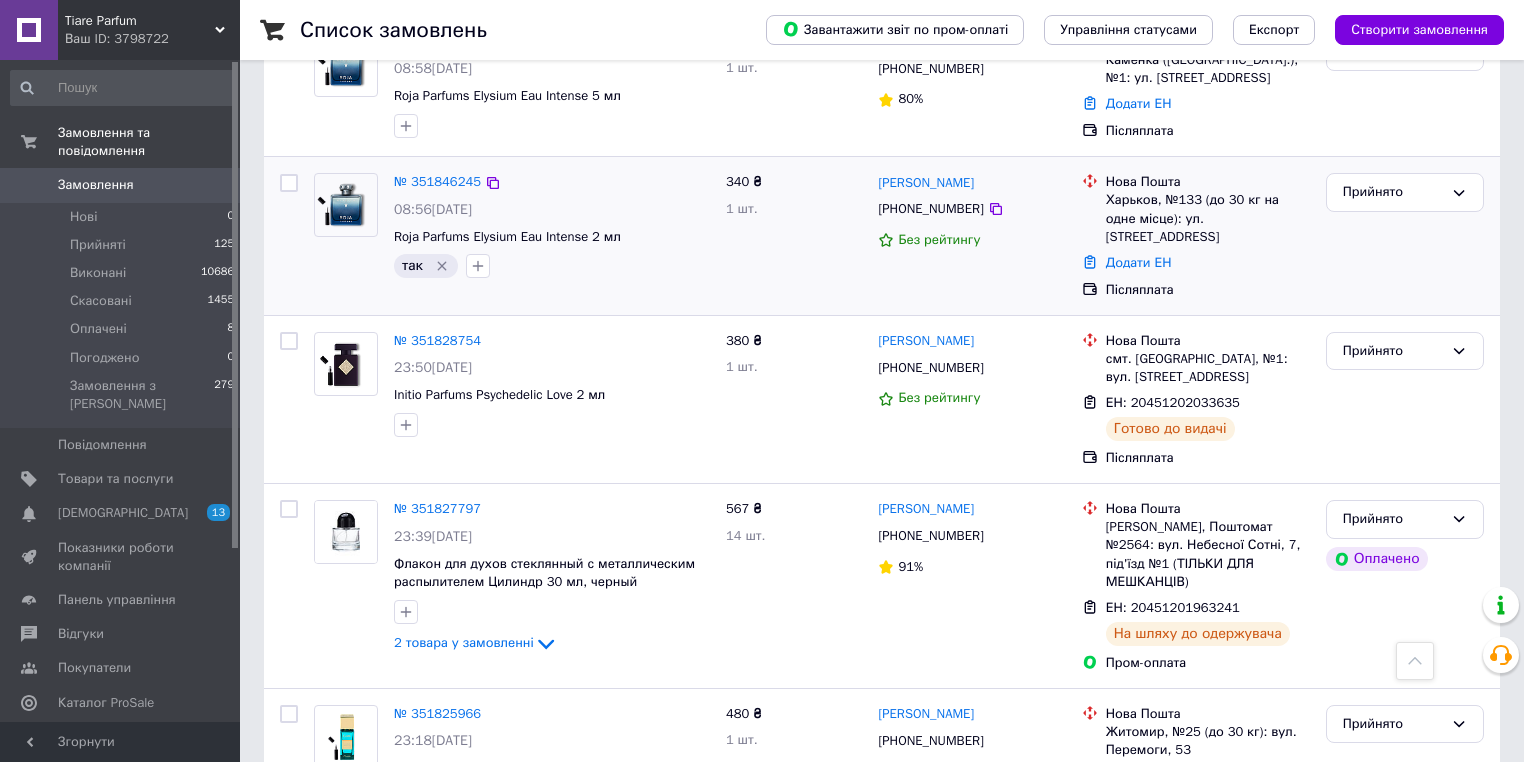 scroll, scrollTop: 2400, scrollLeft: 0, axis: vertical 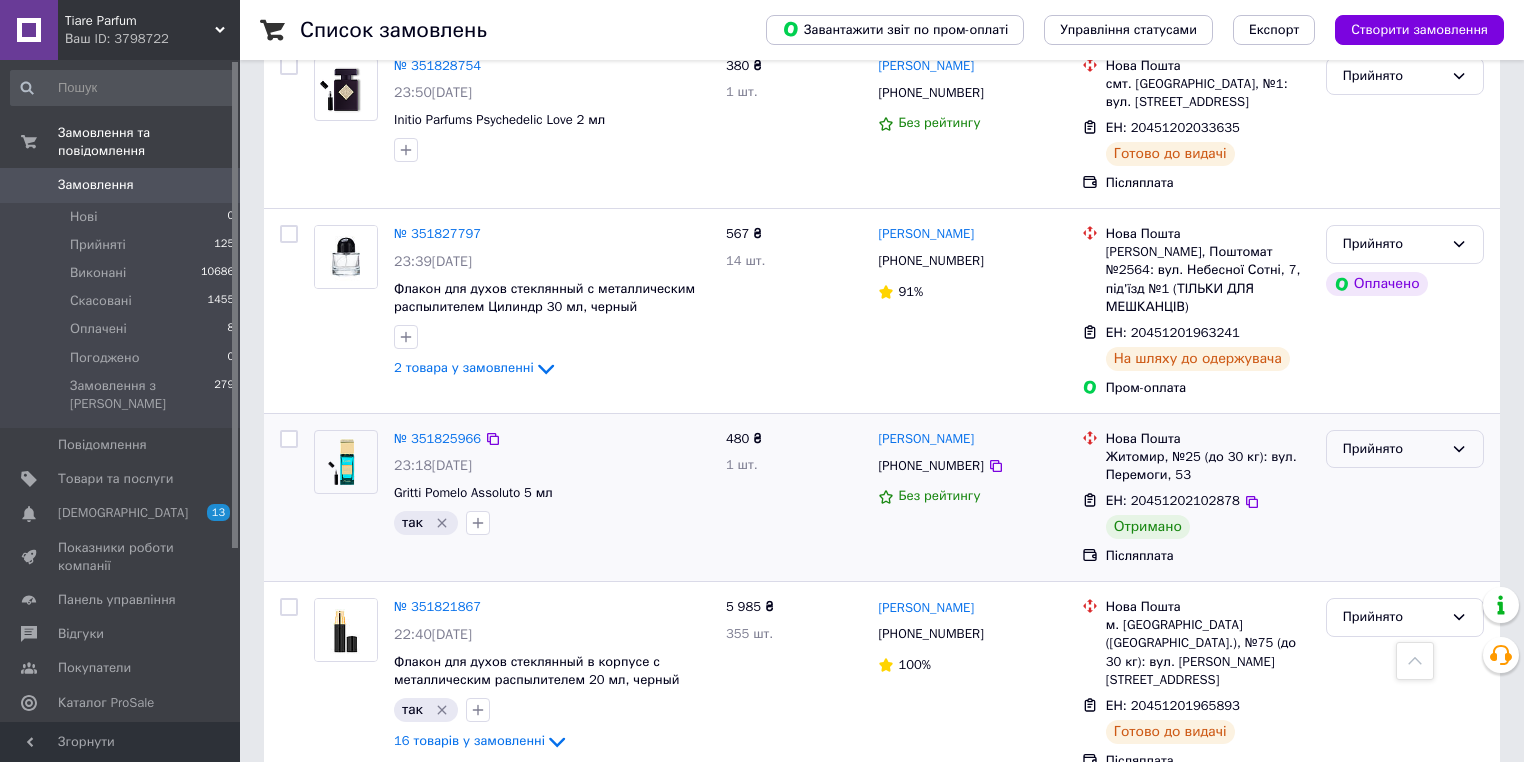 click 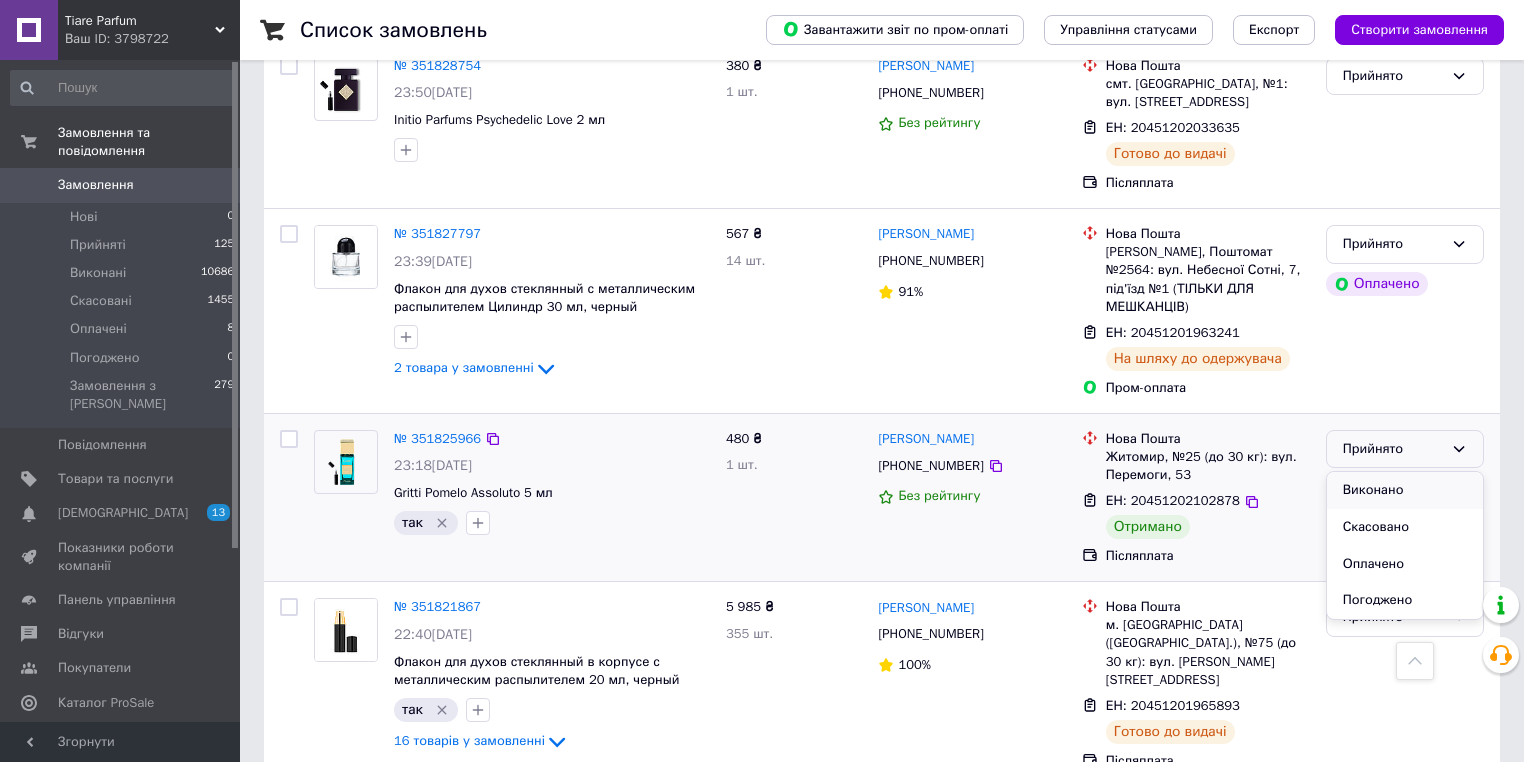 click on "Виконано" at bounding box center [1405, 490] 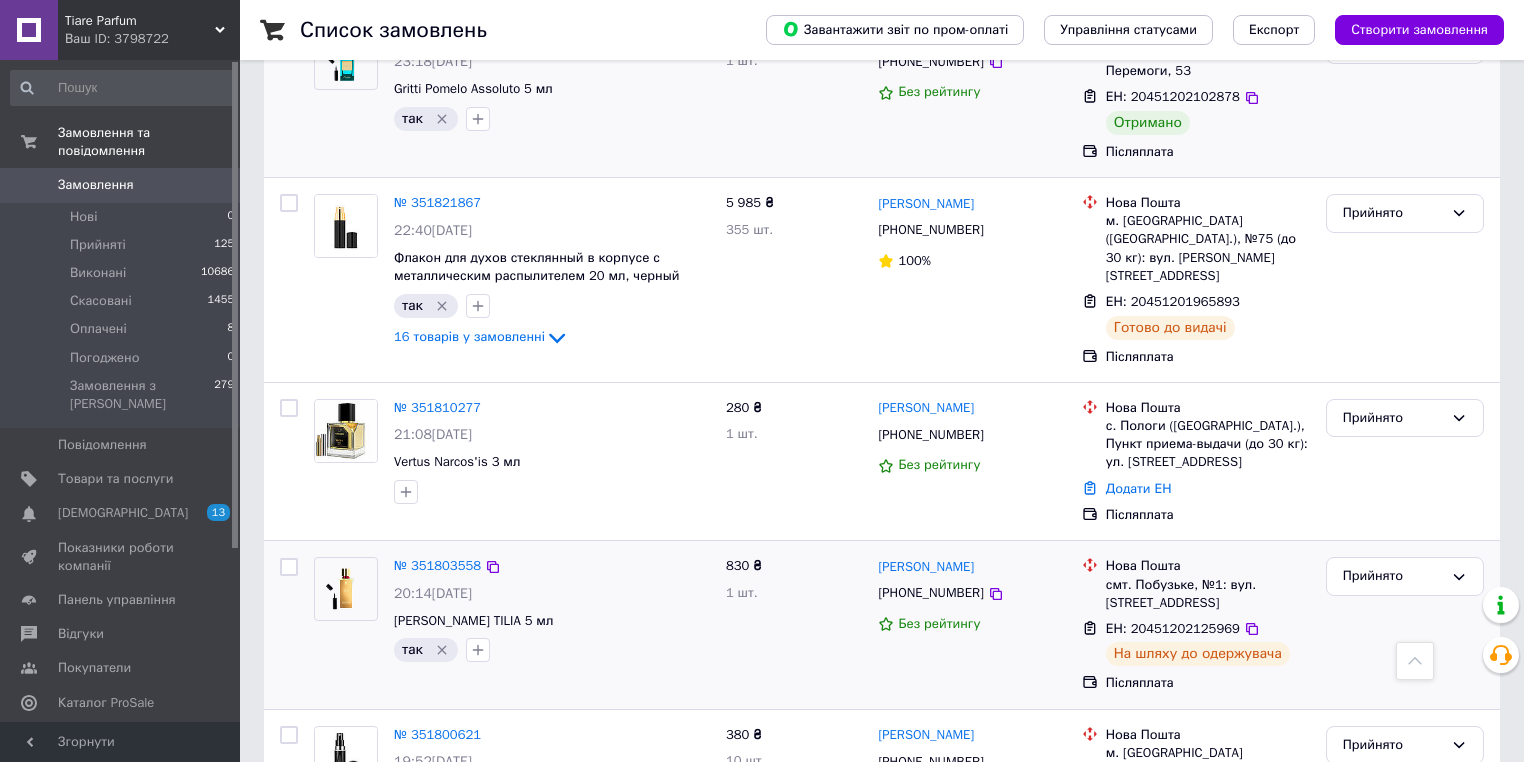 scroll, scrollTop: 3204, scrollLeft: 0, axis: vertical 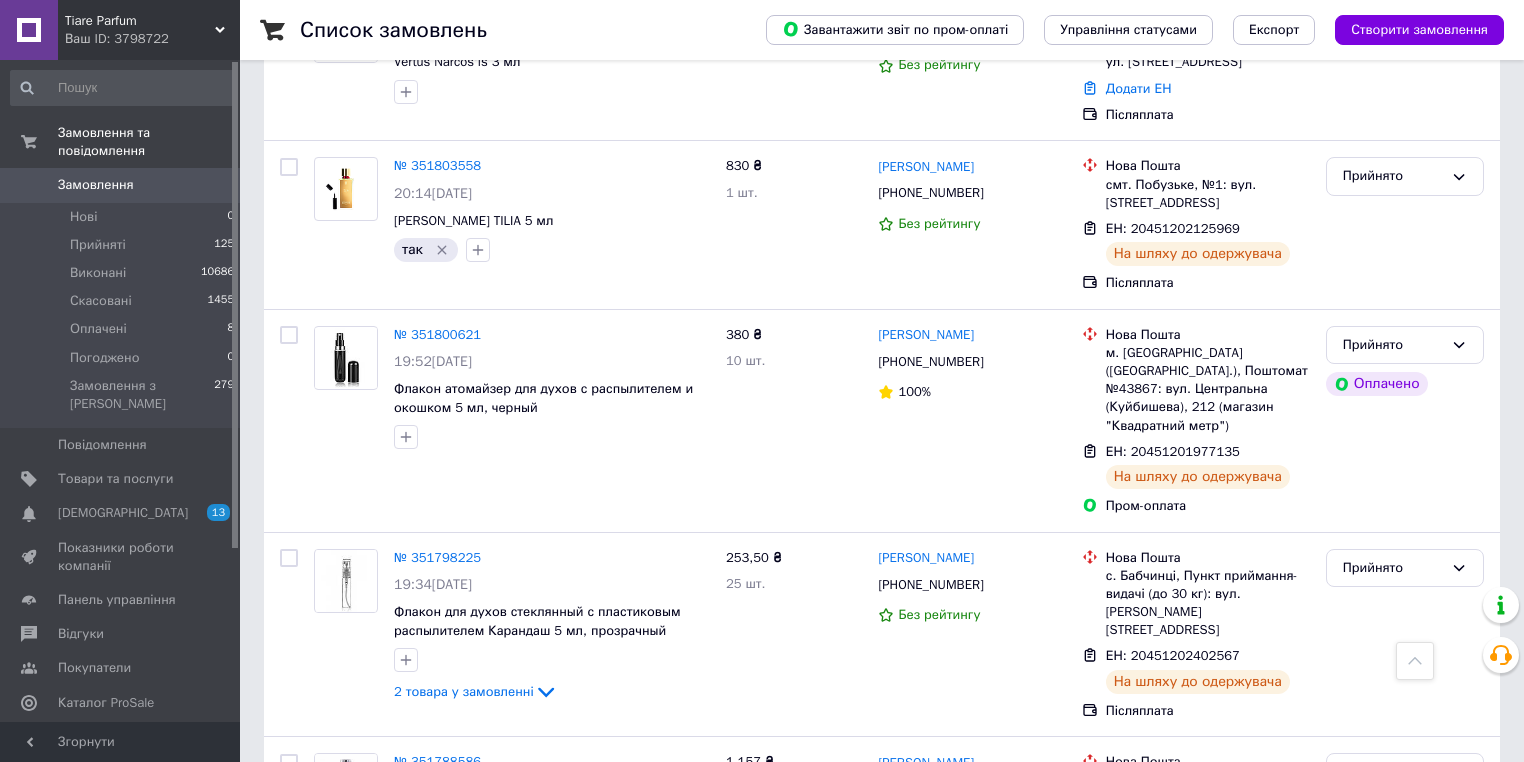 click on "1" at bounding box center (404, 970) 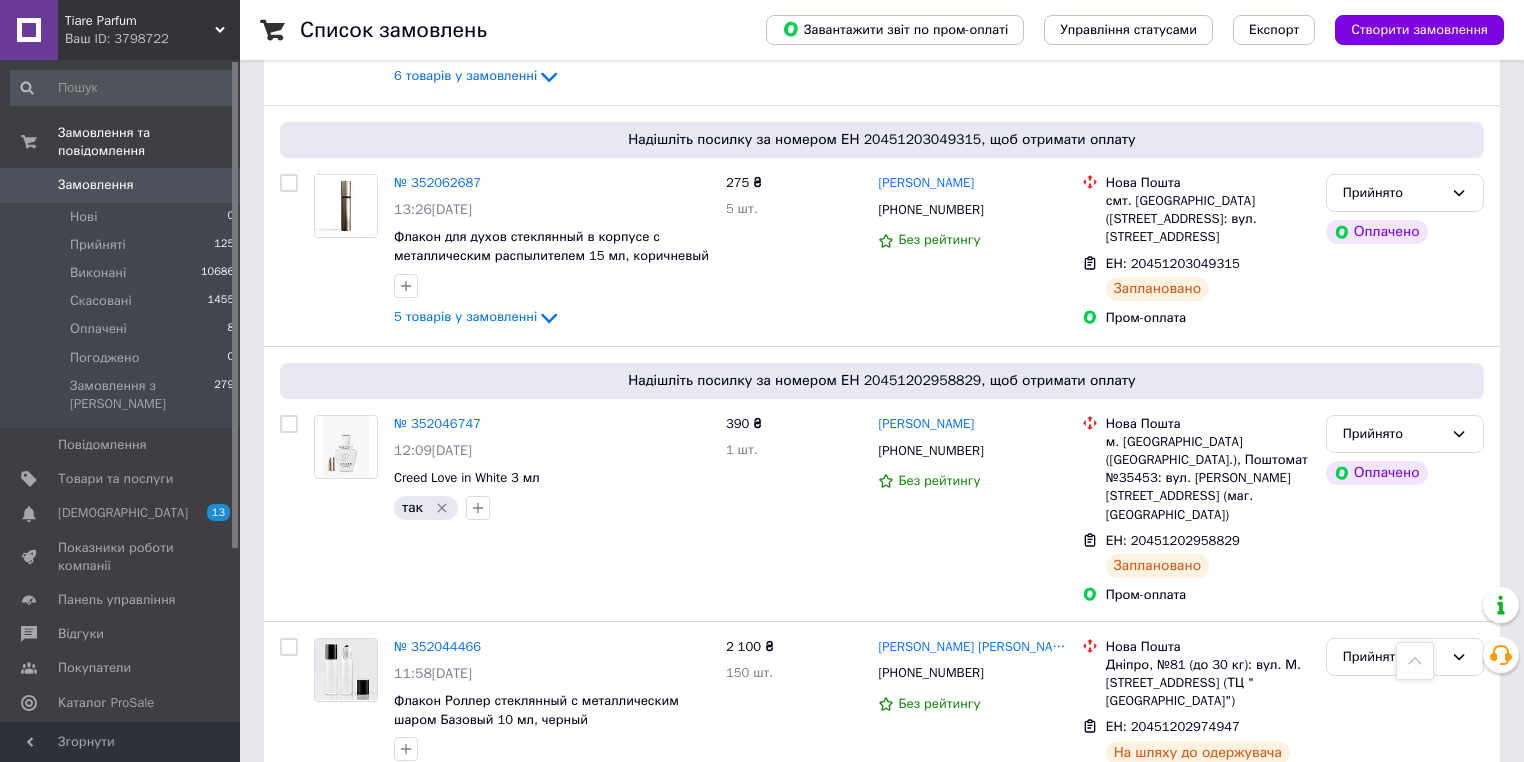 scroll, scrollTop: 480, scrollLeft: 0, axis: vertical 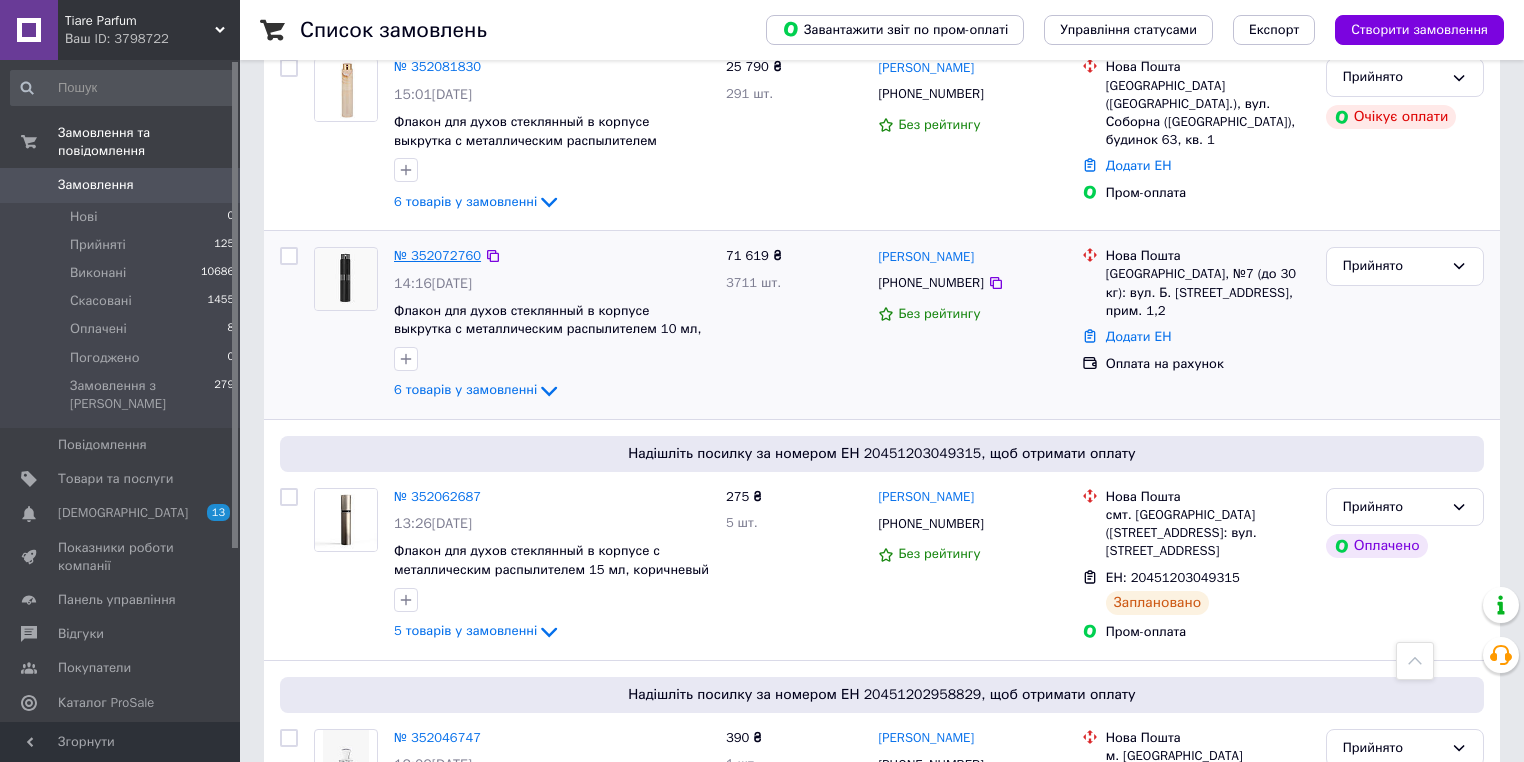 click on "№ 352072760" at bounding box center [437, 255] 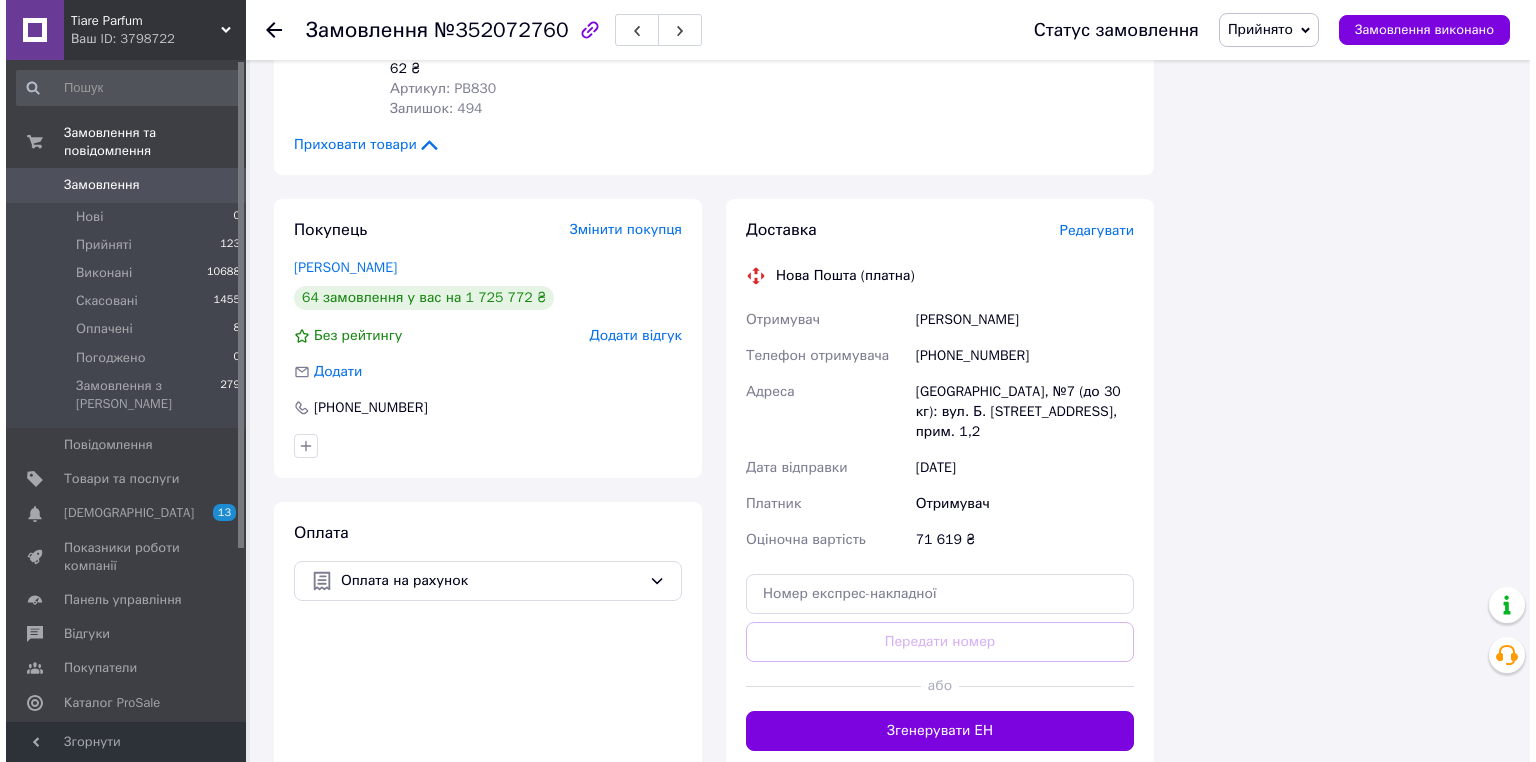 scroll, scrollTop: 1360, scrollLeft: 0, axis: vertical 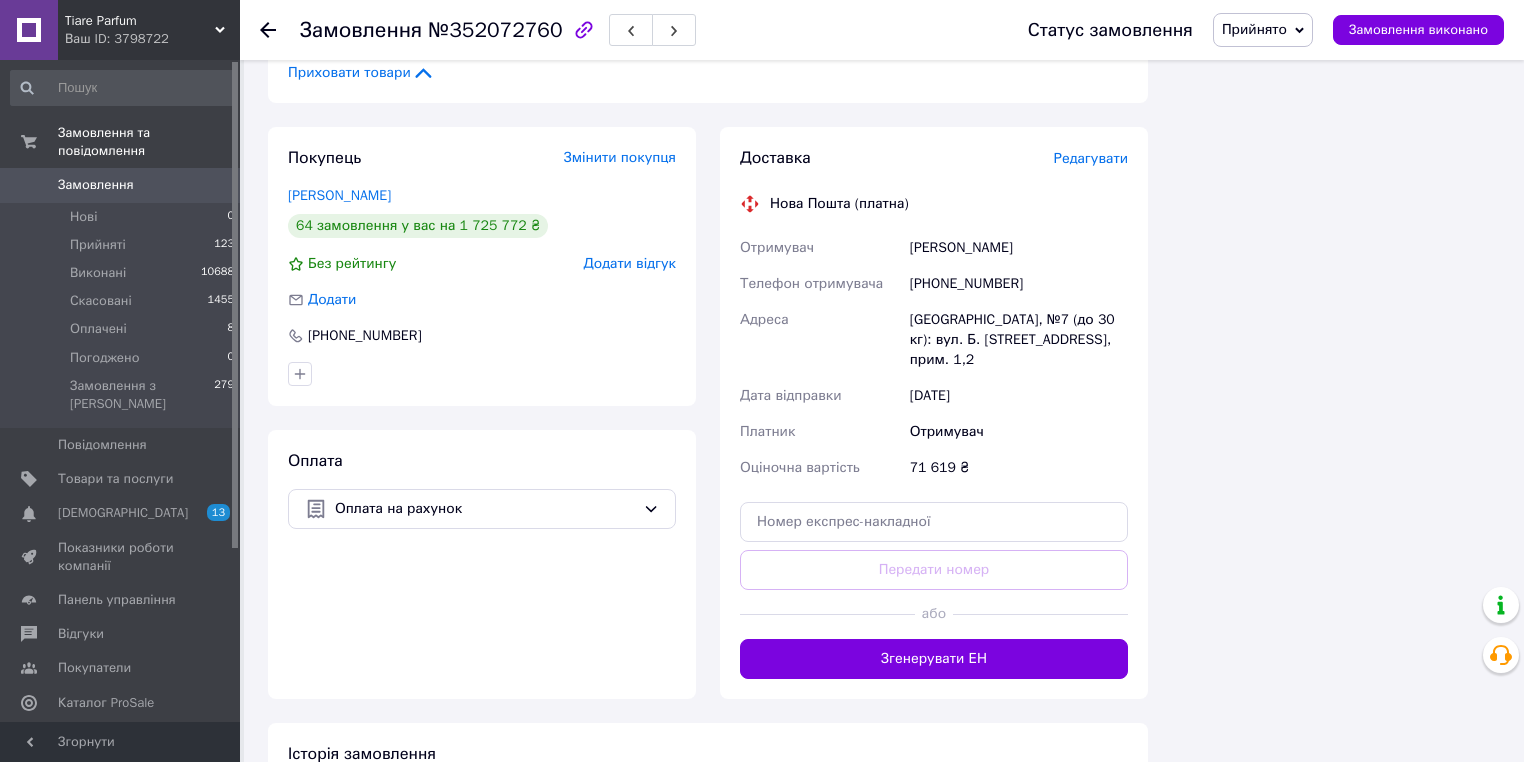 click on "Редагувати" at bounding box center (1091, 158) 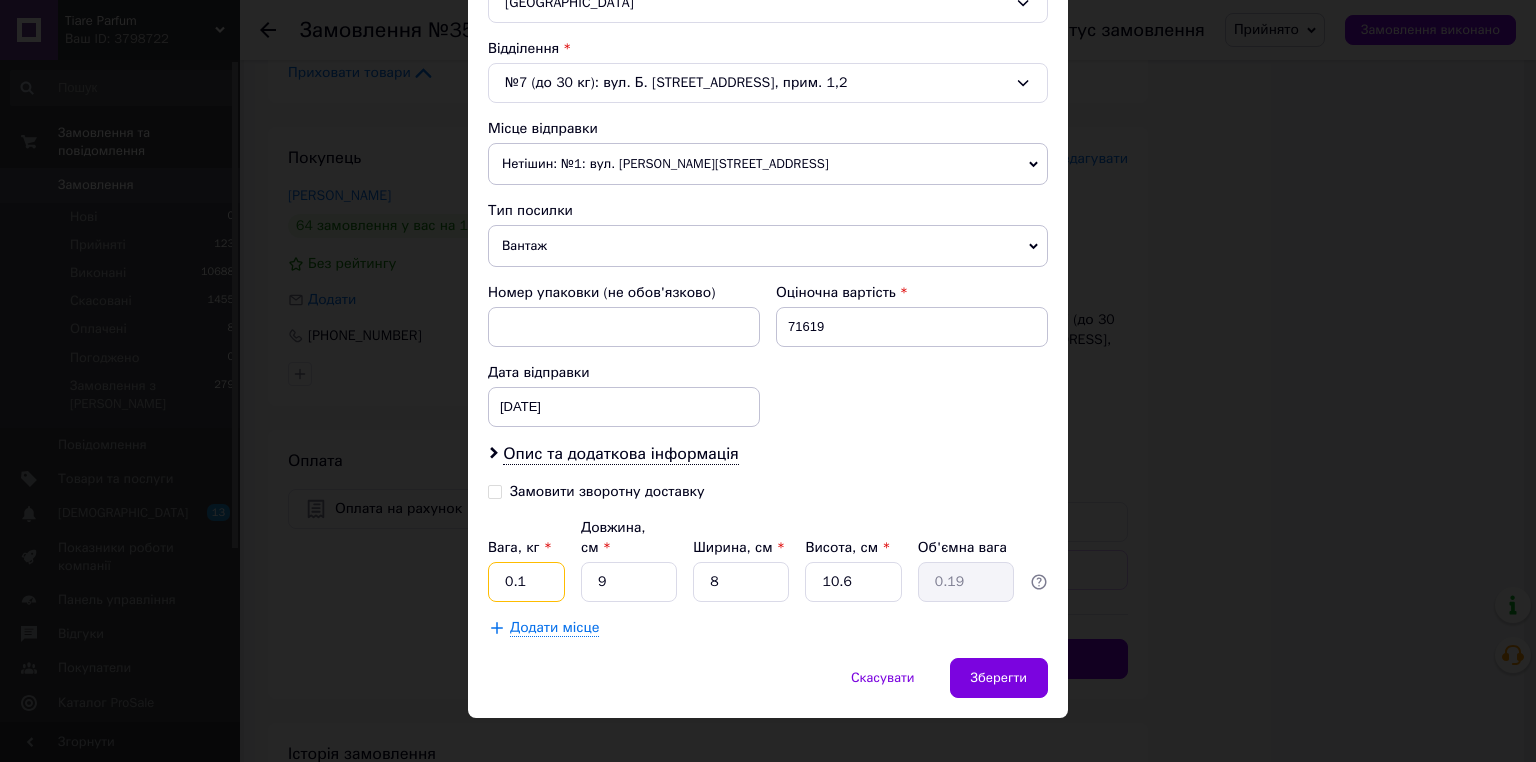 click on "0.1" at bounding box center [526, 582] 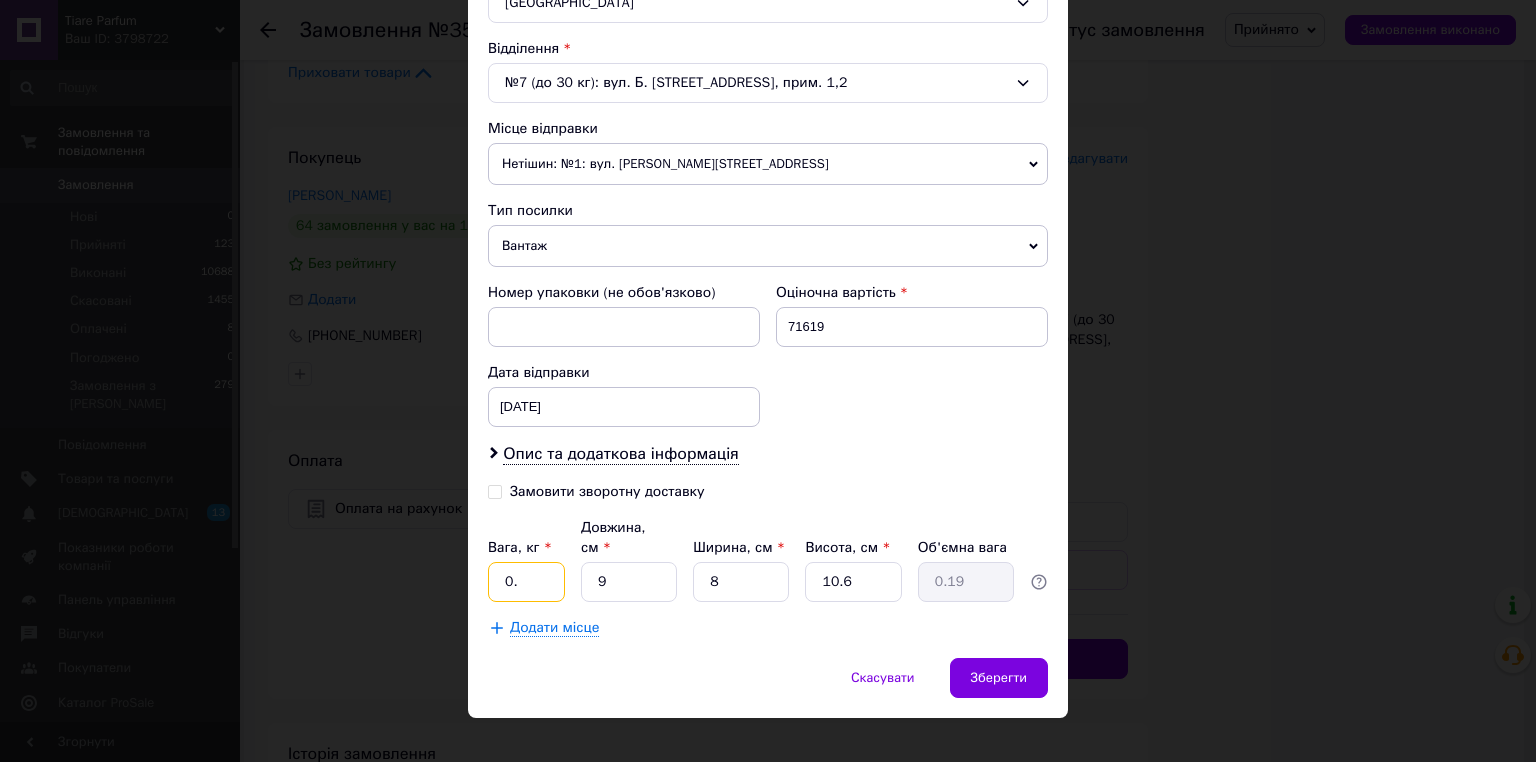 type on "0" 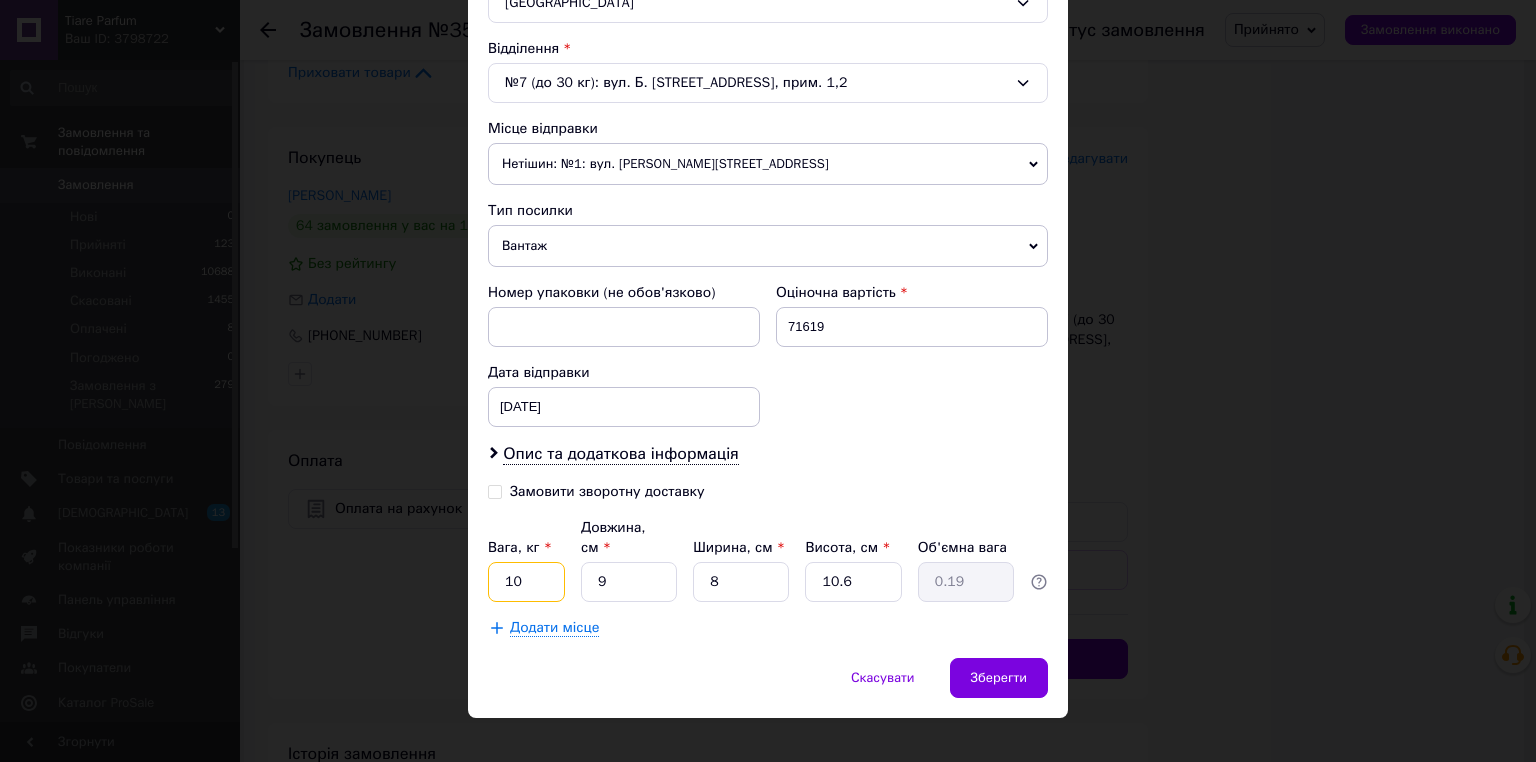 type on "10" 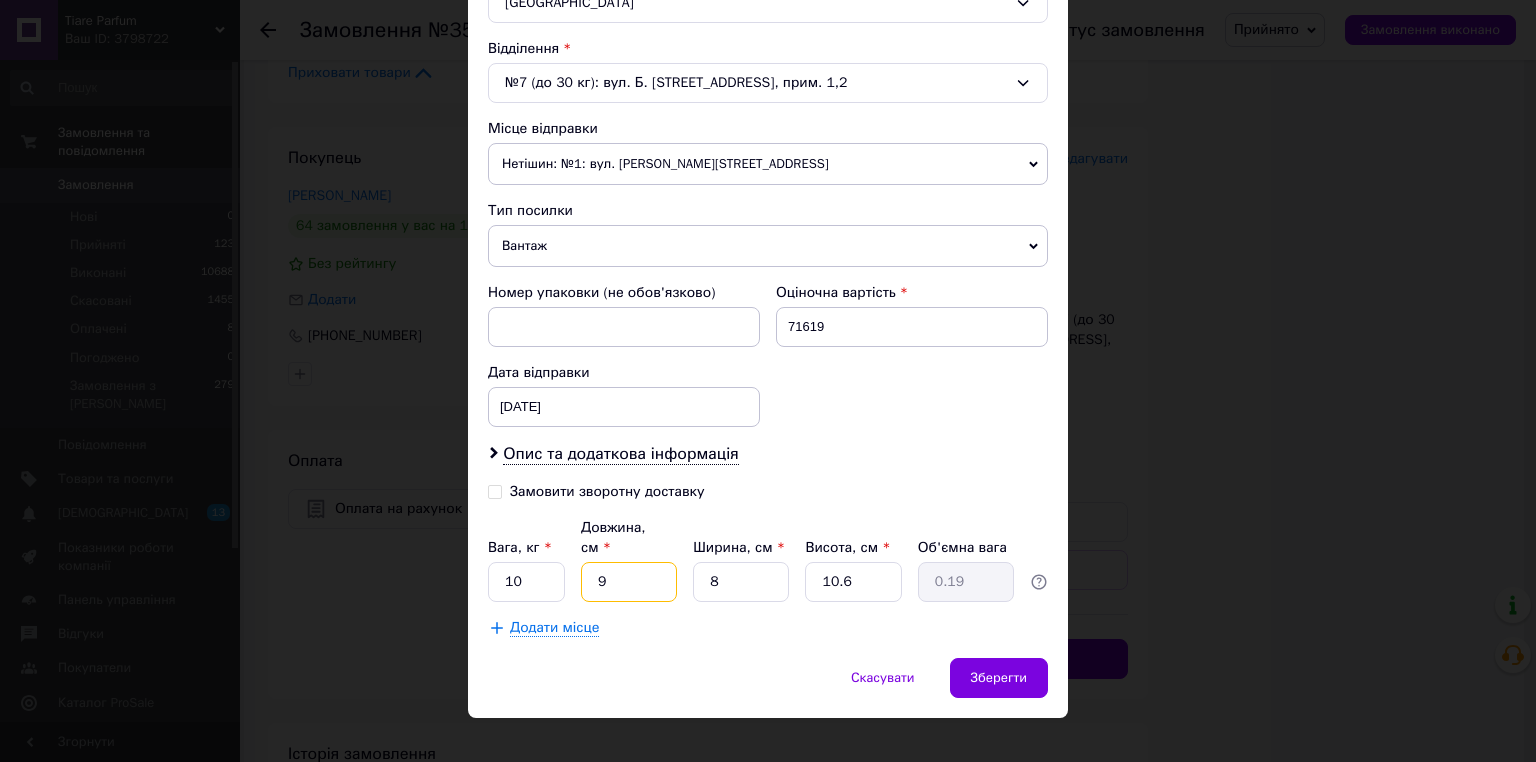 click on "9" at bounding box center [629, 582] 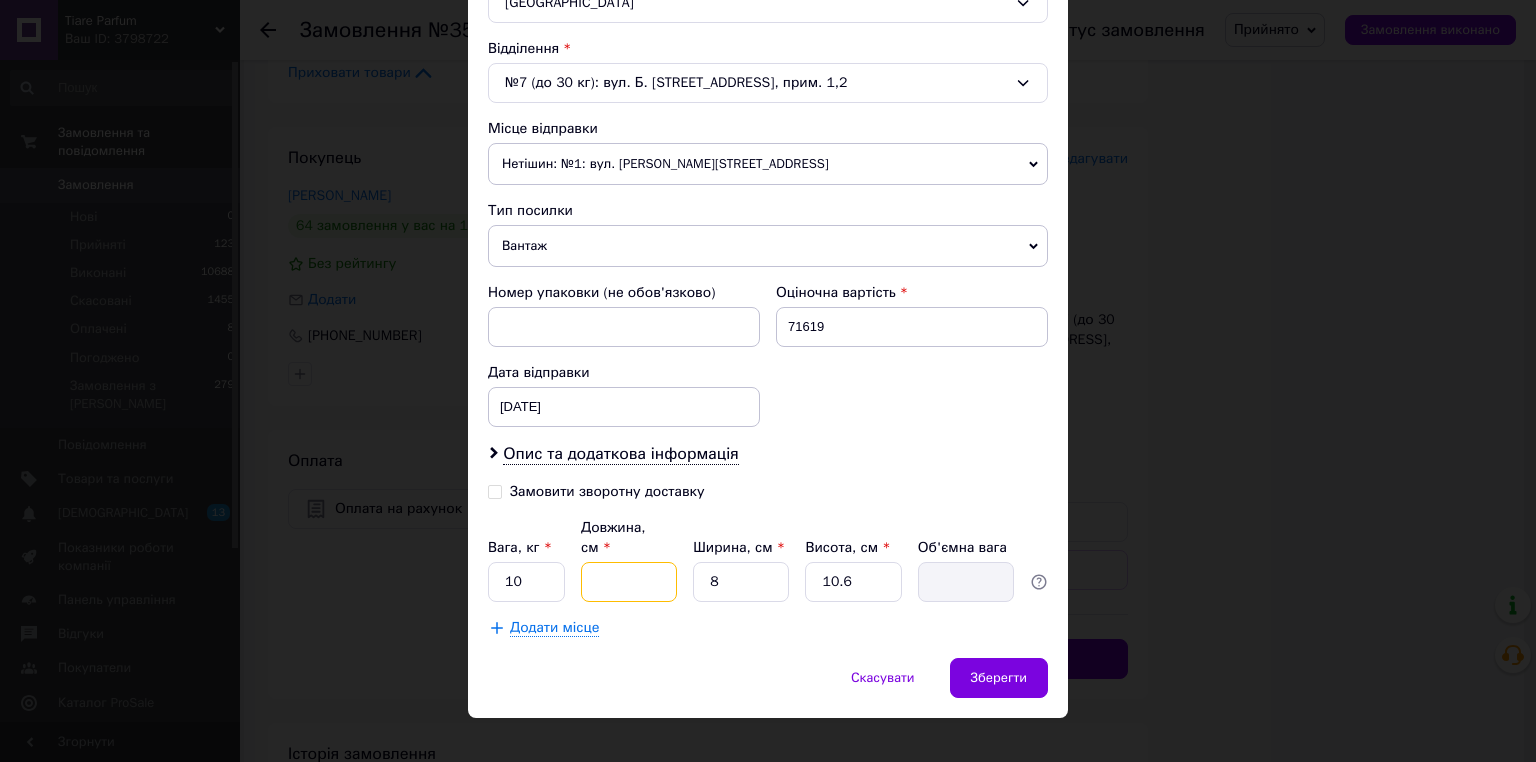 type on "4" 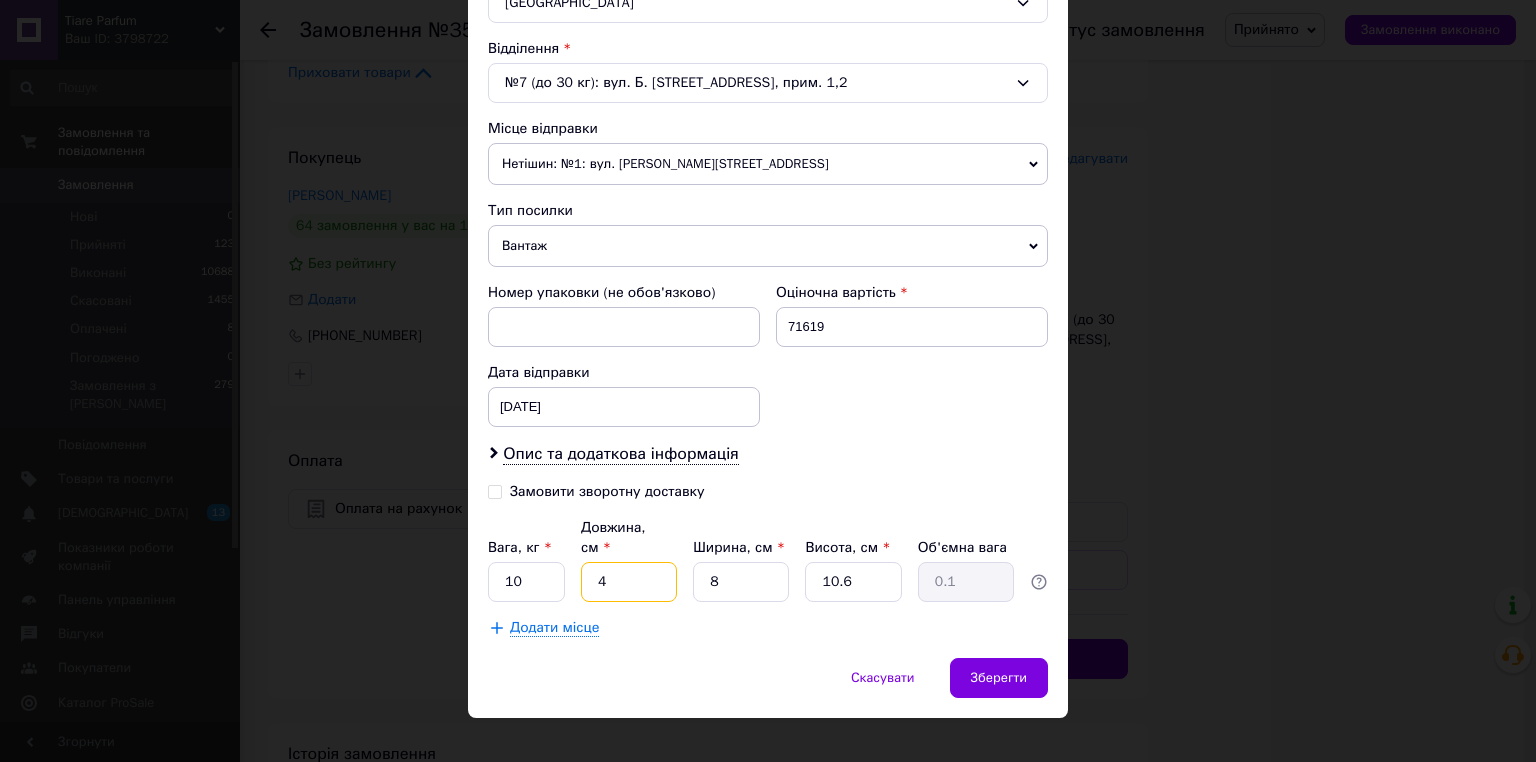 type on "40" 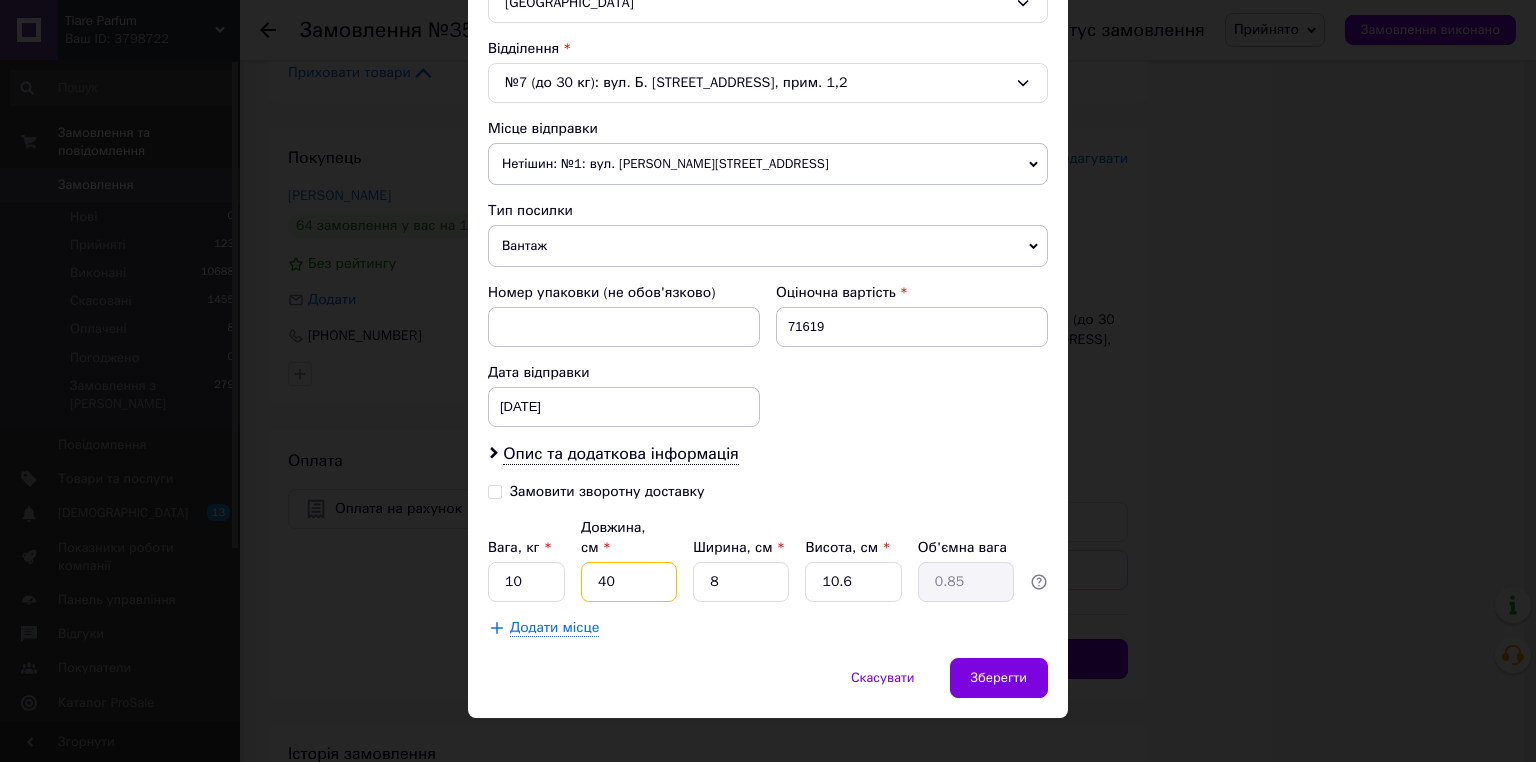 type on "40" 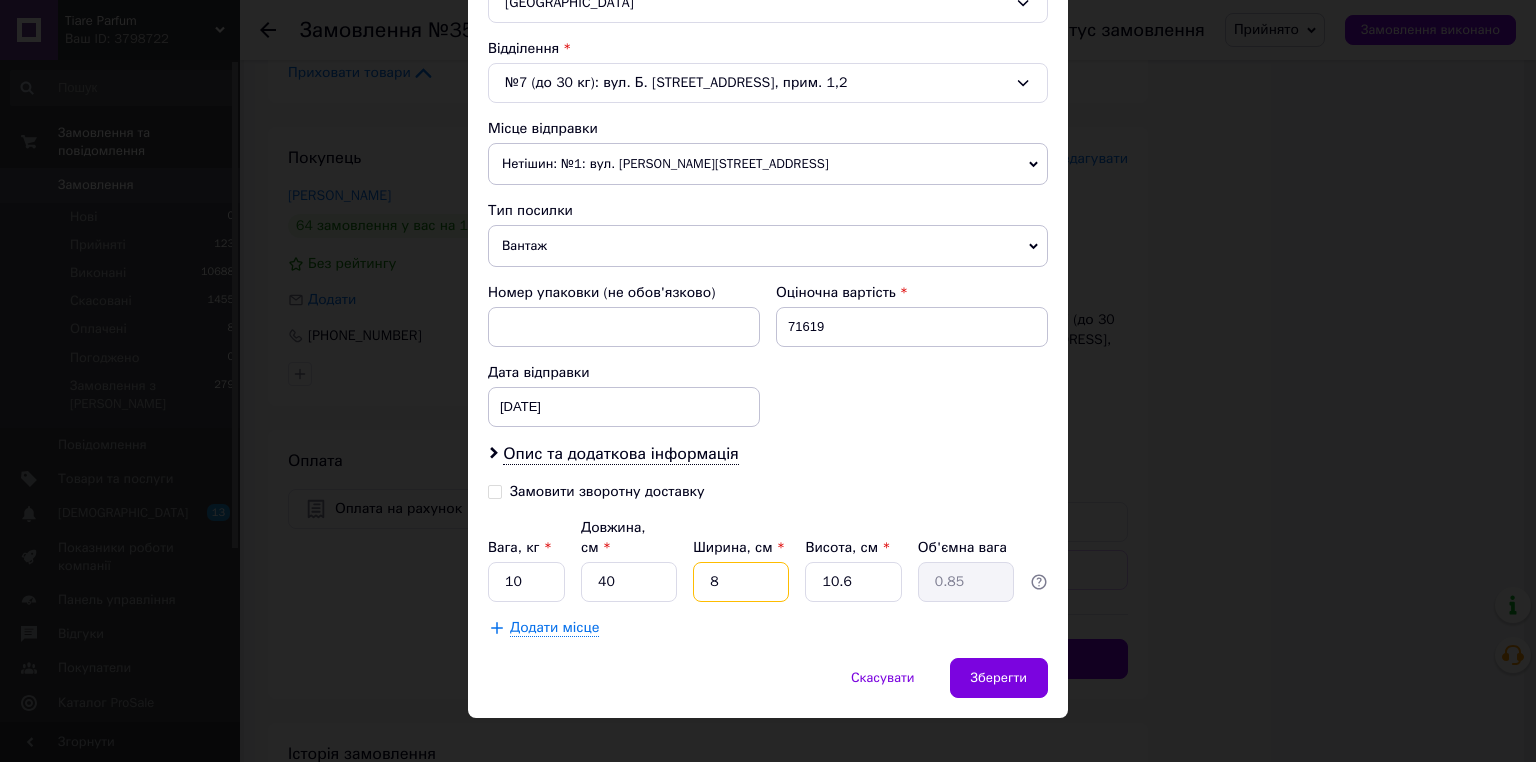 click on "8" at bounding box center [741, 582] 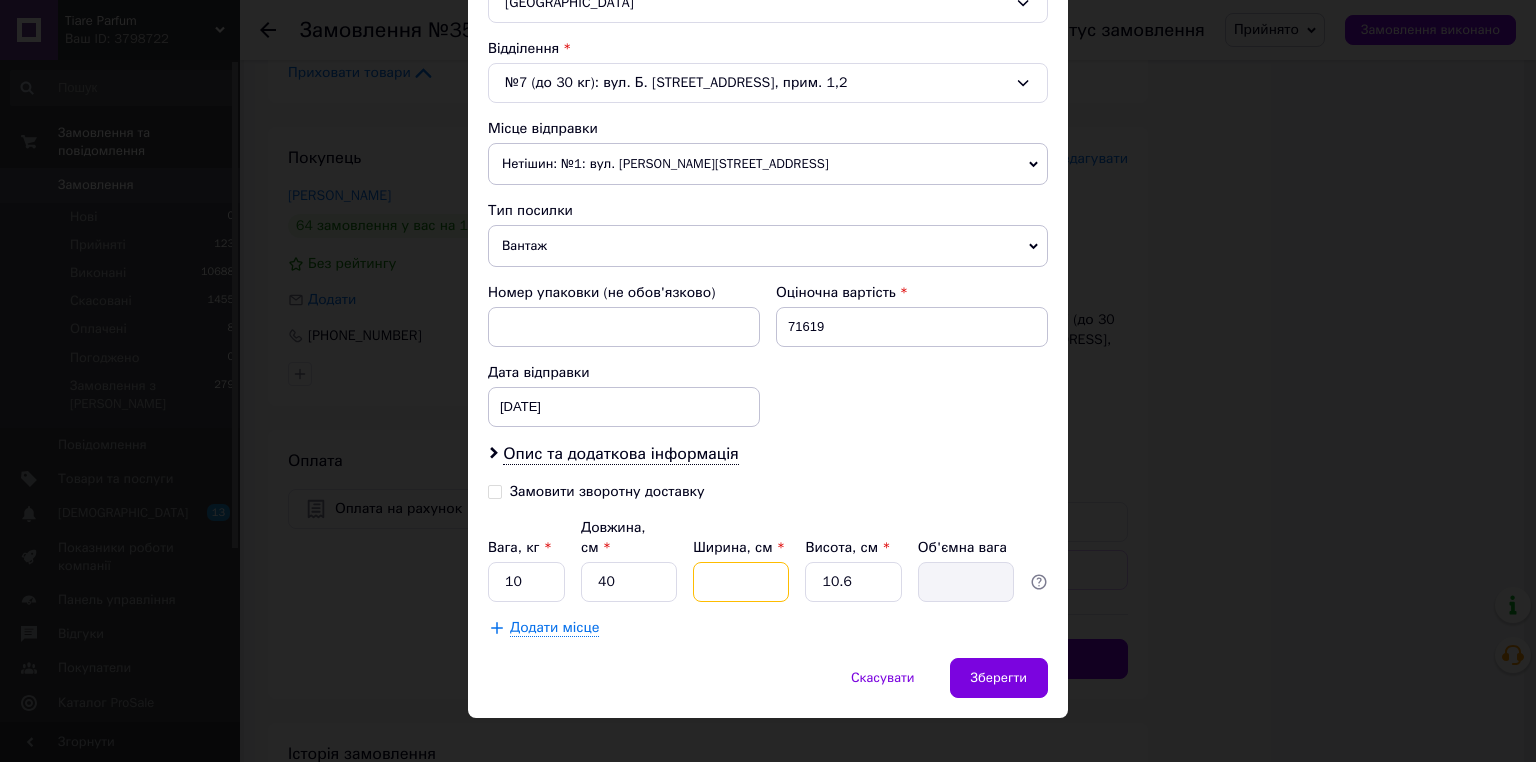 type on "3" 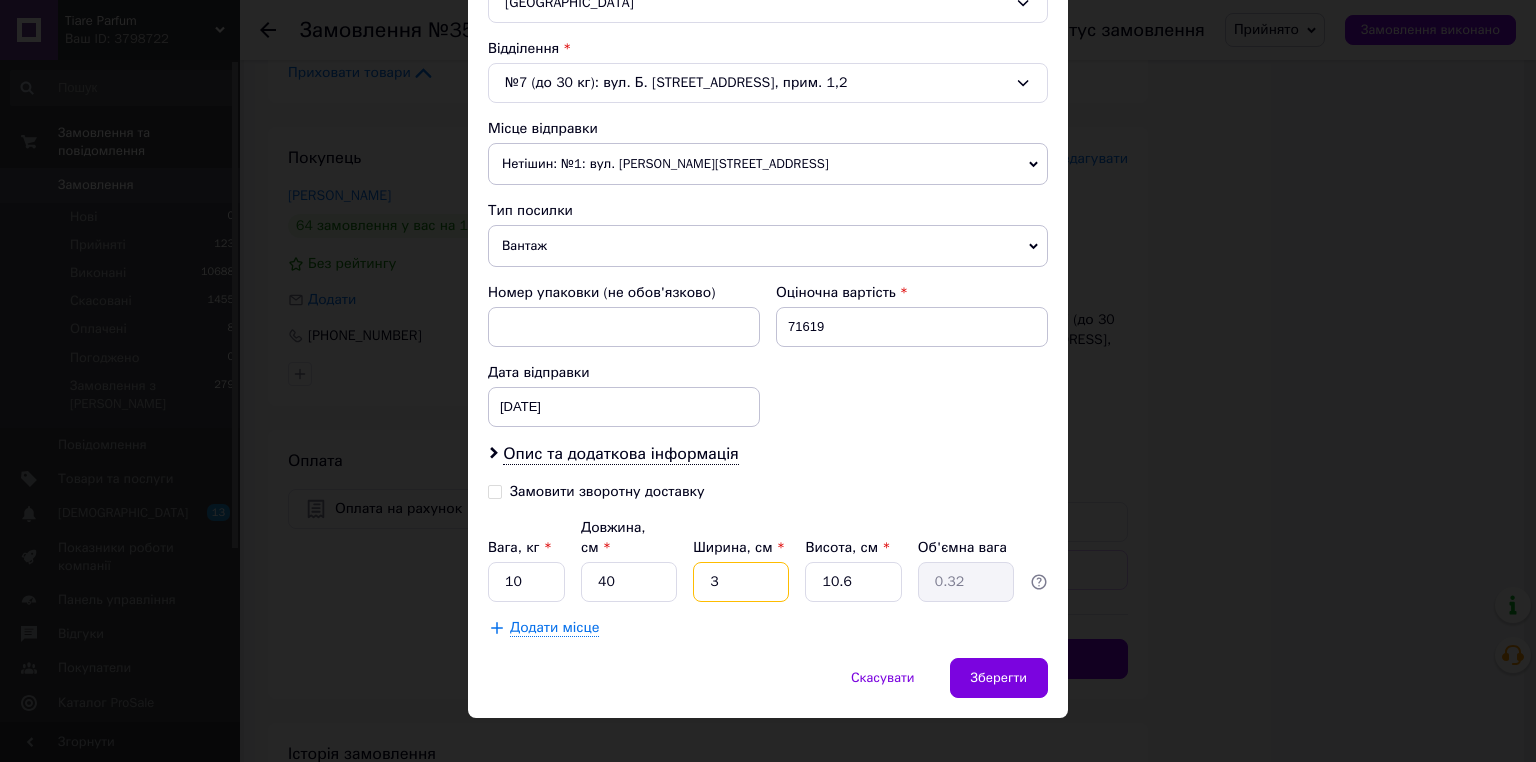type on "30" 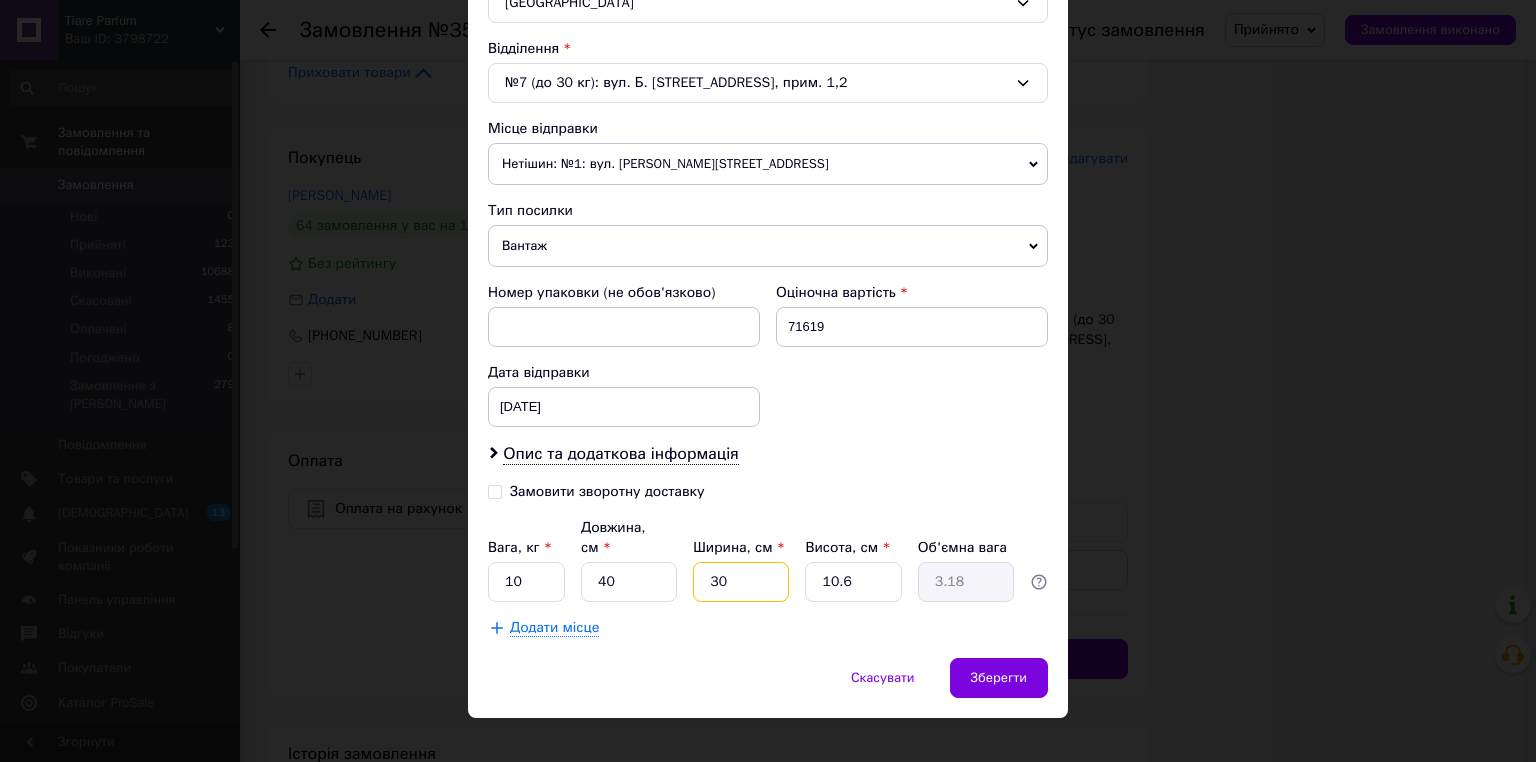 type on "30" 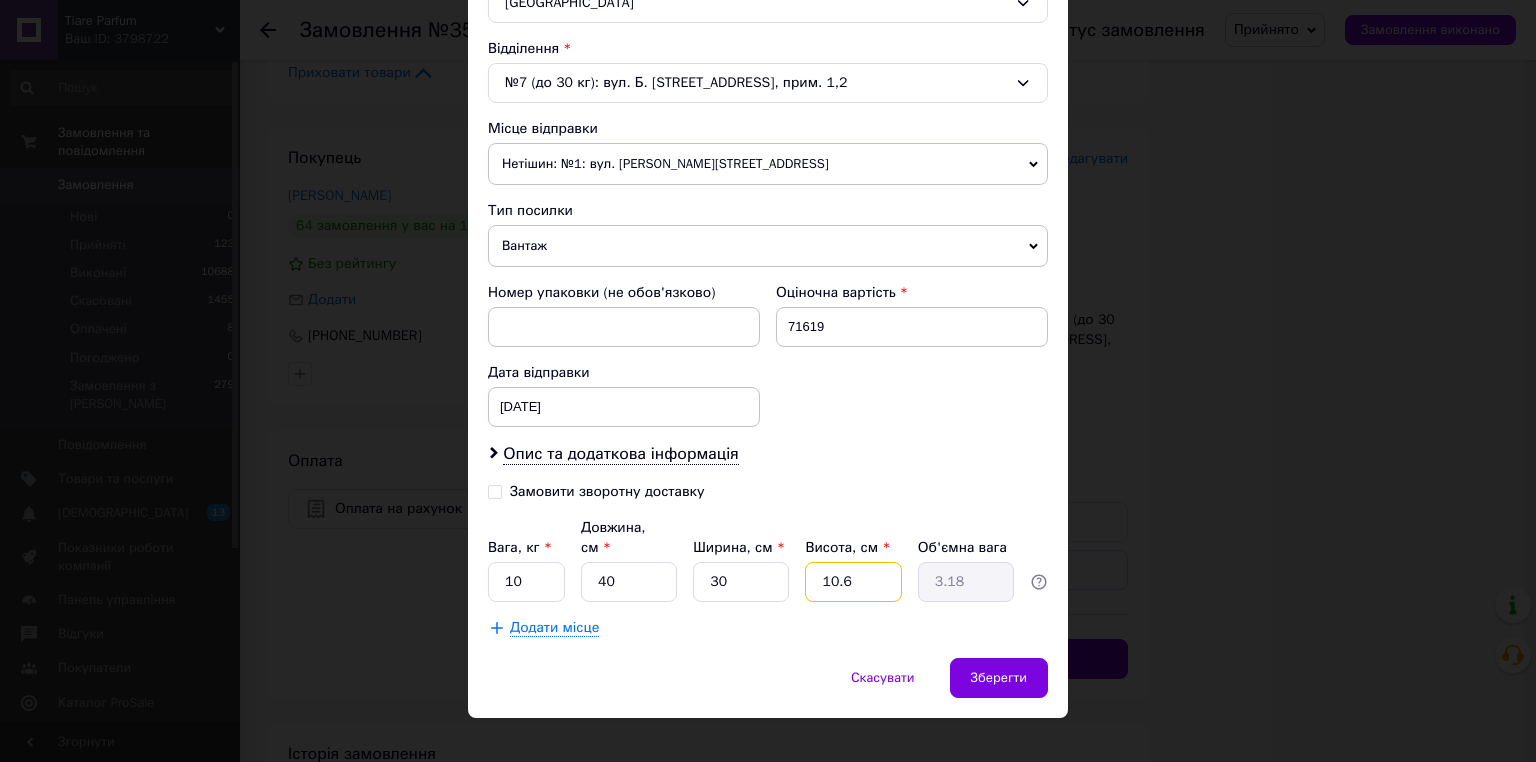 click on "10.6" at bounding box center [853, 582] 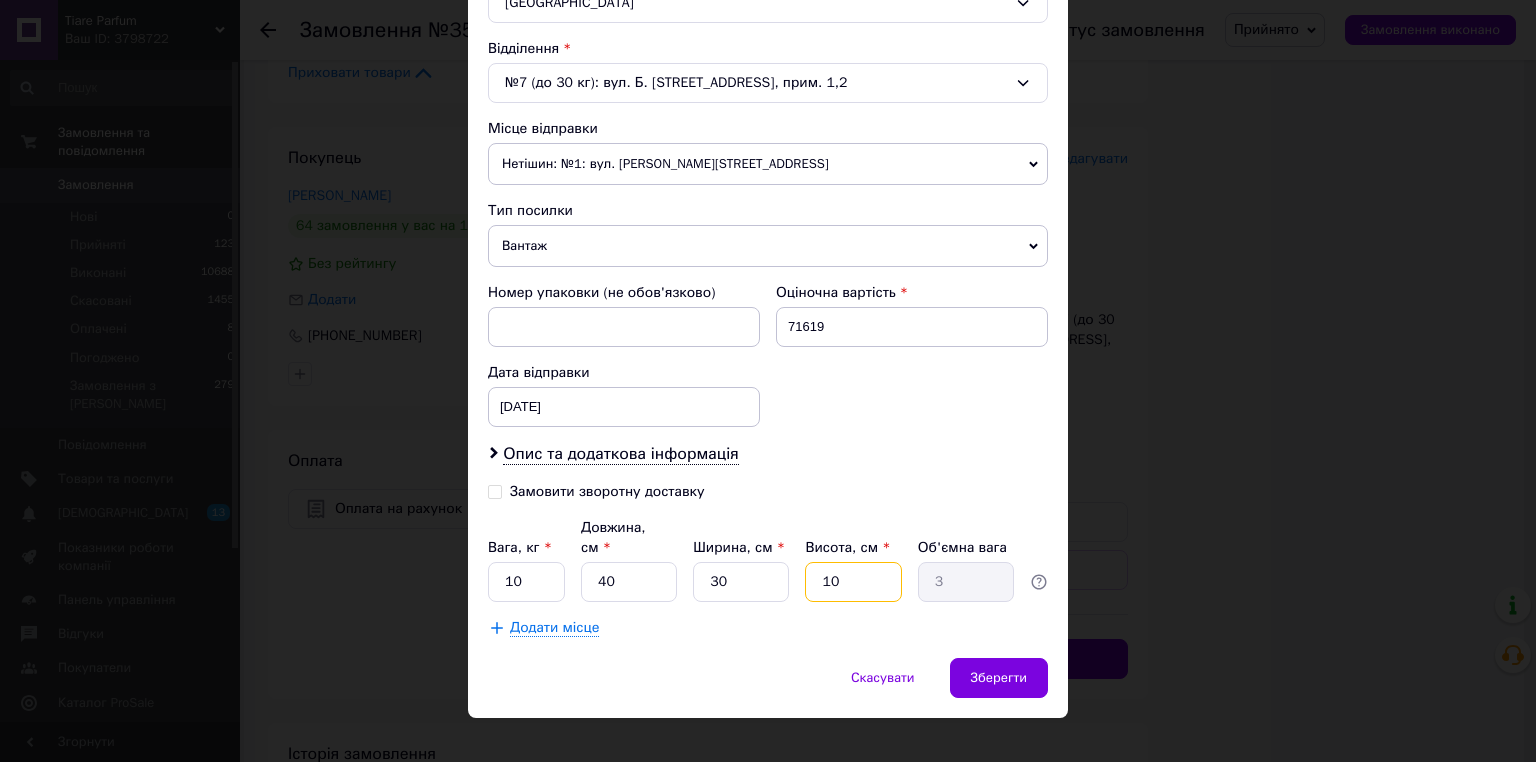 type on "1" 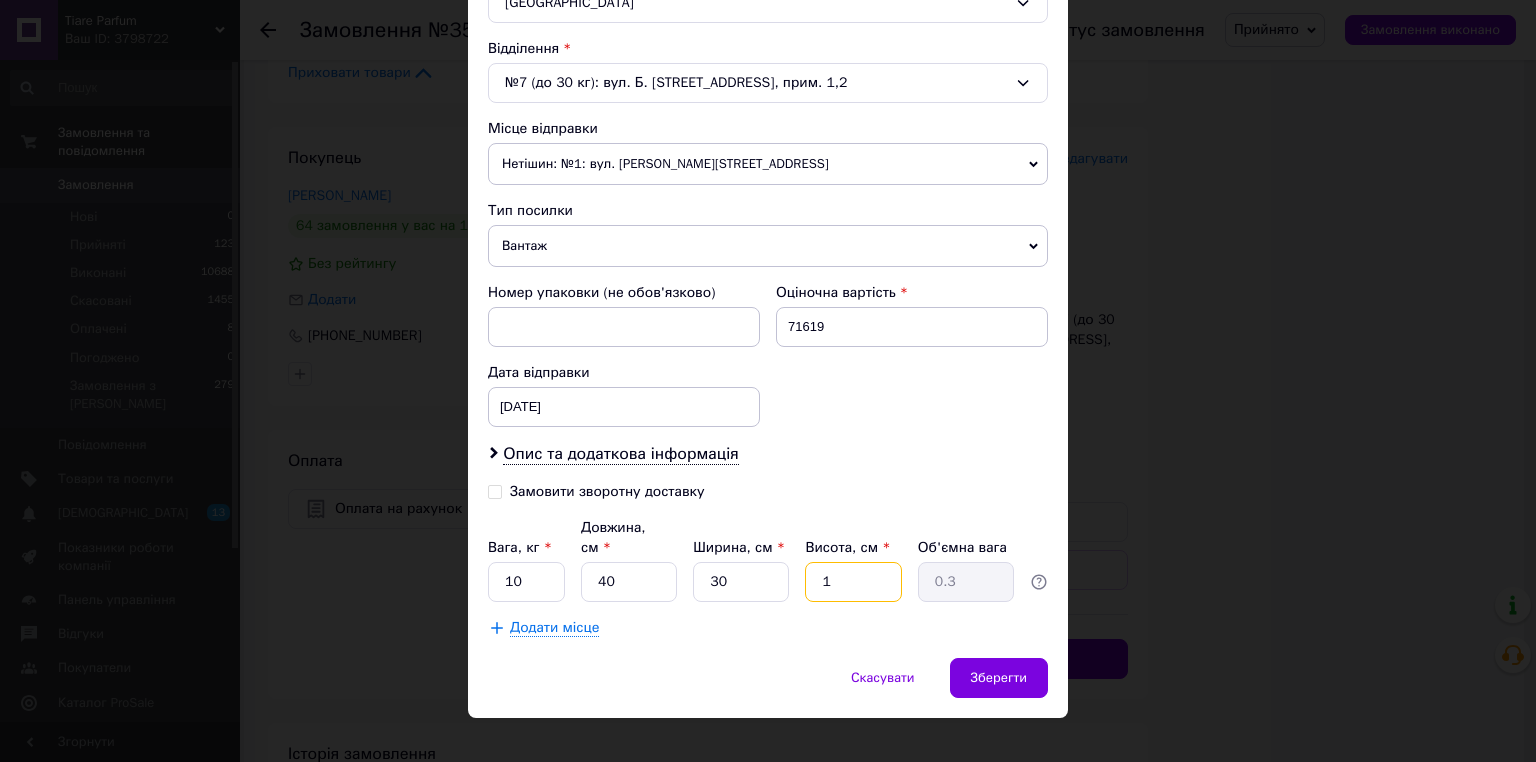 type 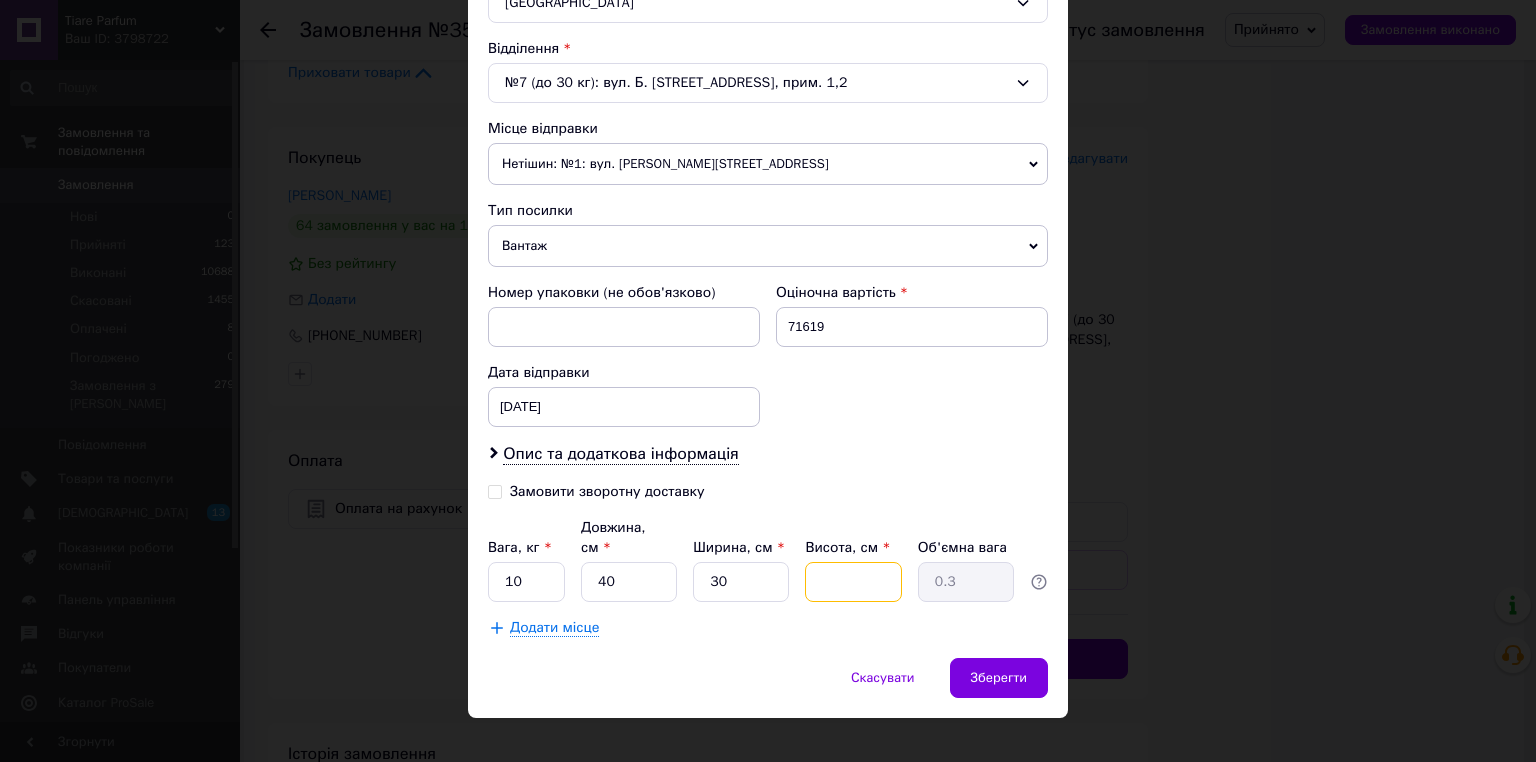 type 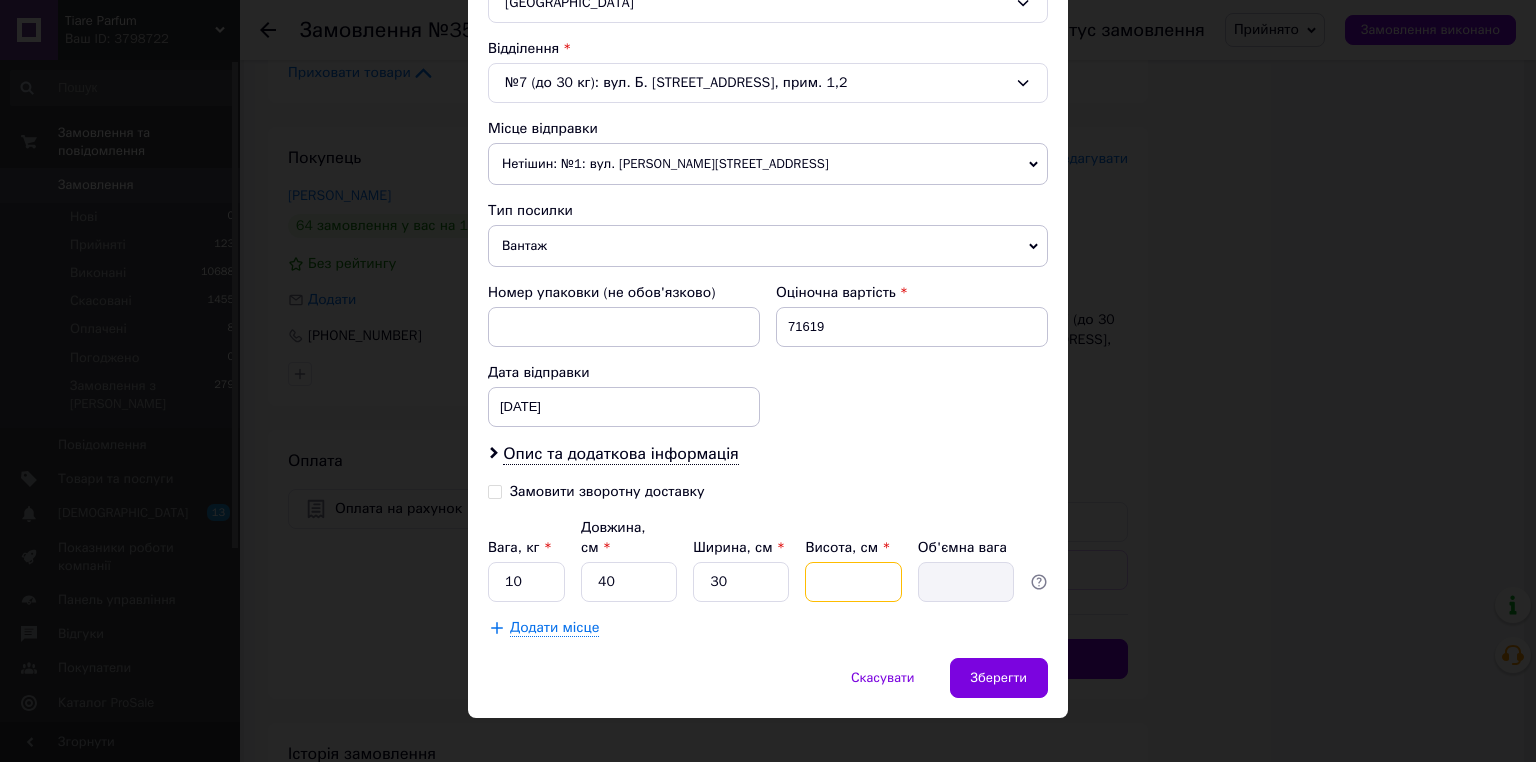 type on "2" 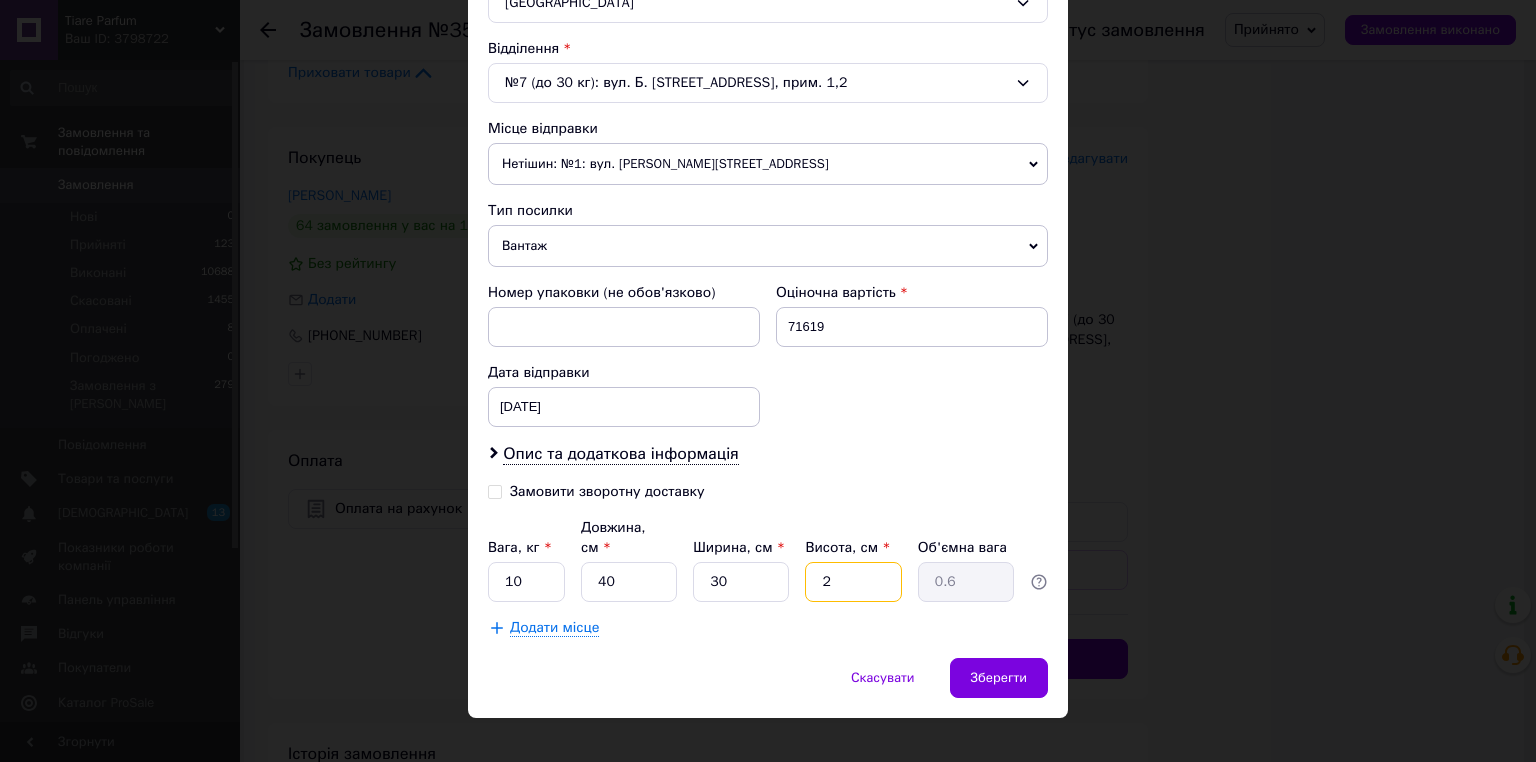type on "20" 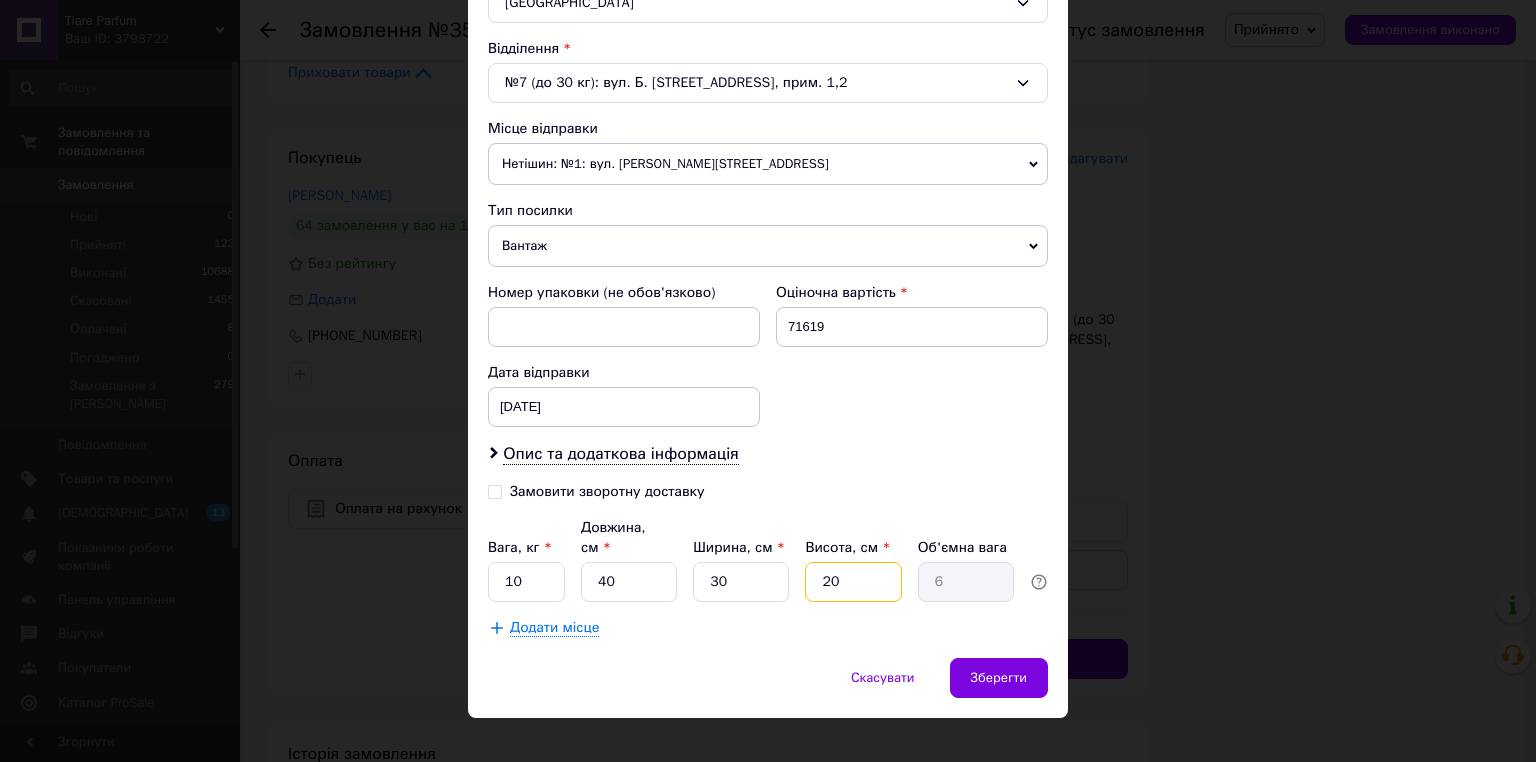 type on "20" 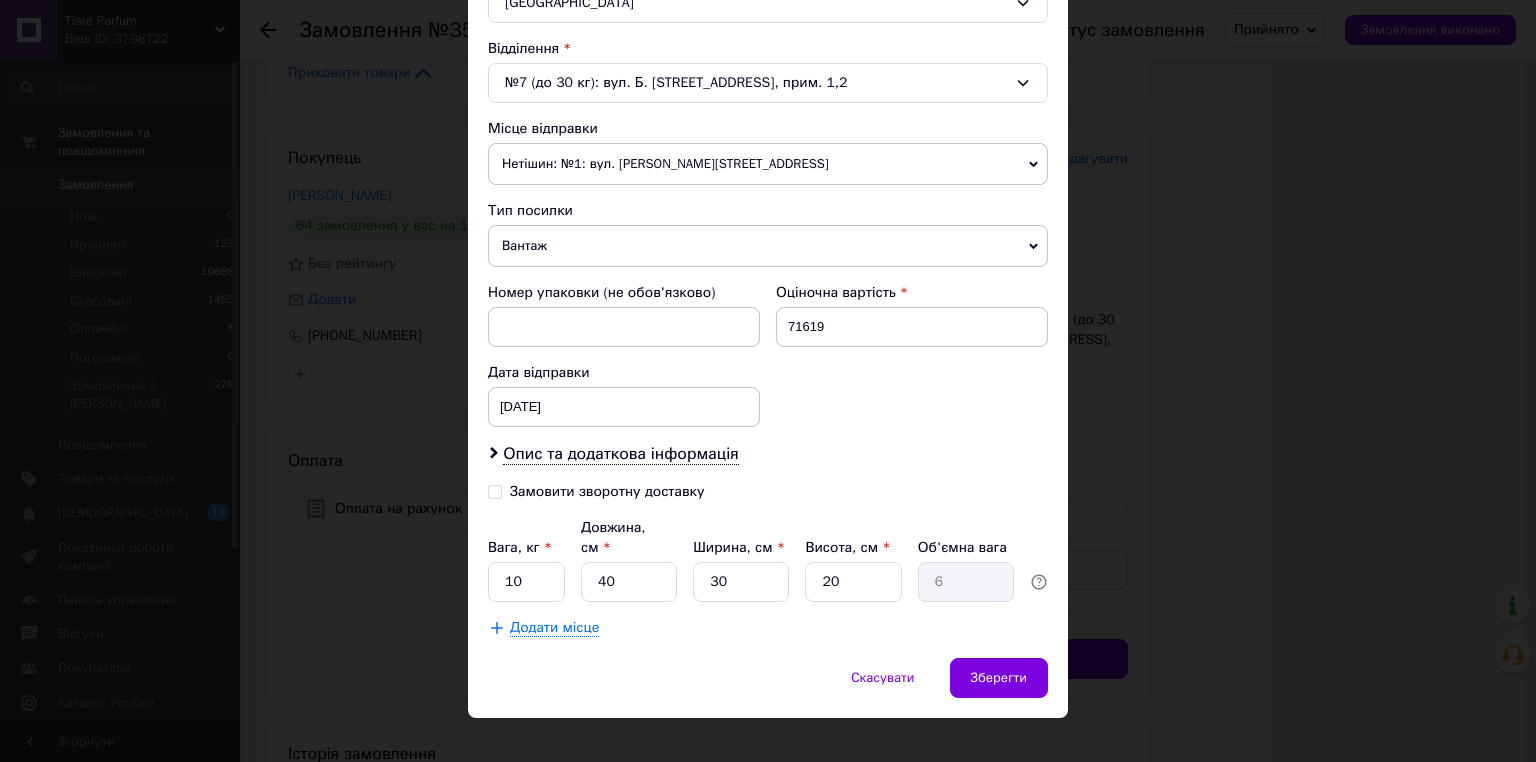 click on "Додати місце" at bounding box center [554, 628] 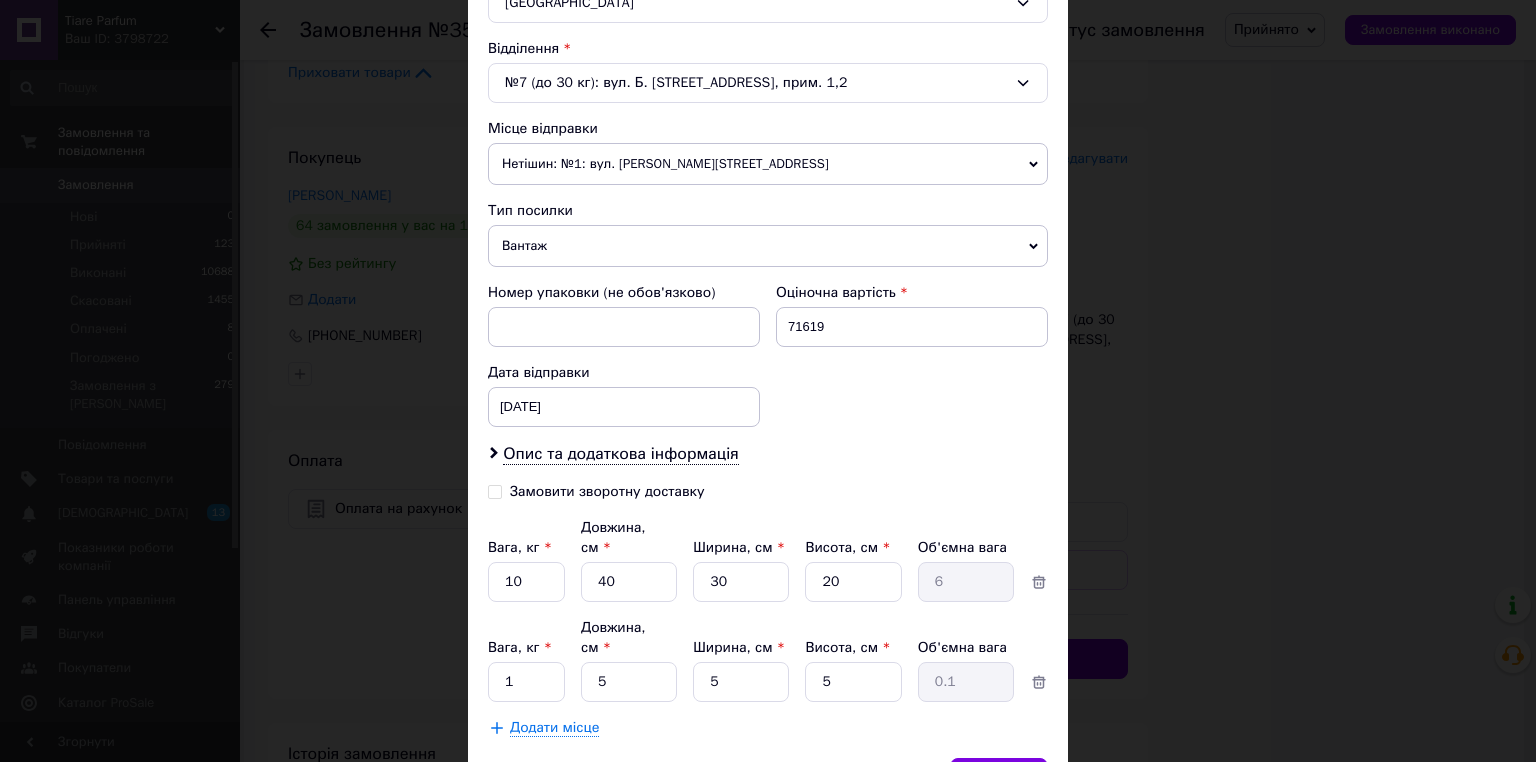 click on "Додати місце" at bounding box center [554, 728] 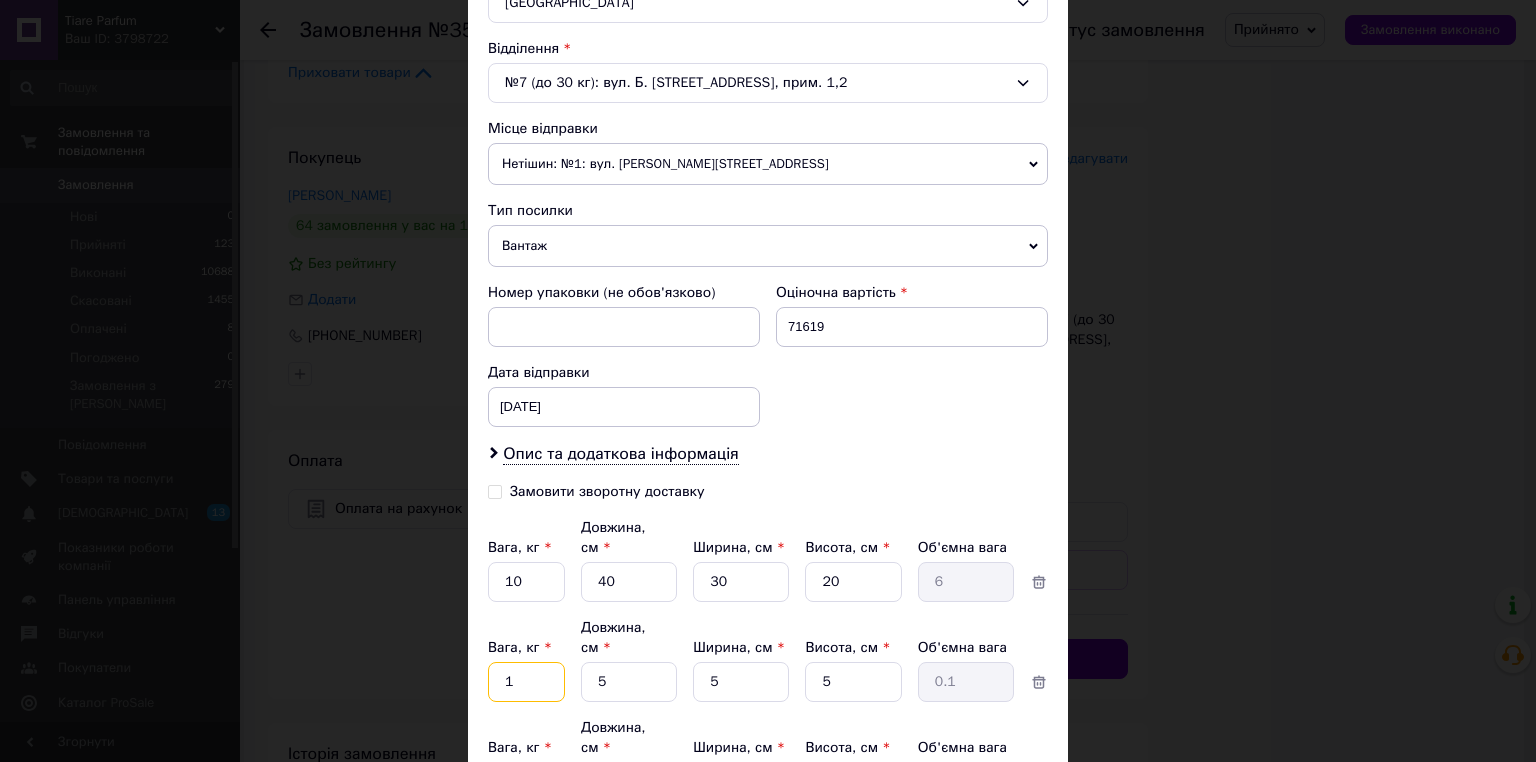 click on "1" at bounding box center [526, 582] 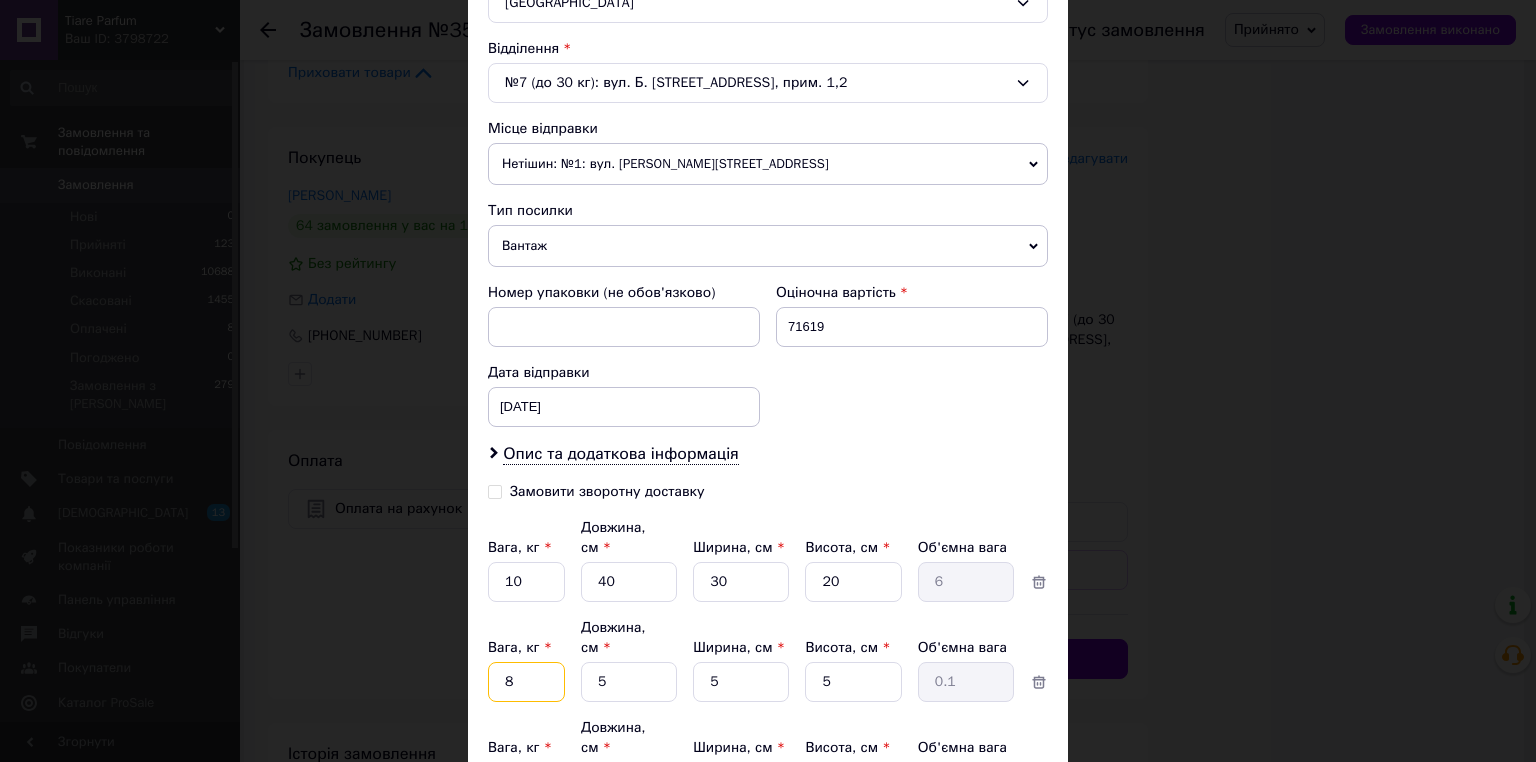 type on "8" 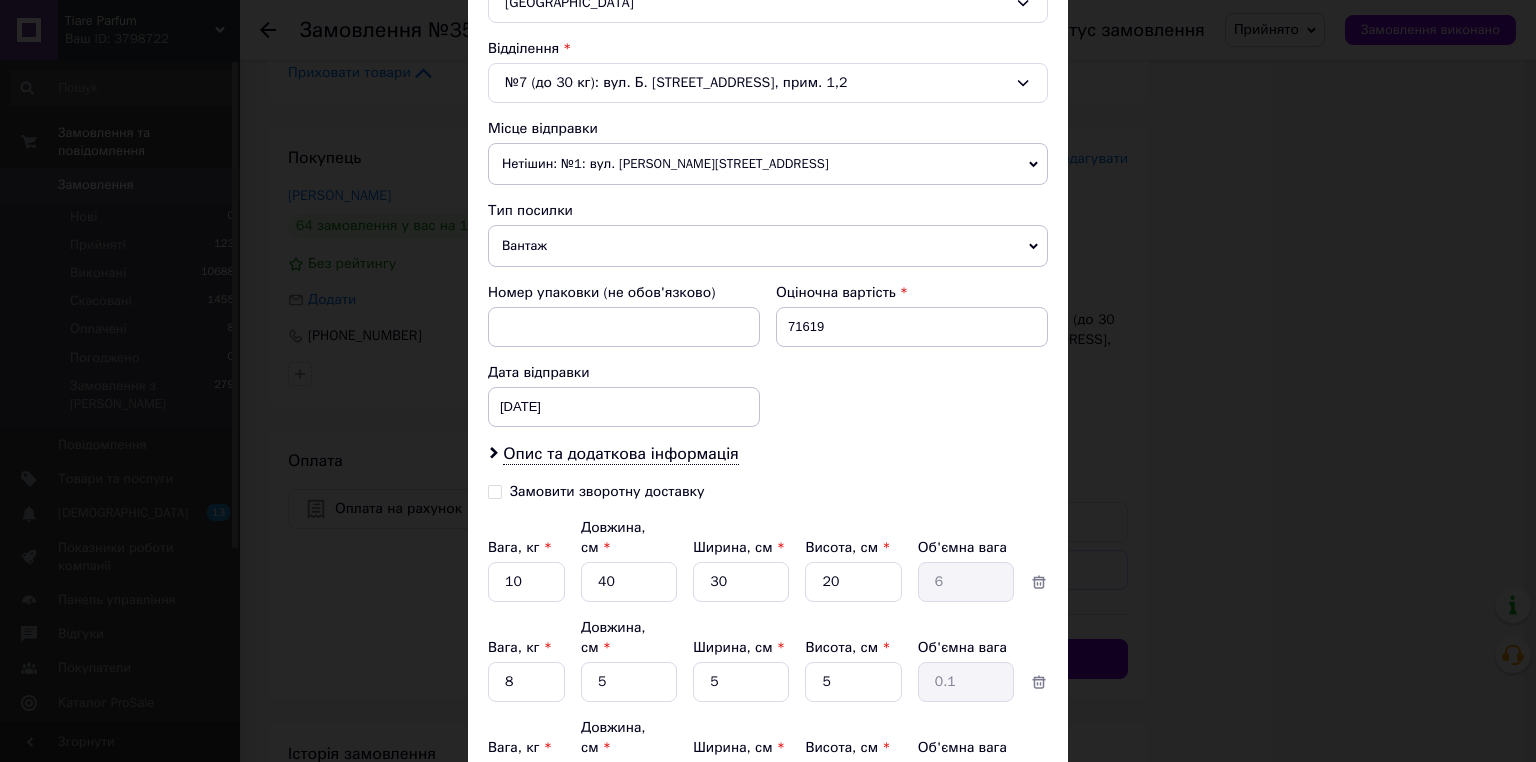 click on "1" at bounding box center [526, 582] 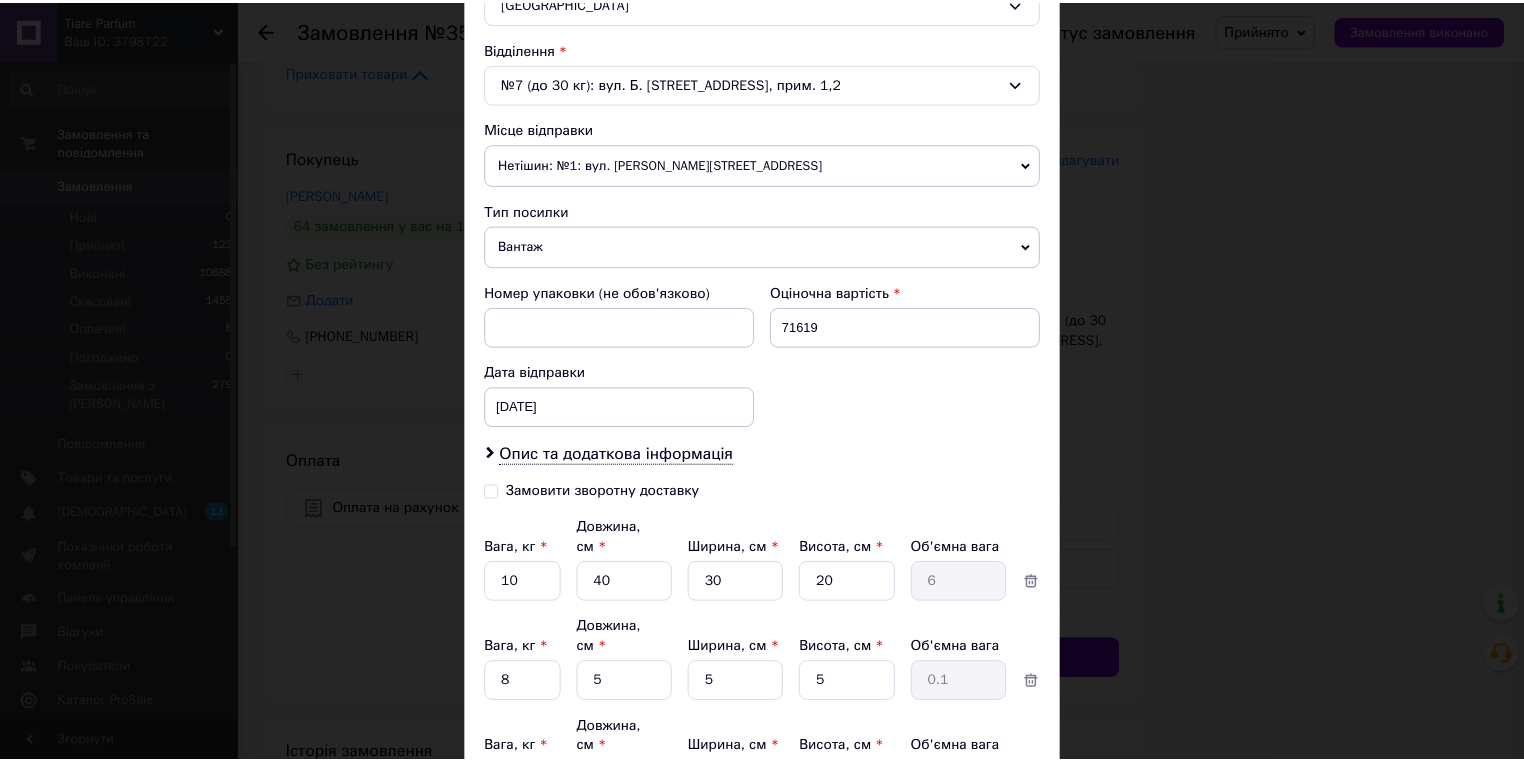 scroll, scrollTop: 676, scrollLeft: 0, axis: vertical 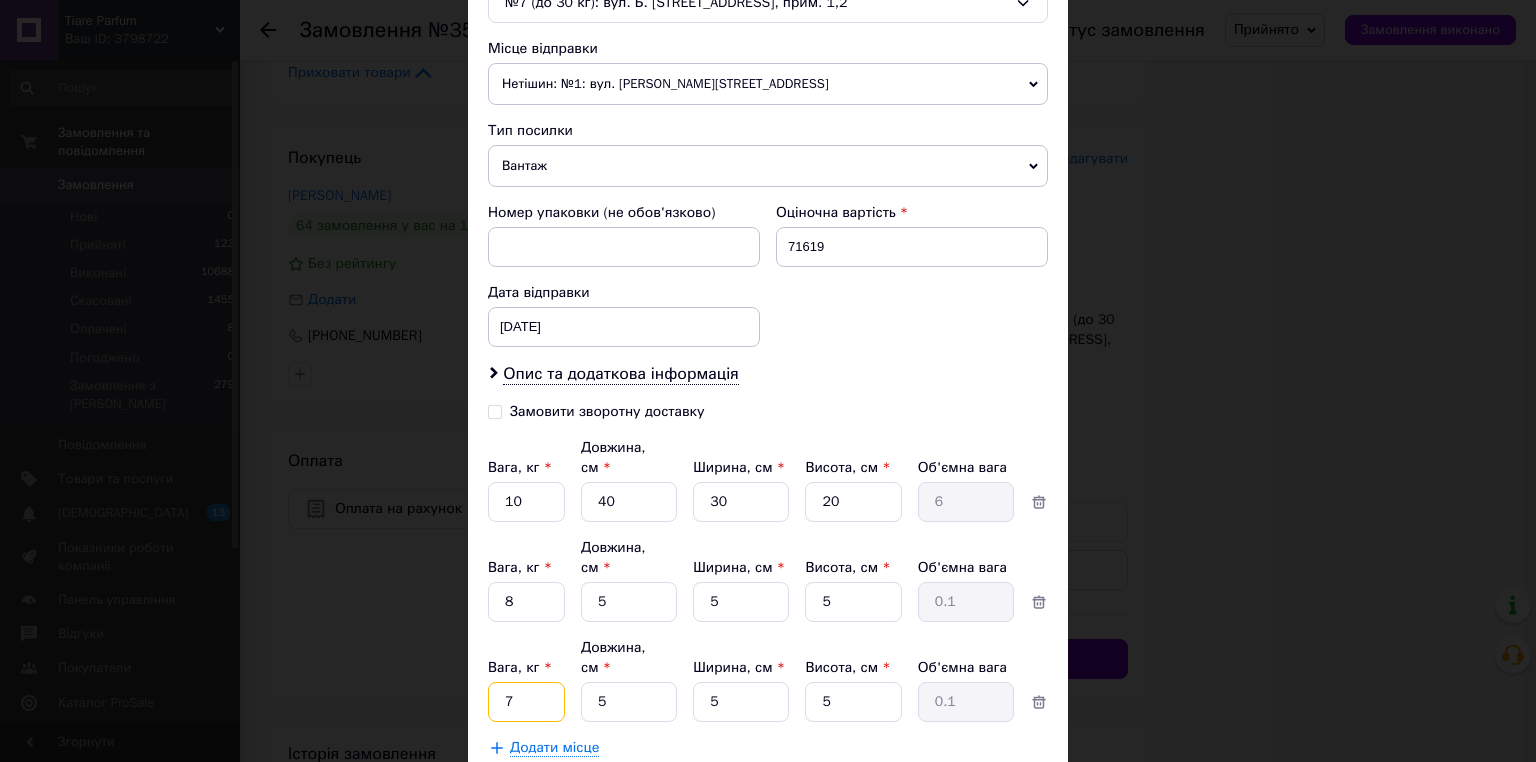 type on "7" 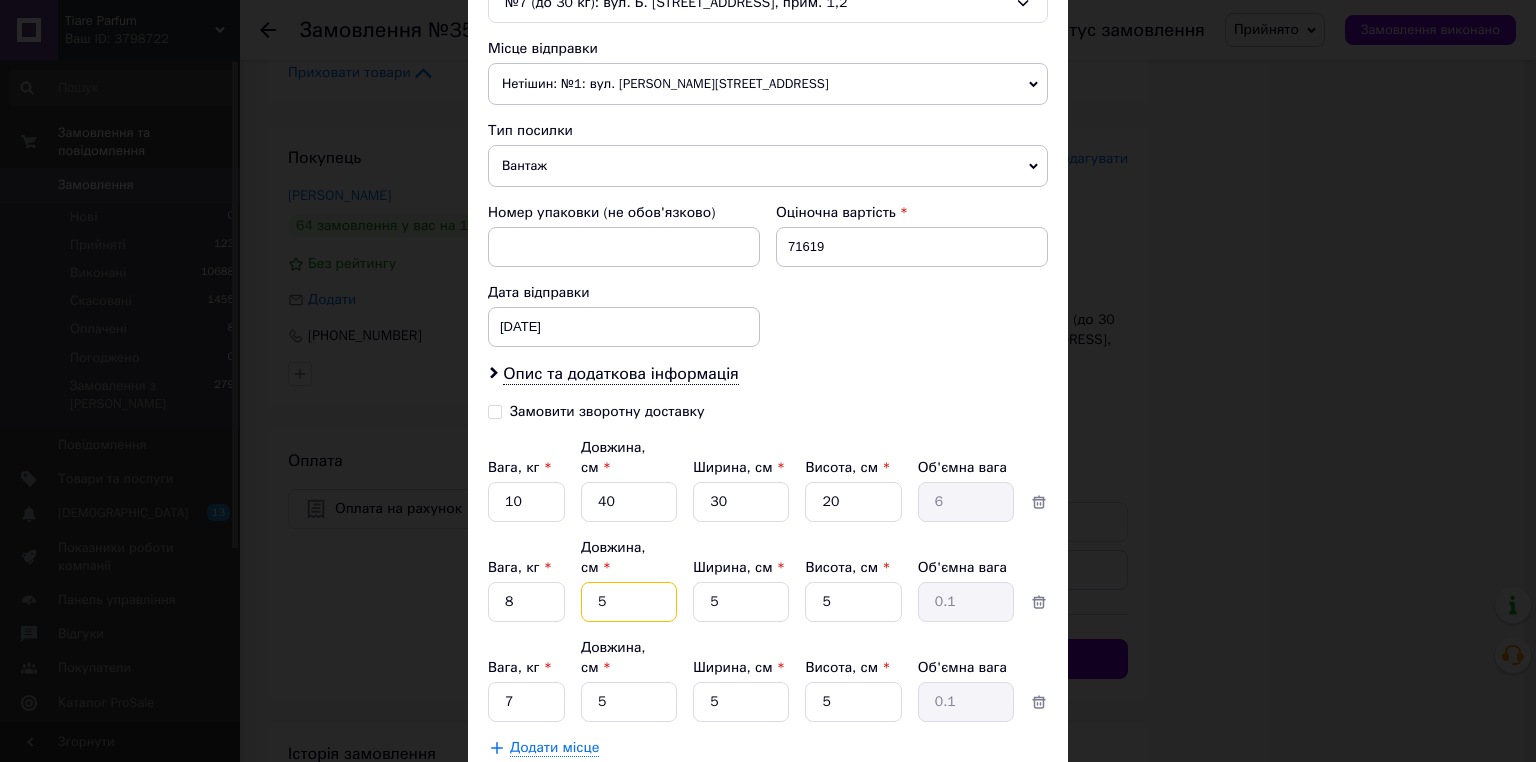 click on "5" at bounding box center (629, 502) 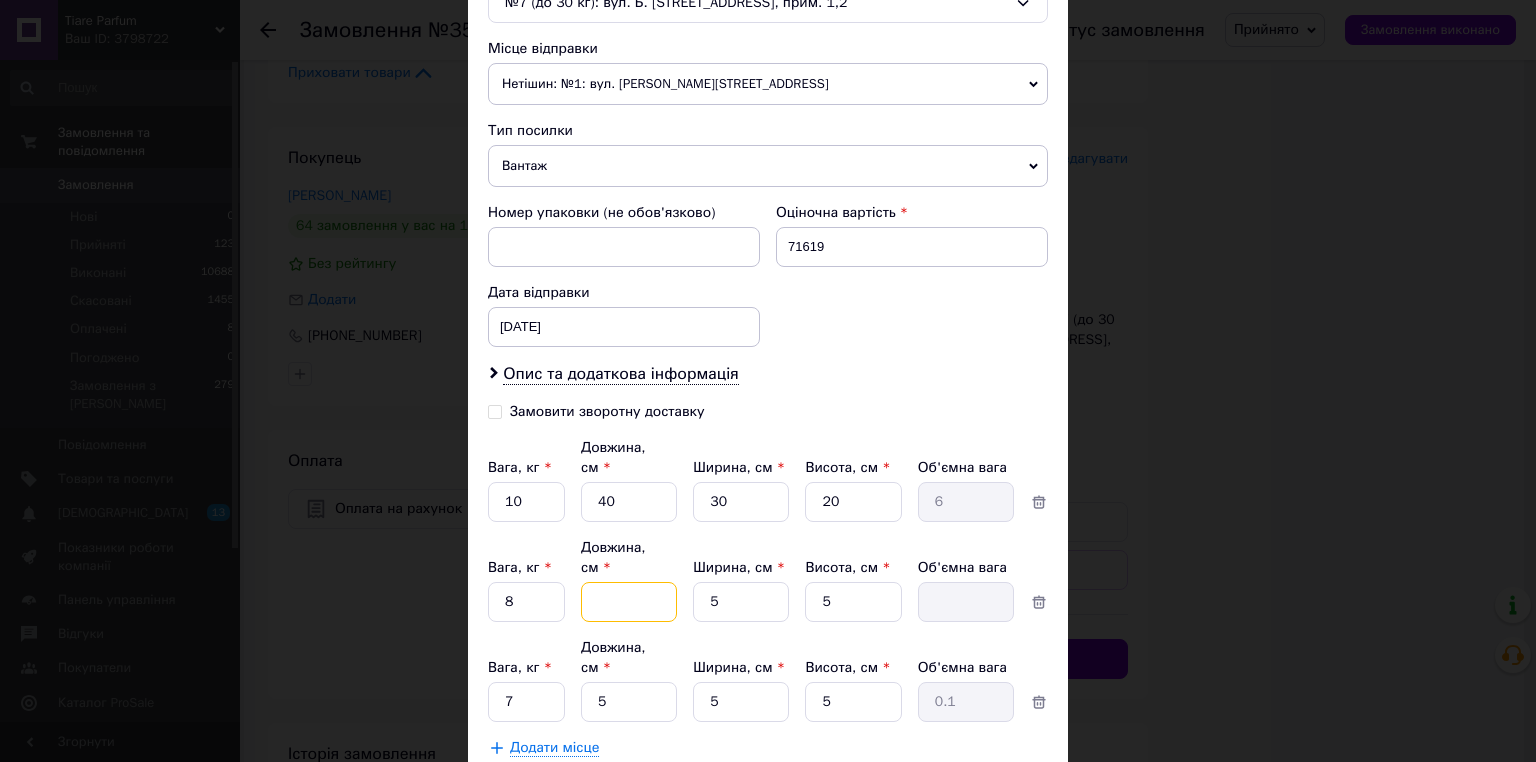 type on "4" 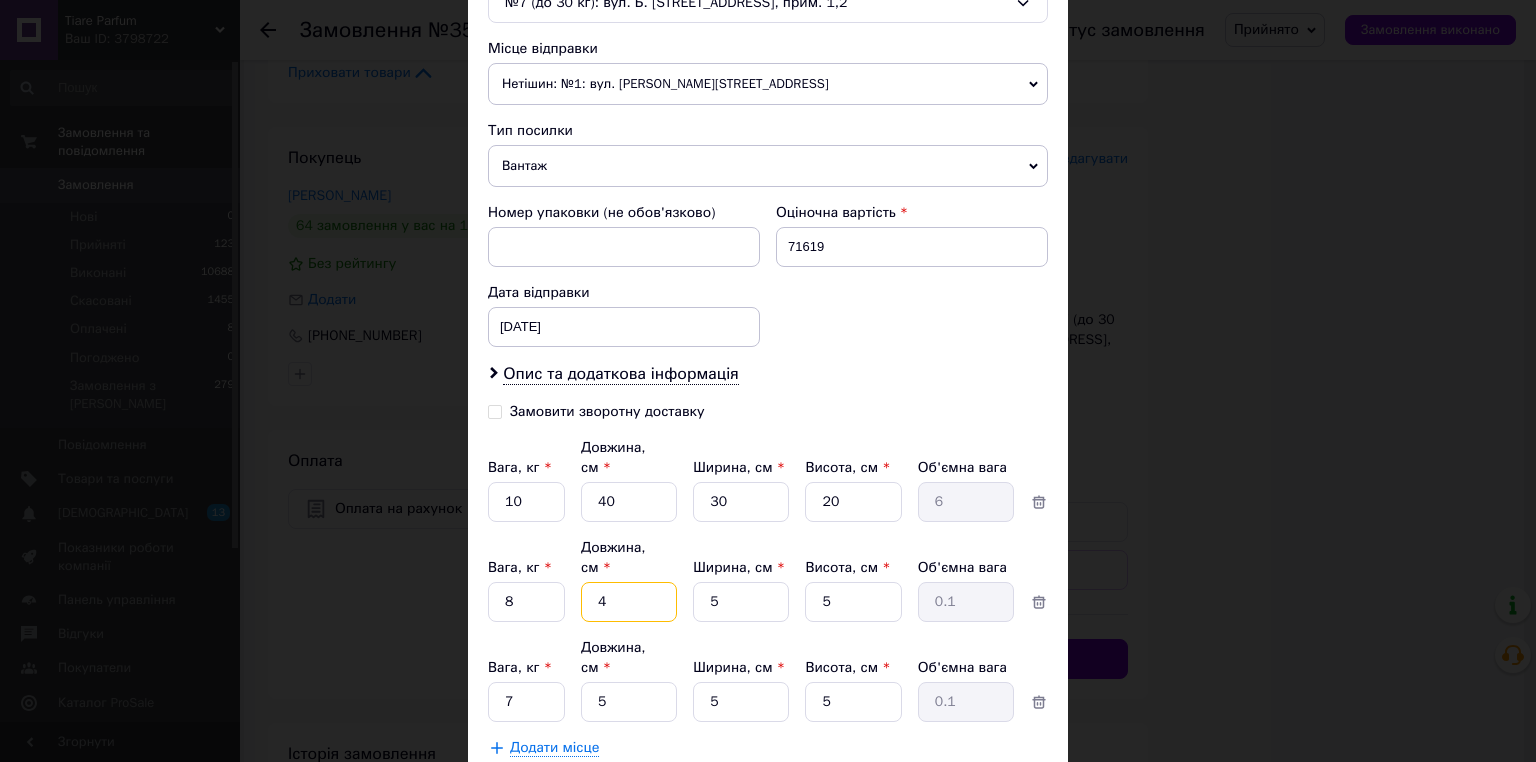 type on "40" 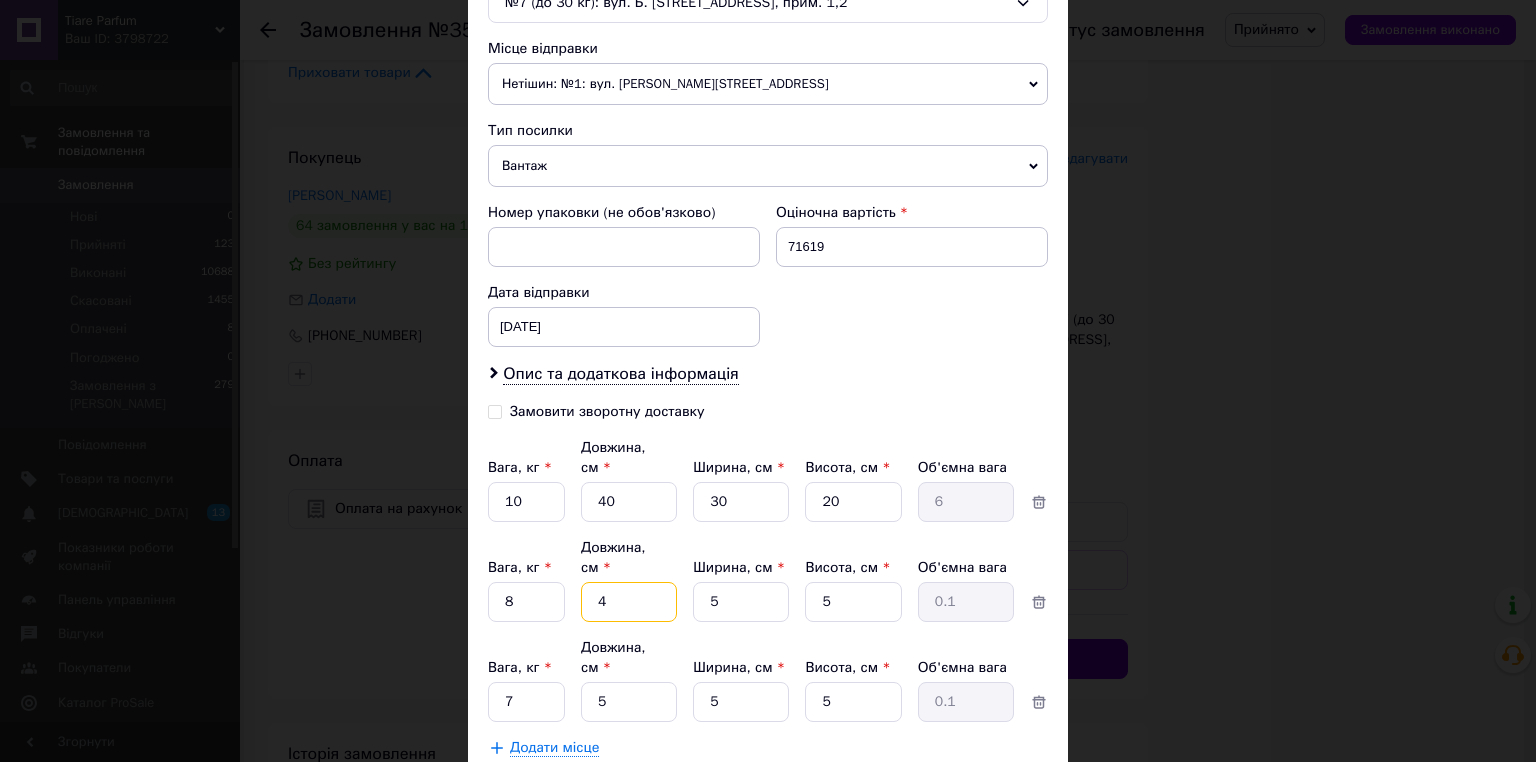 type on "0.25" 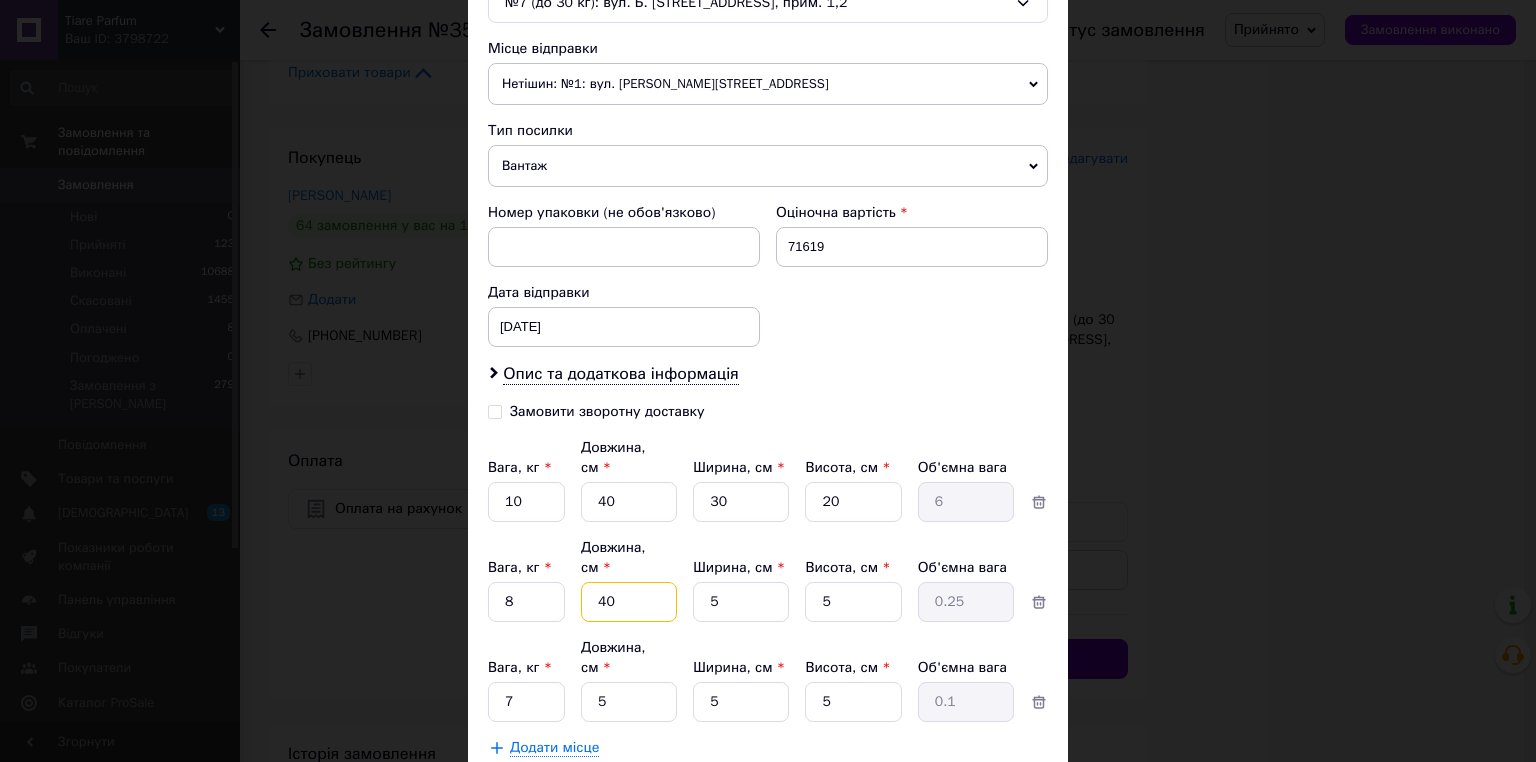 type on "40" 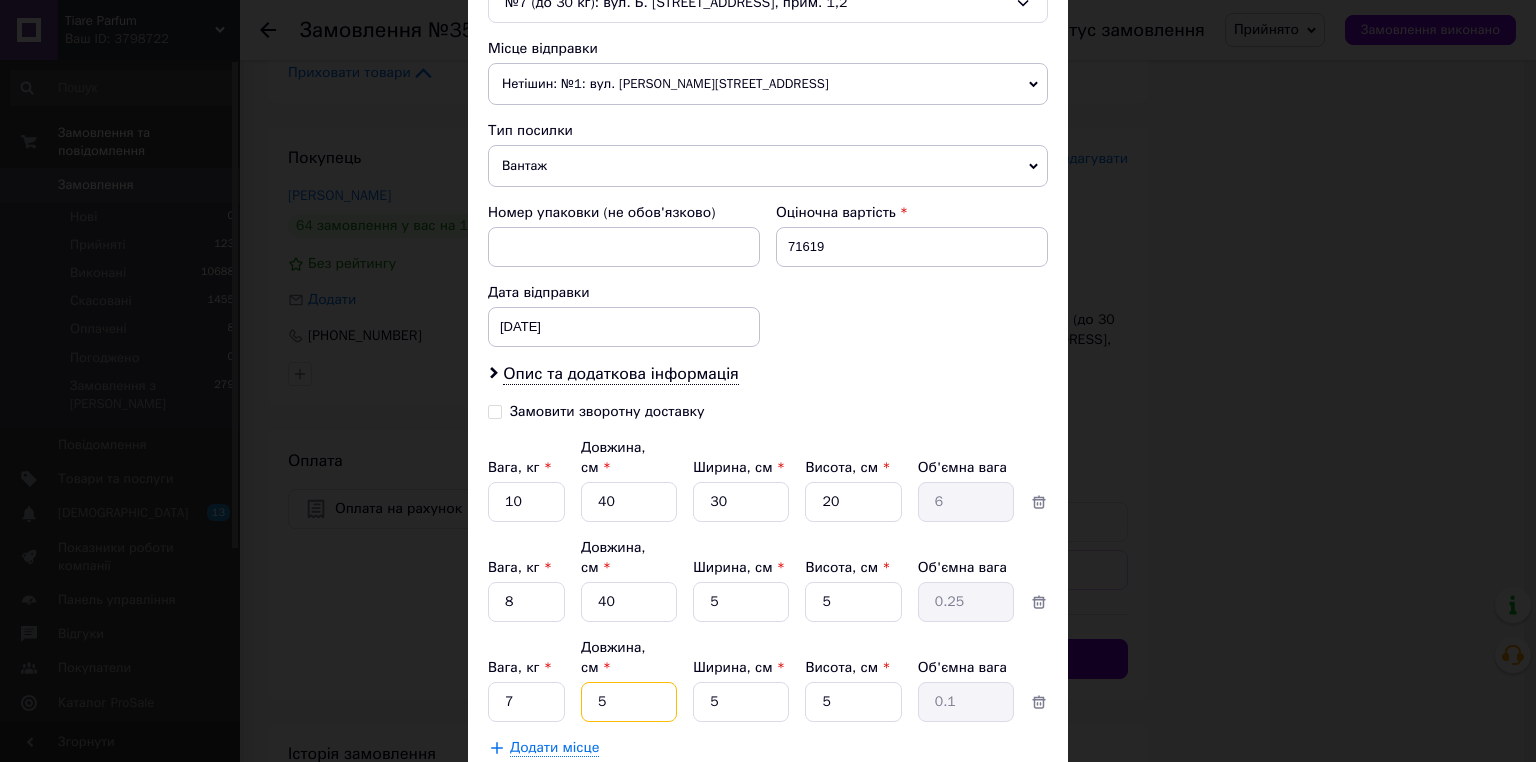 click on "5" at bounding box center [629, 502] 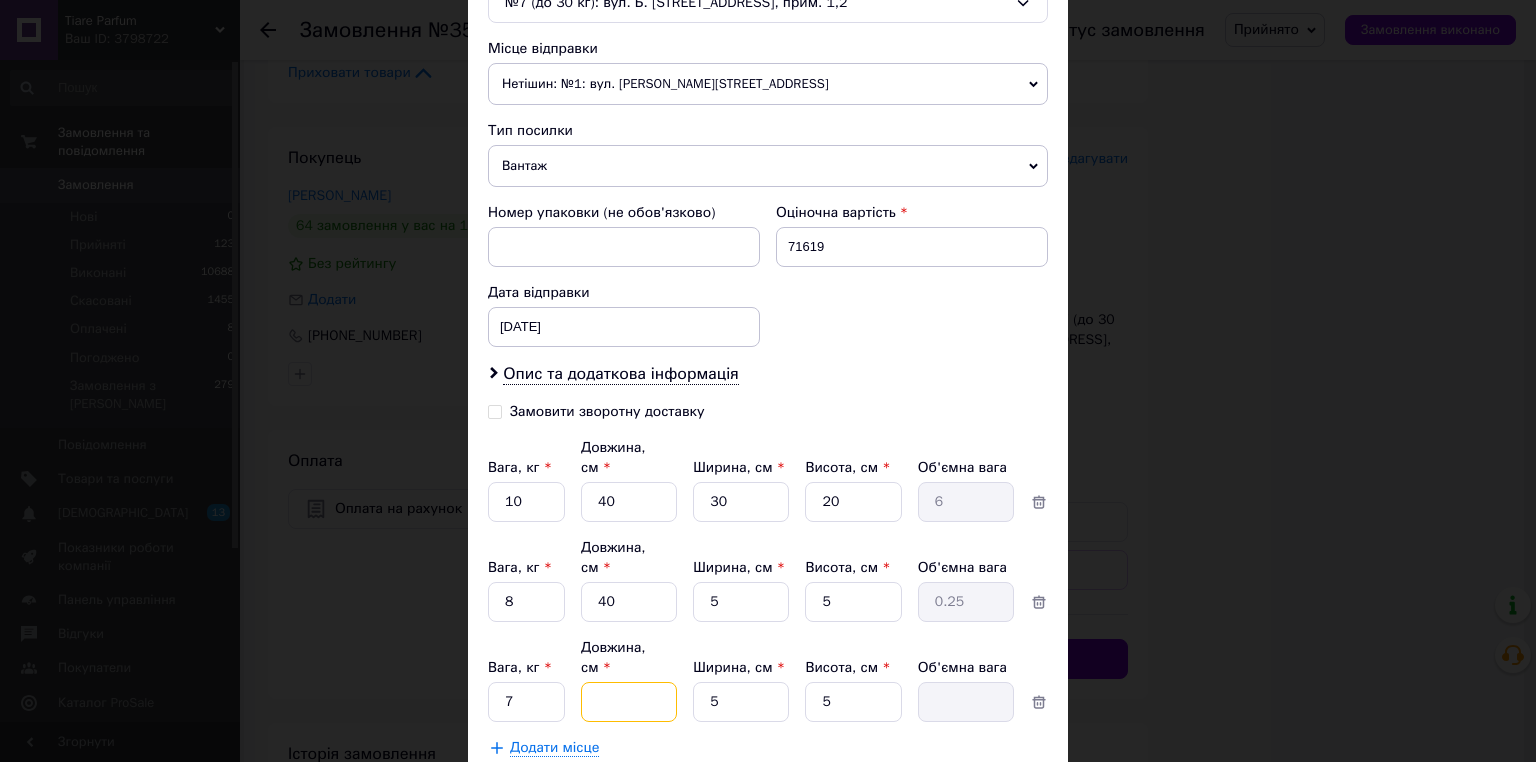 type on "4" 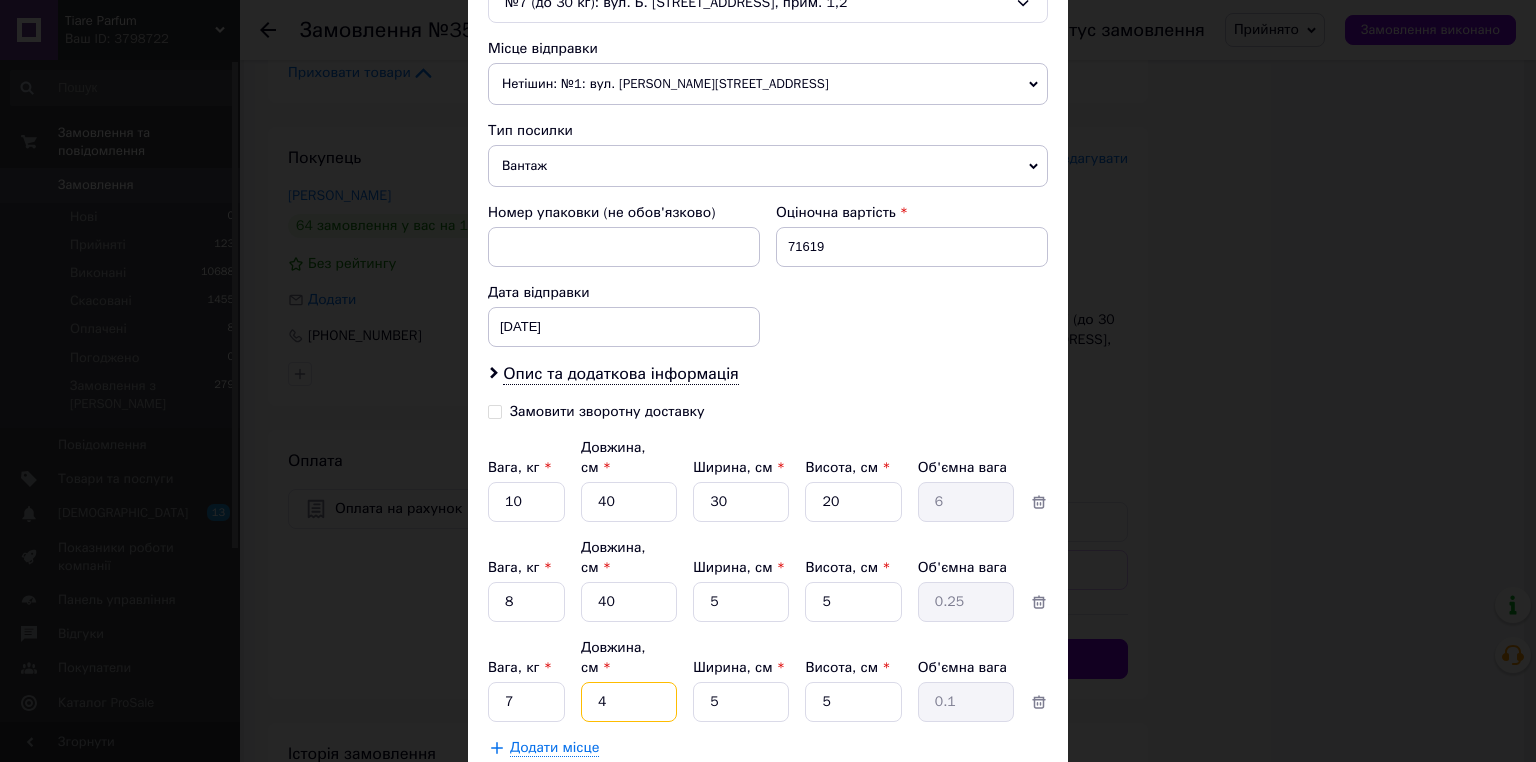 type on "40" 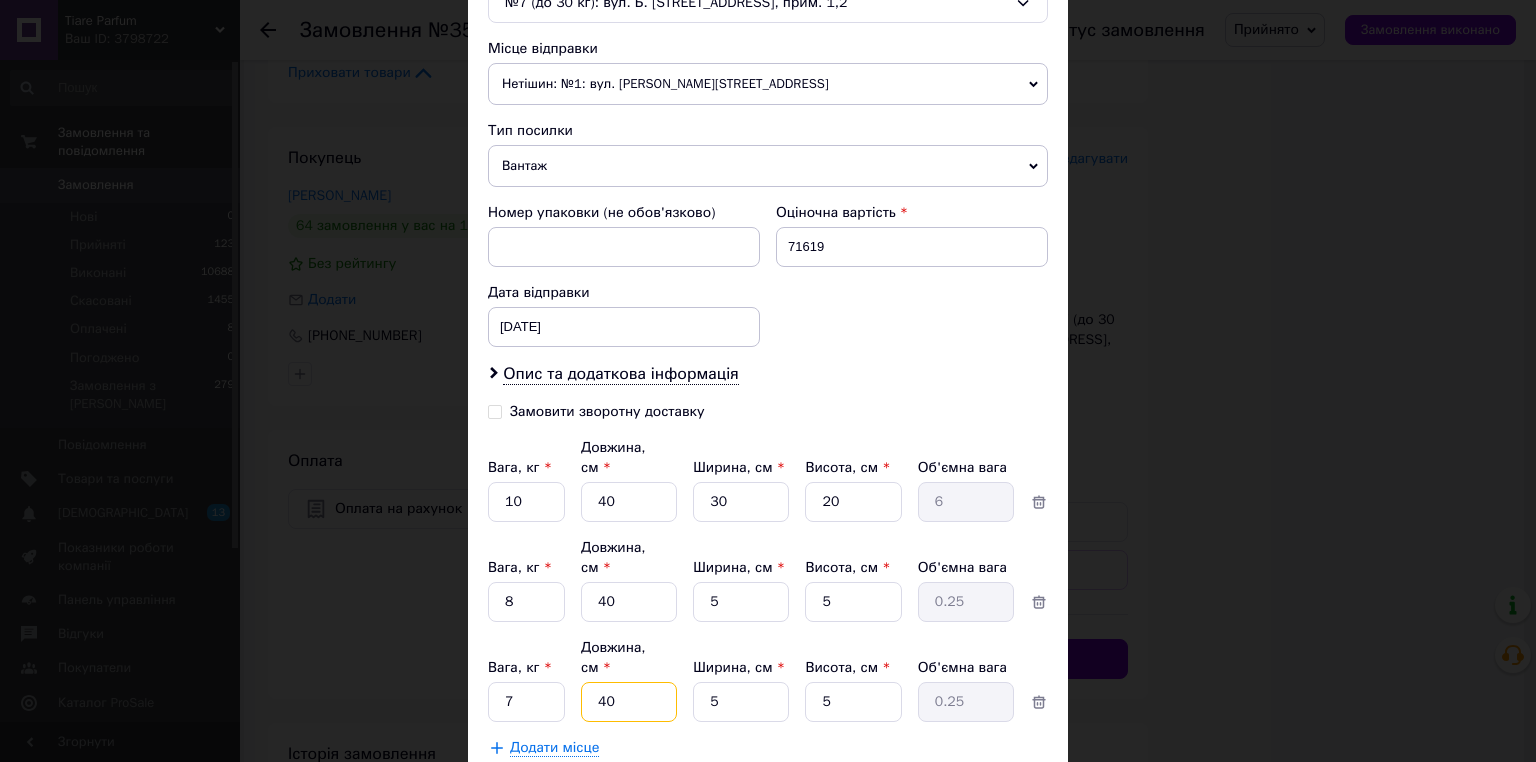 type on "40" 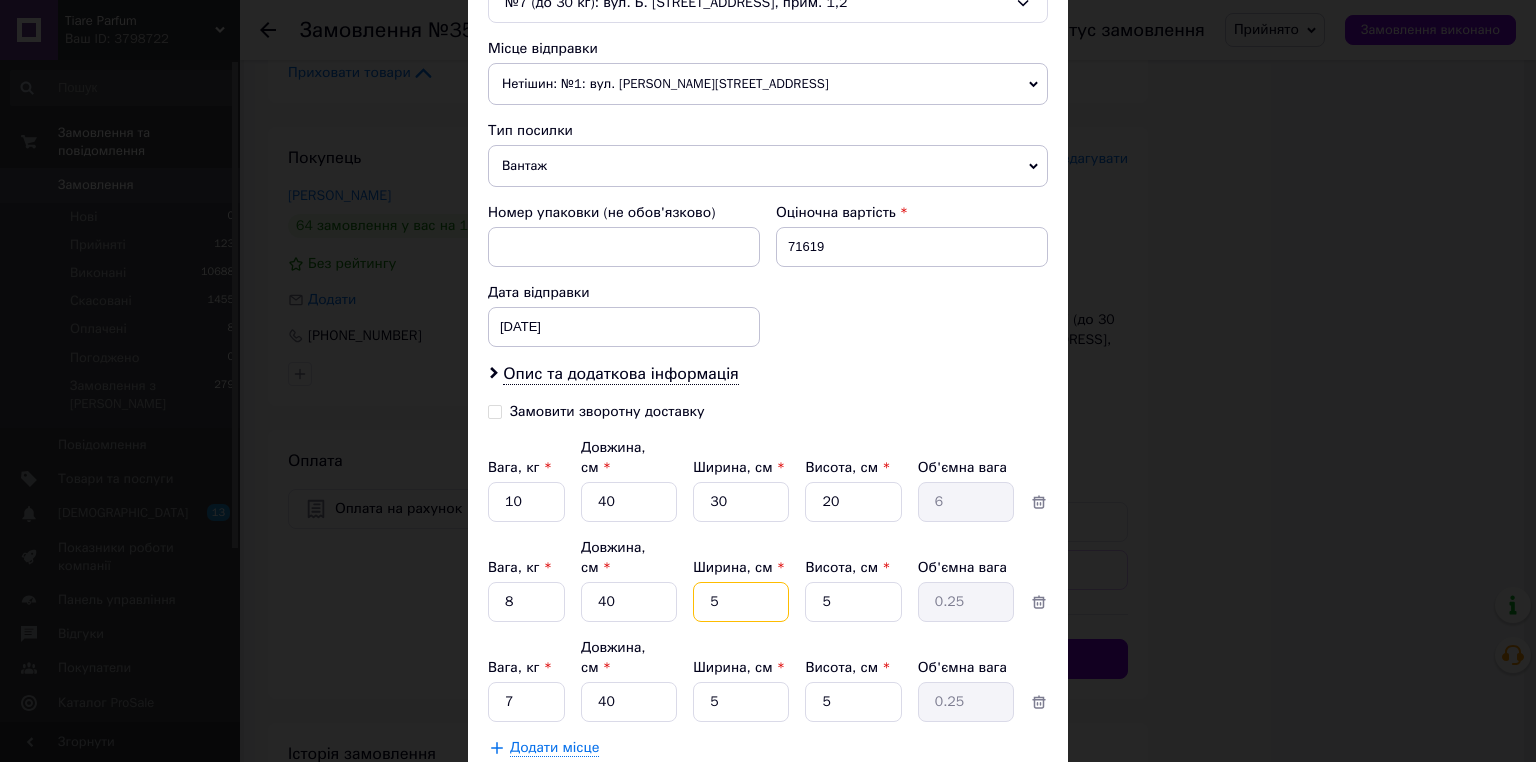 click on "5" at bounding box center (741, 502) 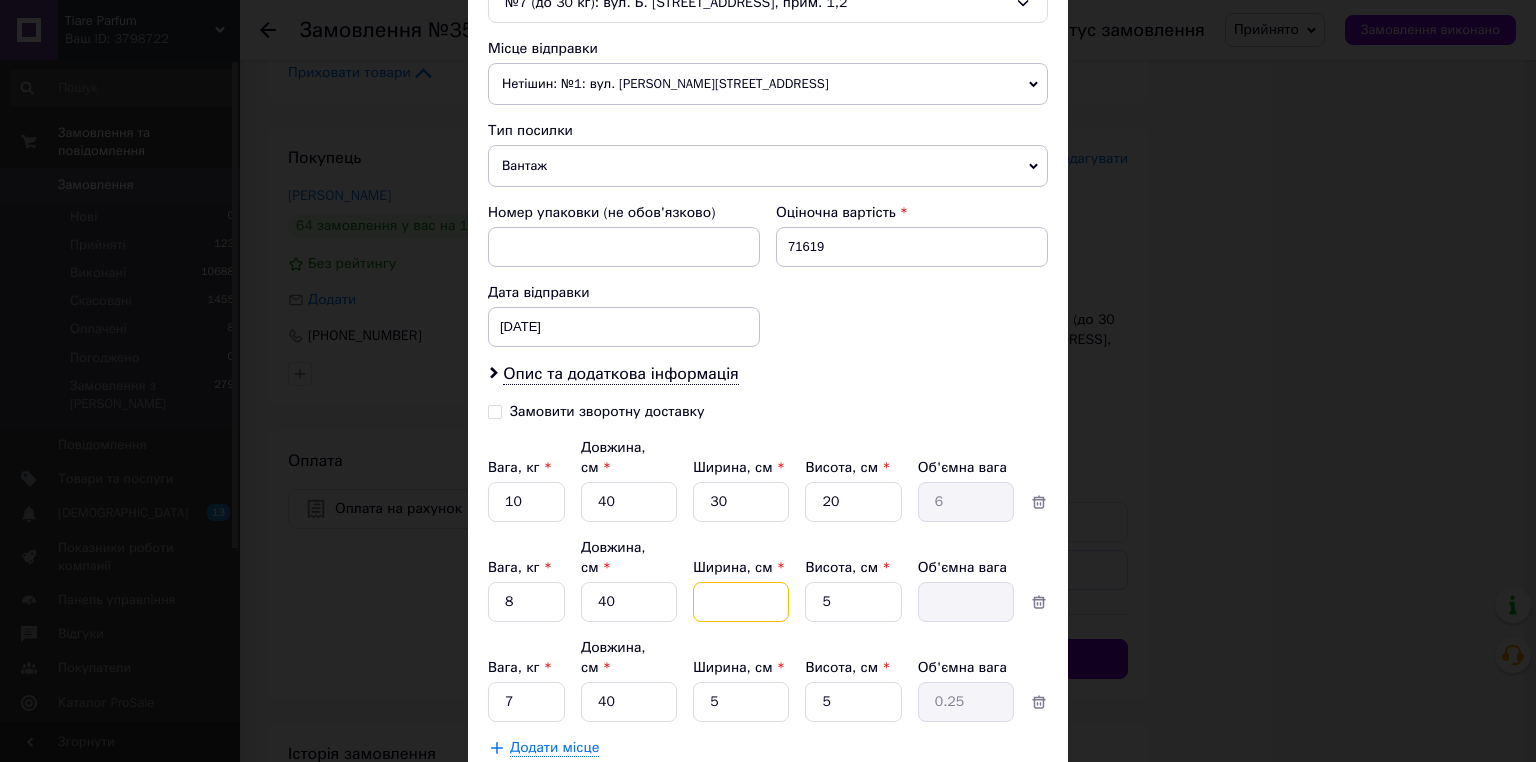 type on "3" 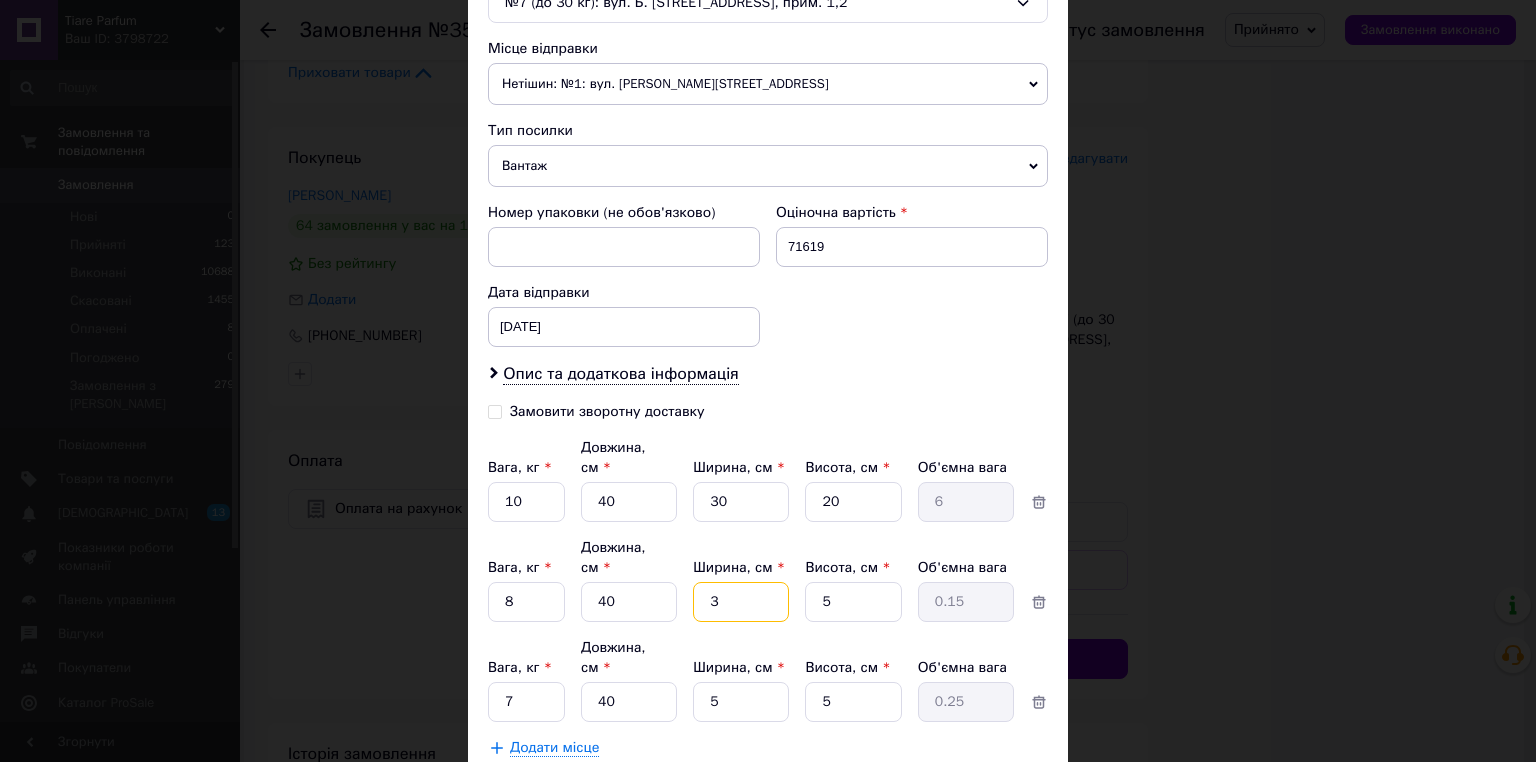 type on "30" 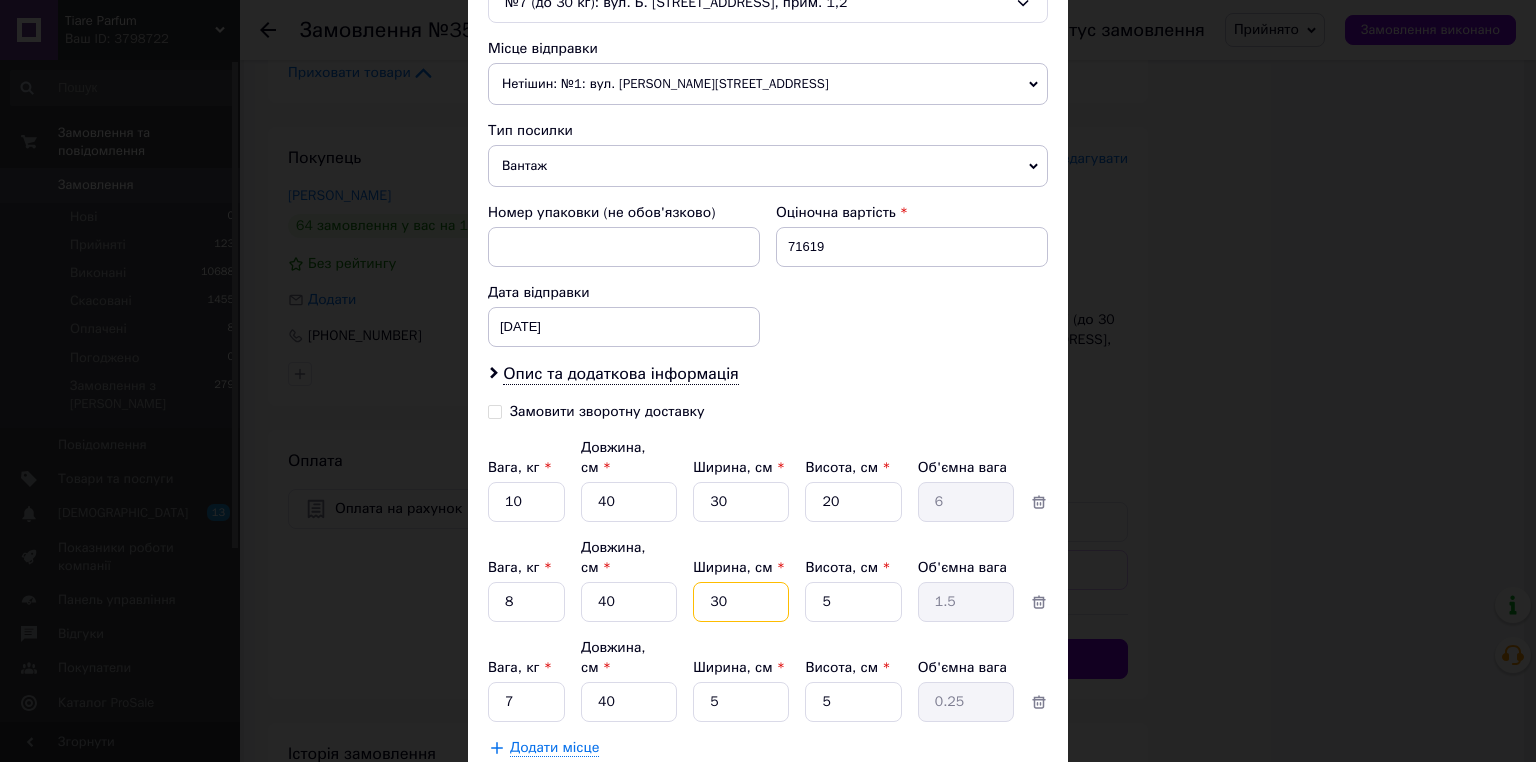 type on "30" 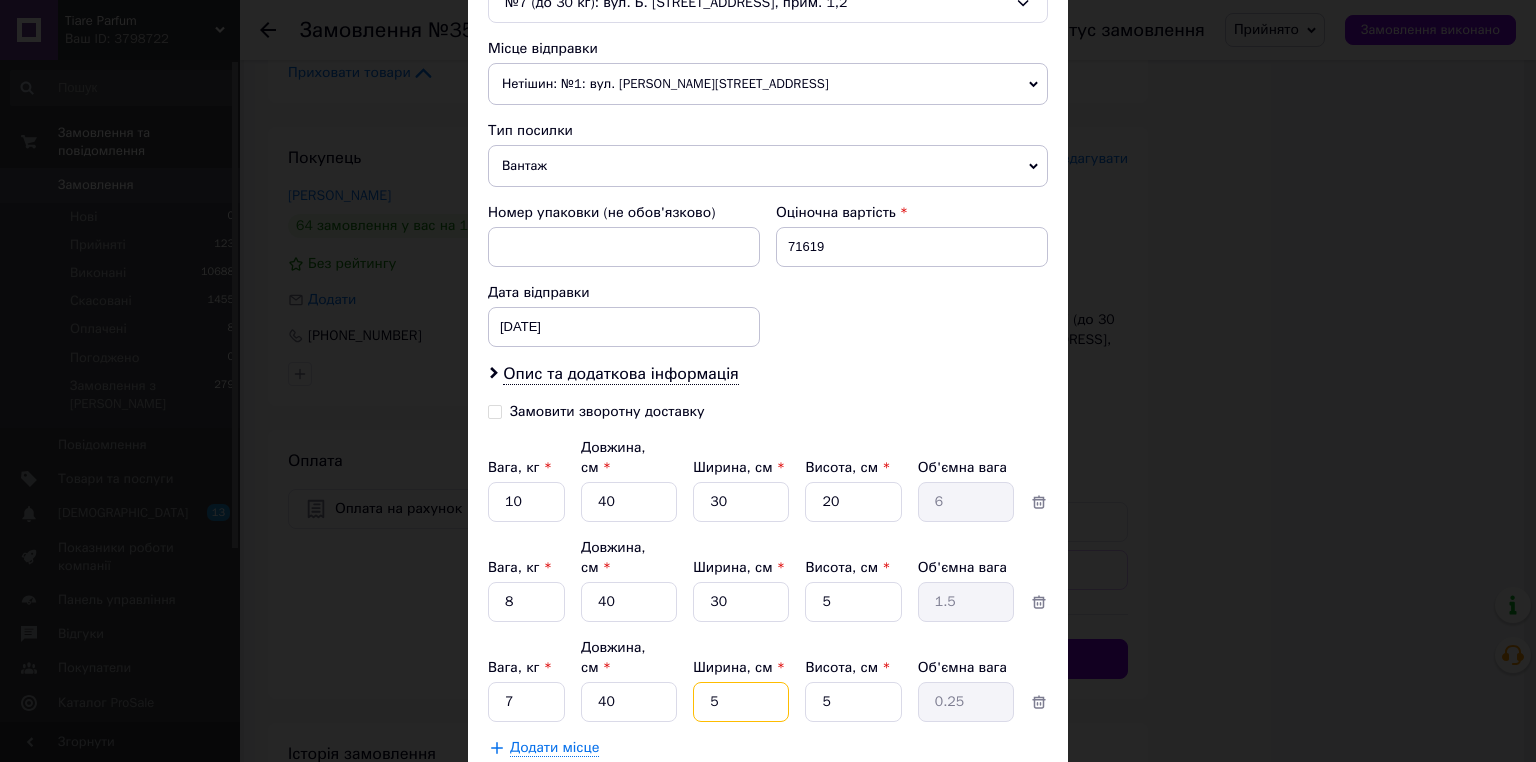 click on "5" at bounding box center [741, 502] 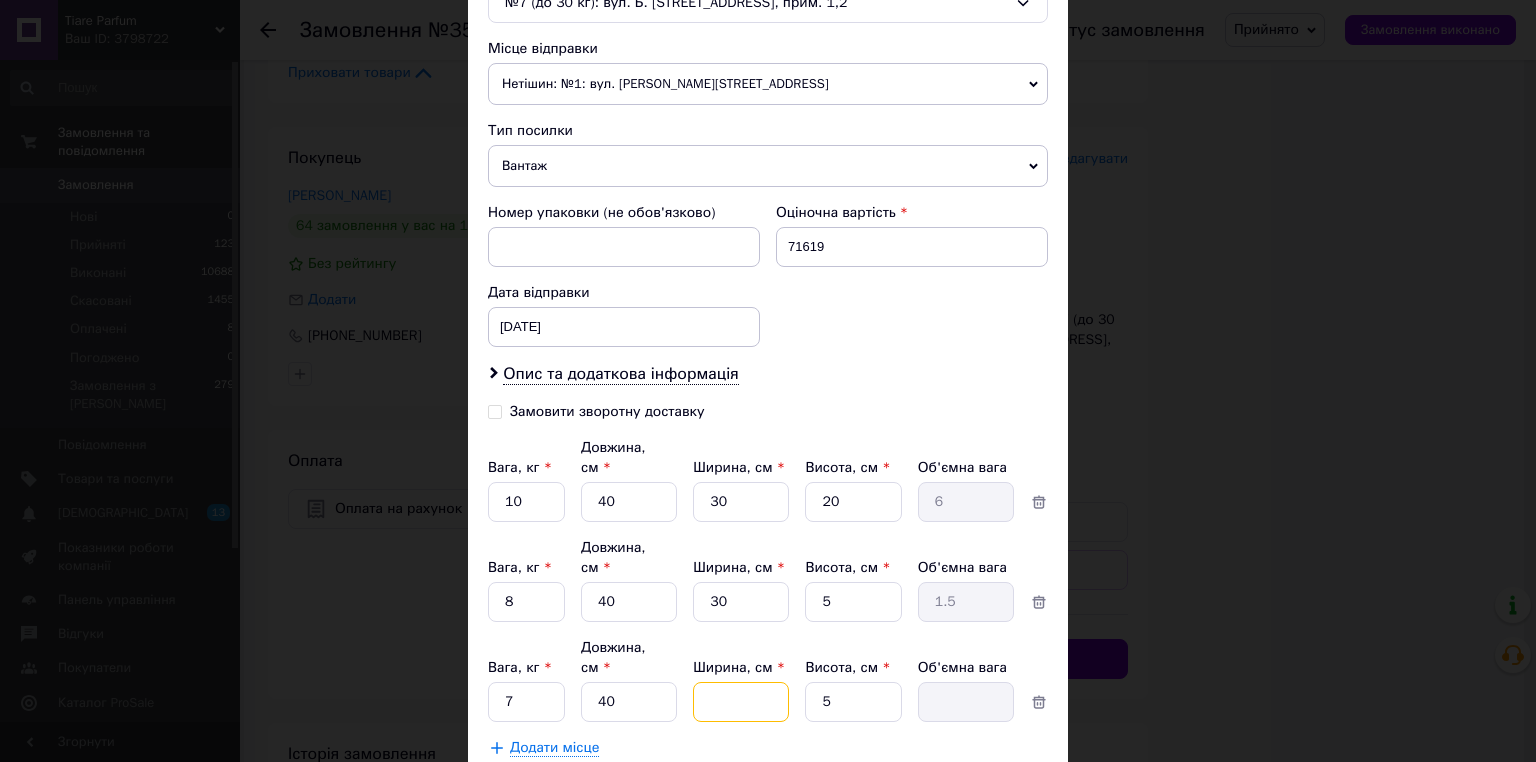 type on "3" 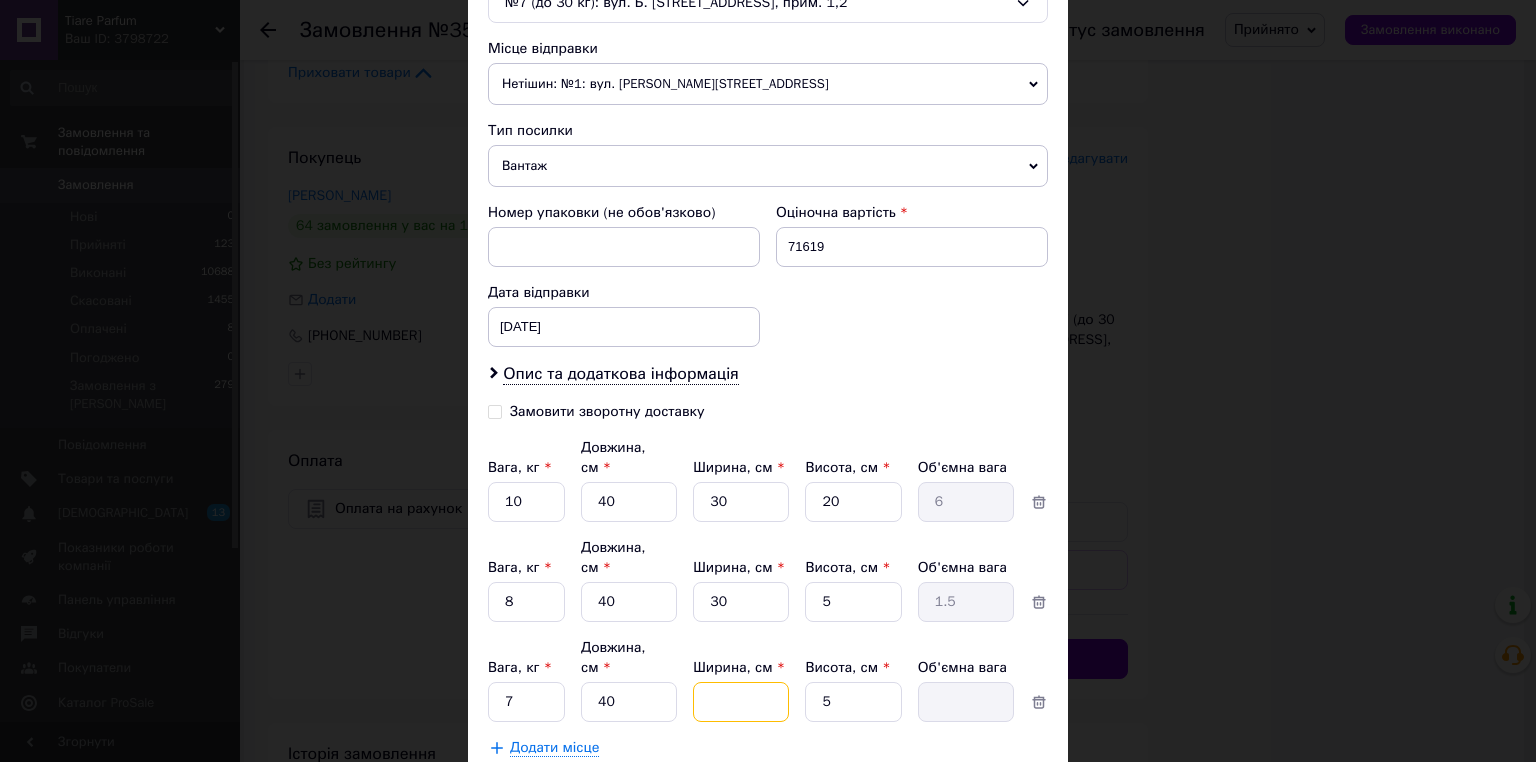 type on "0.15" 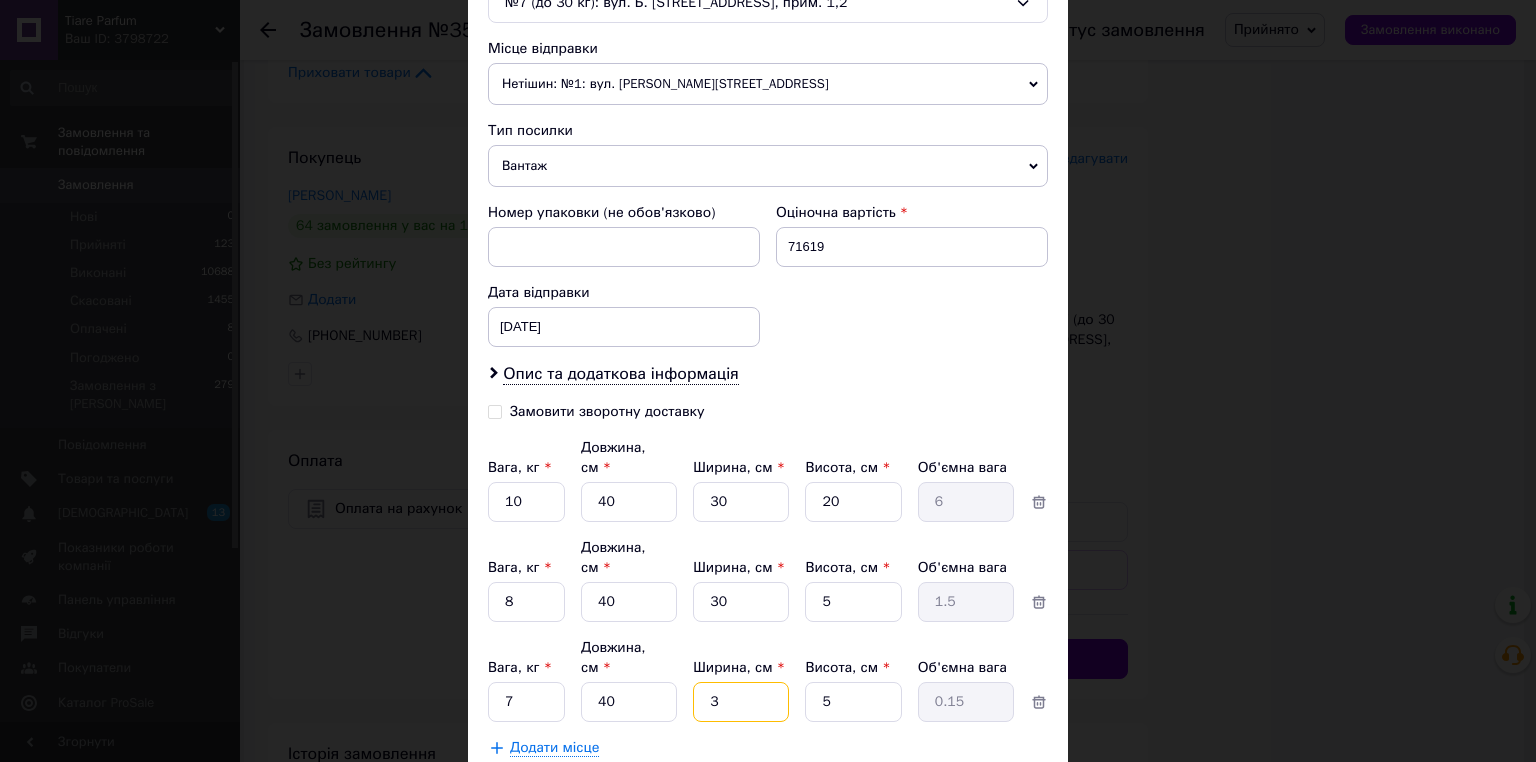 type on "30" 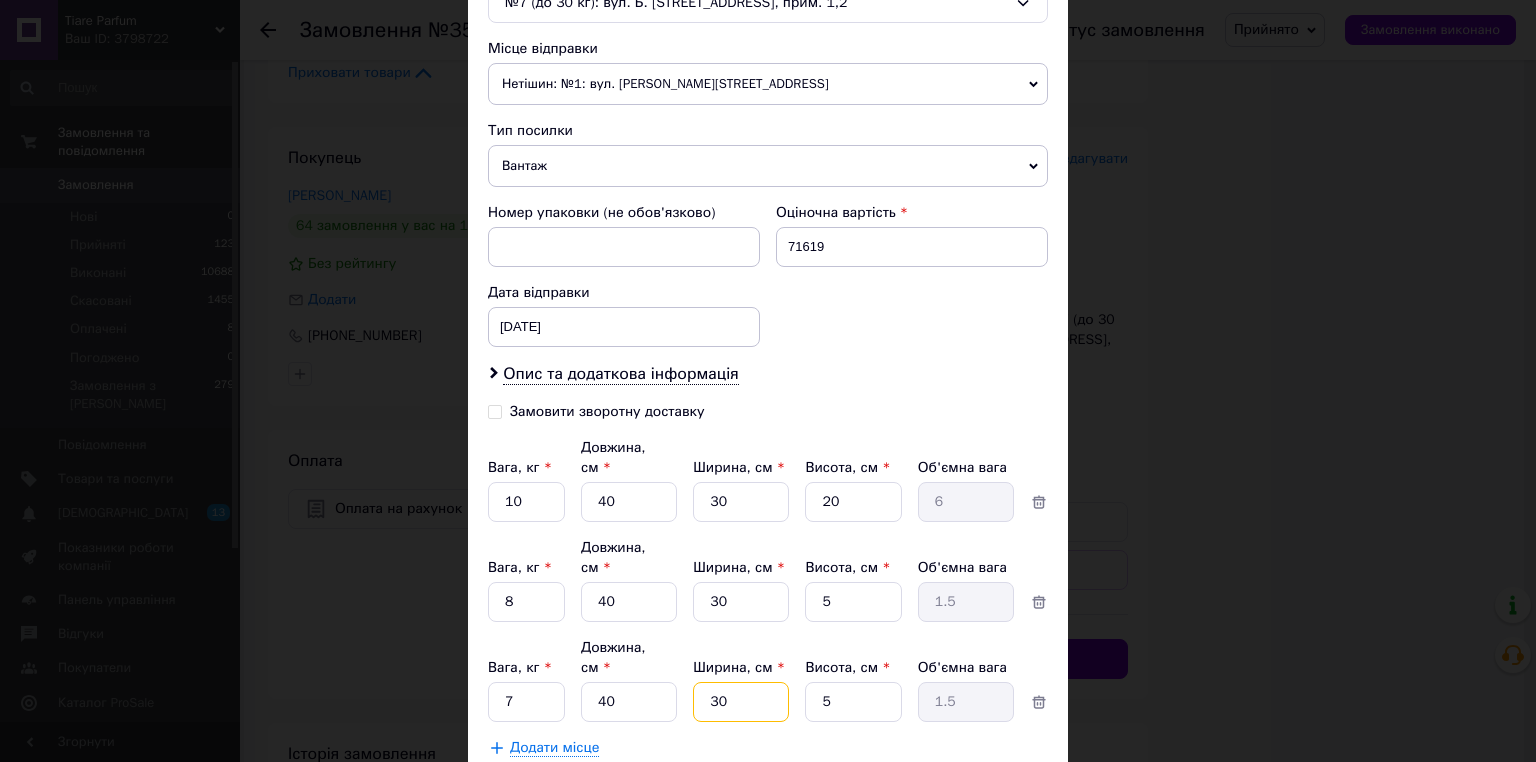 type on "30" 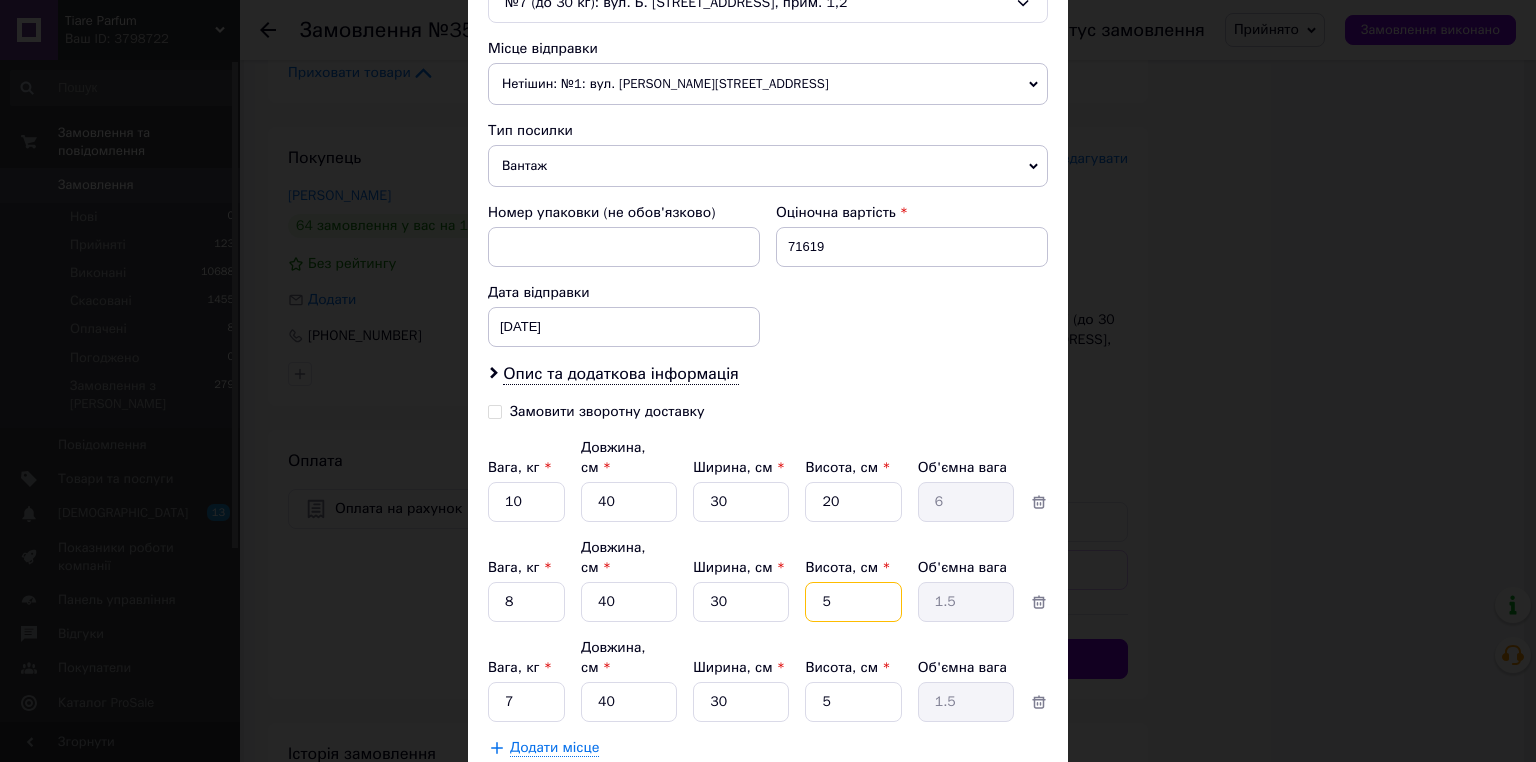 click on "5" at bounding box center (853, 502) 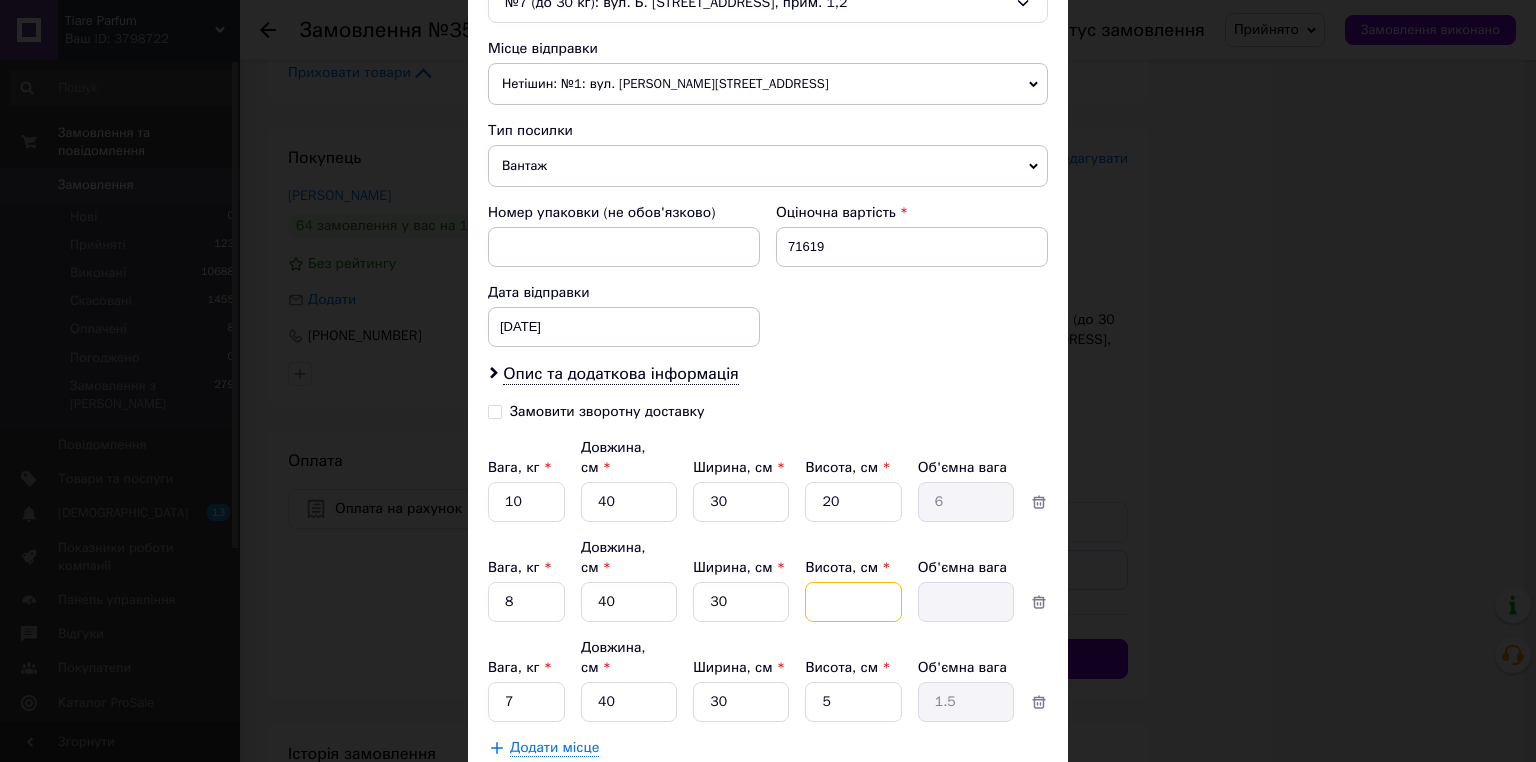 type on "2" 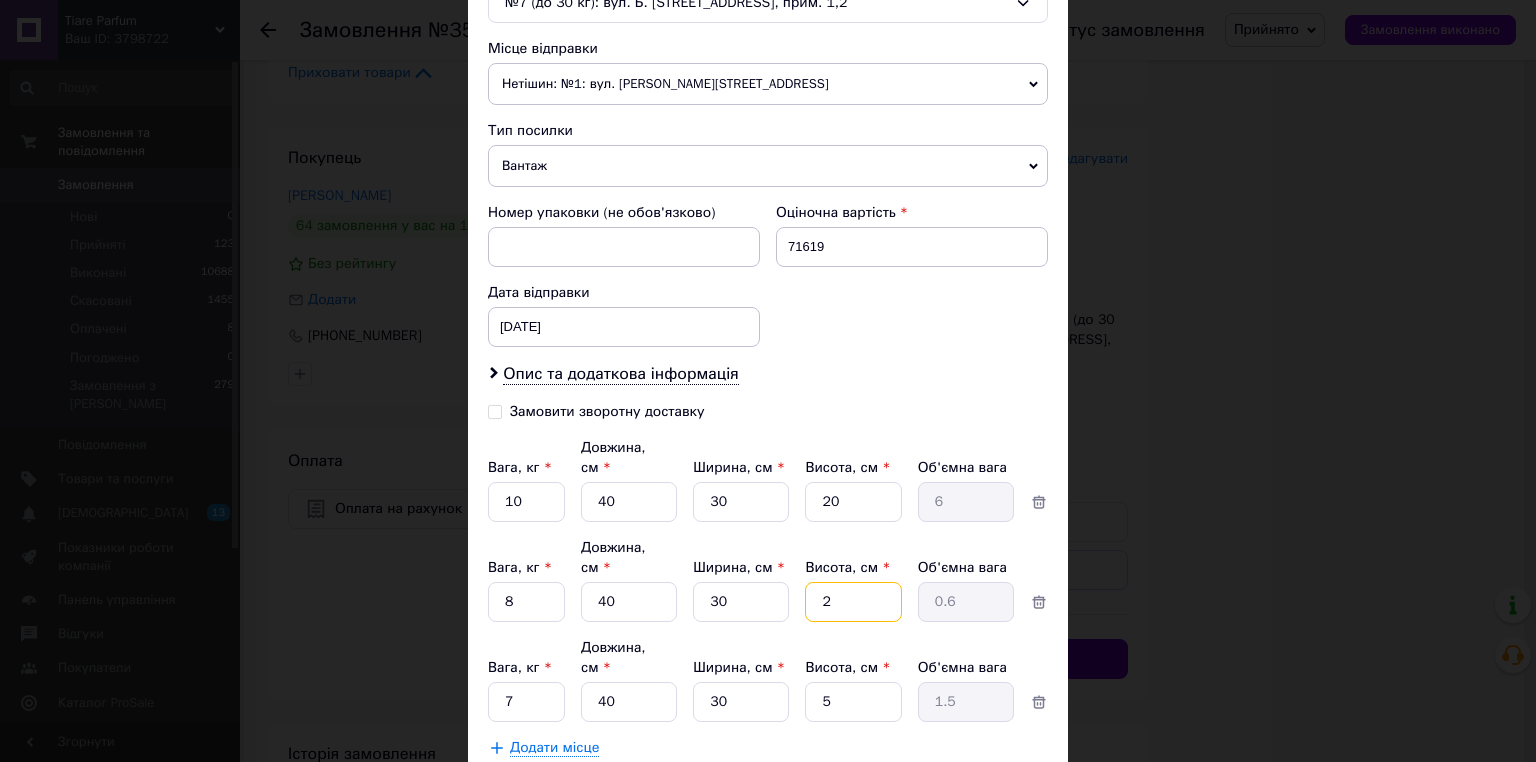 type on "20" 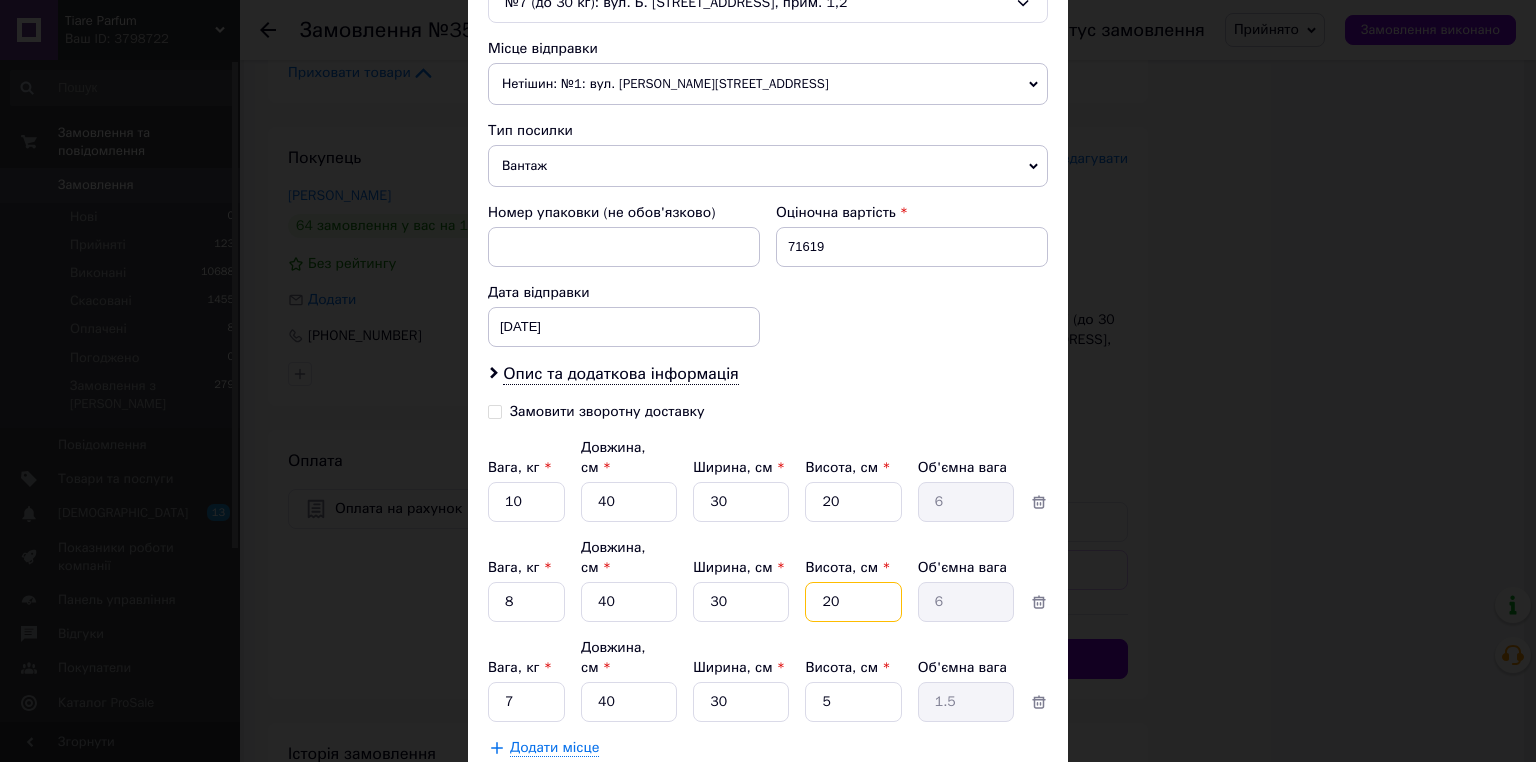 type on "20" 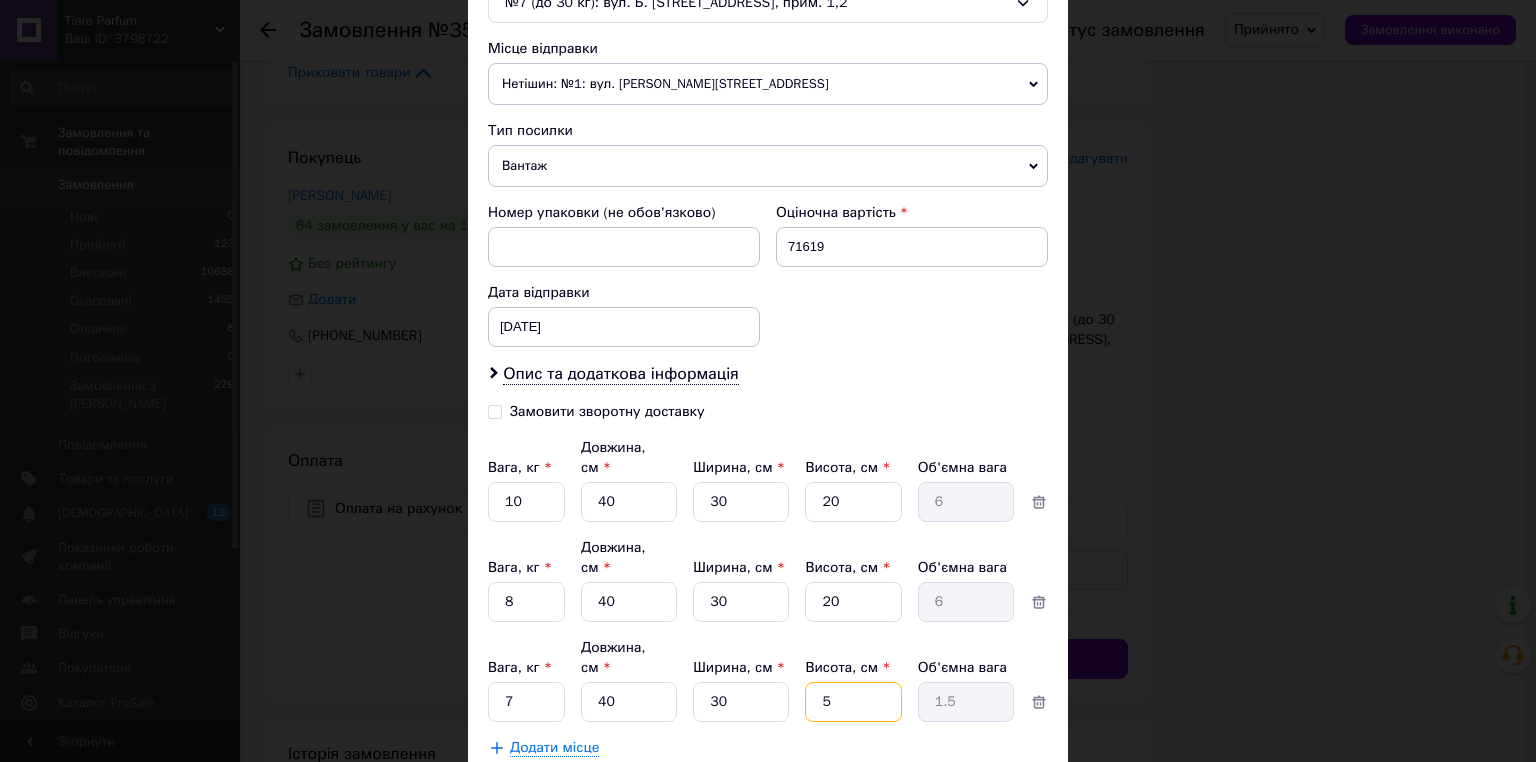 click on "5" at bounding box center [853, 502] 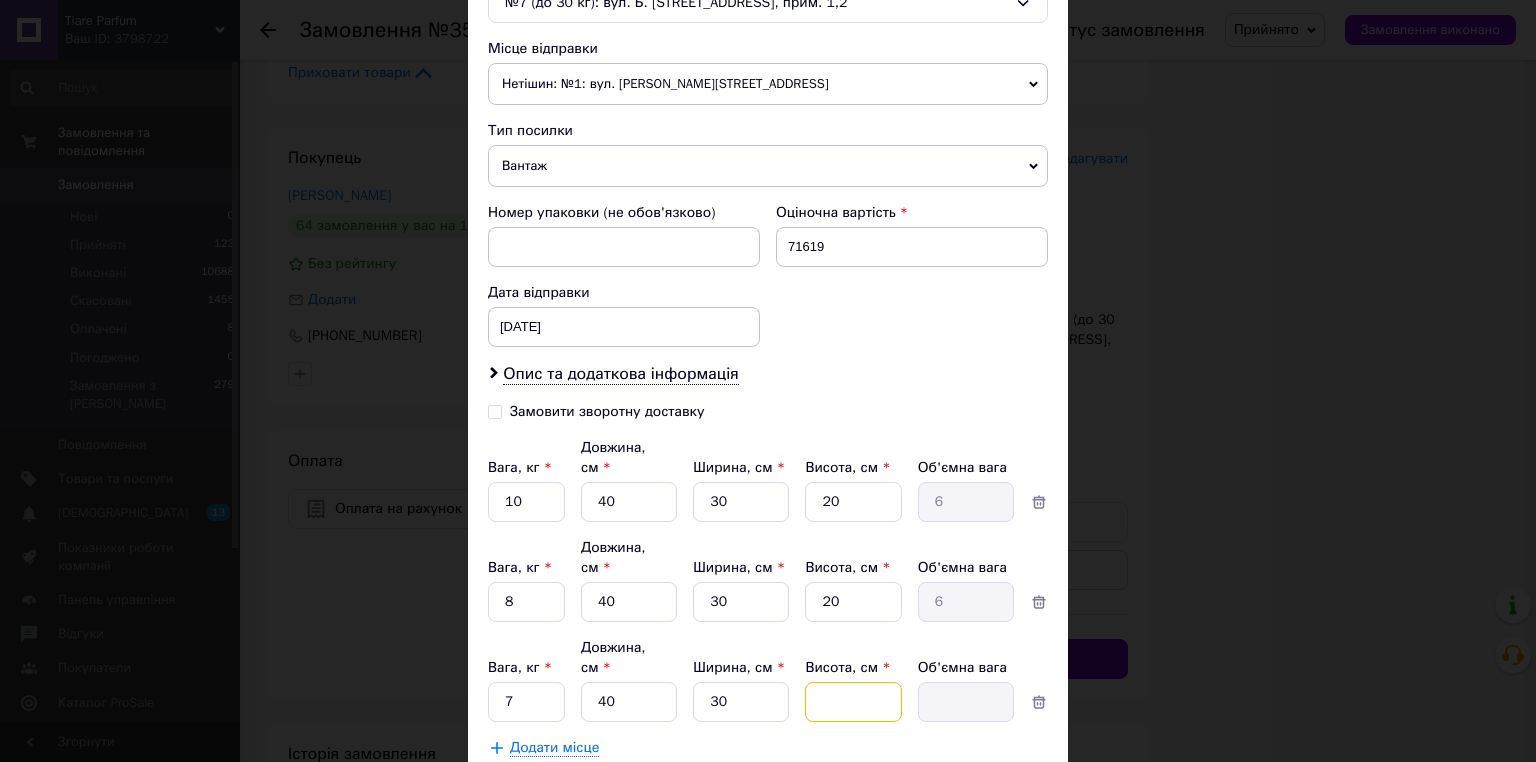 type on "2" 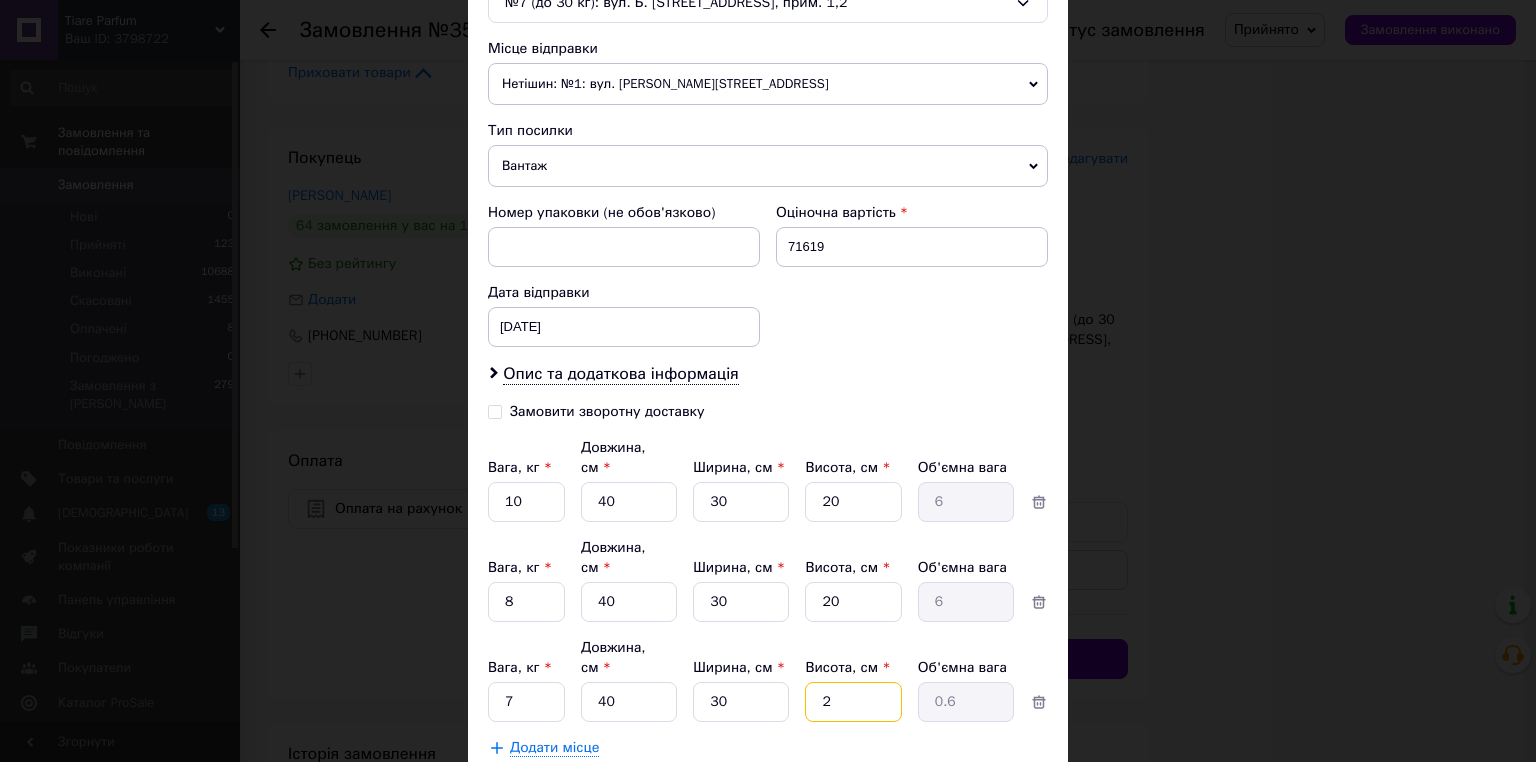 type on "20" 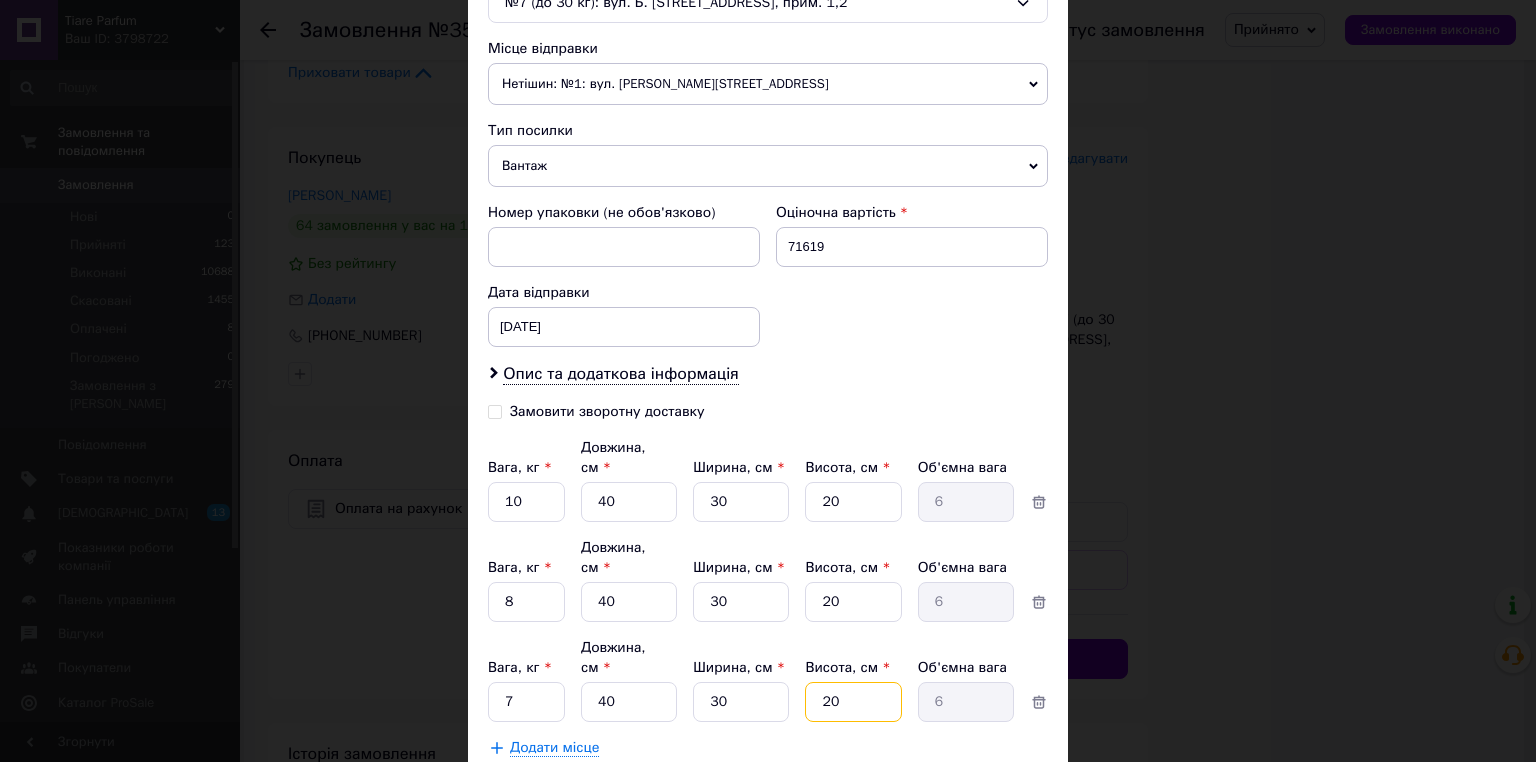 type on "20" 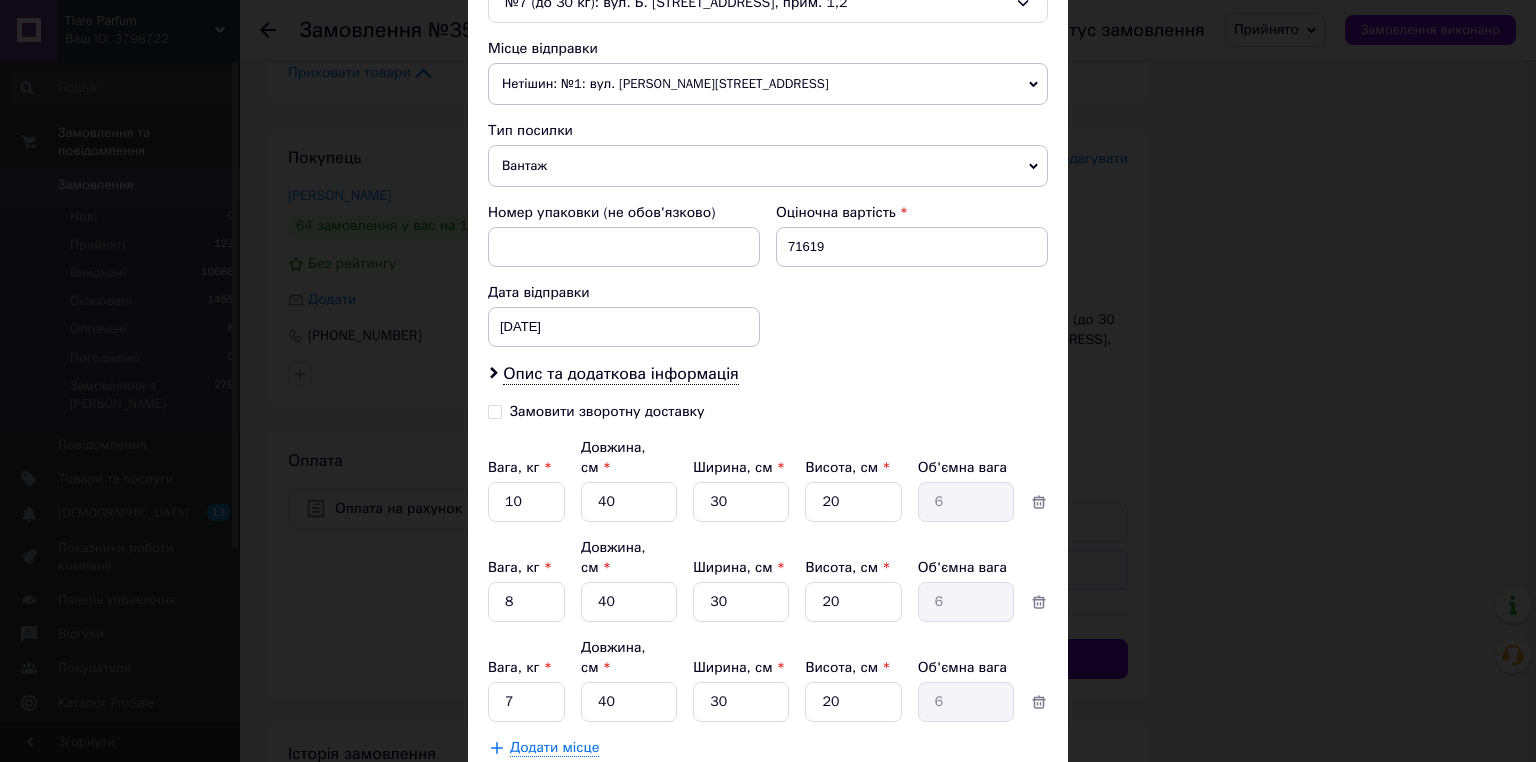 click on "Зберегти" at bounding box center (999, 798) 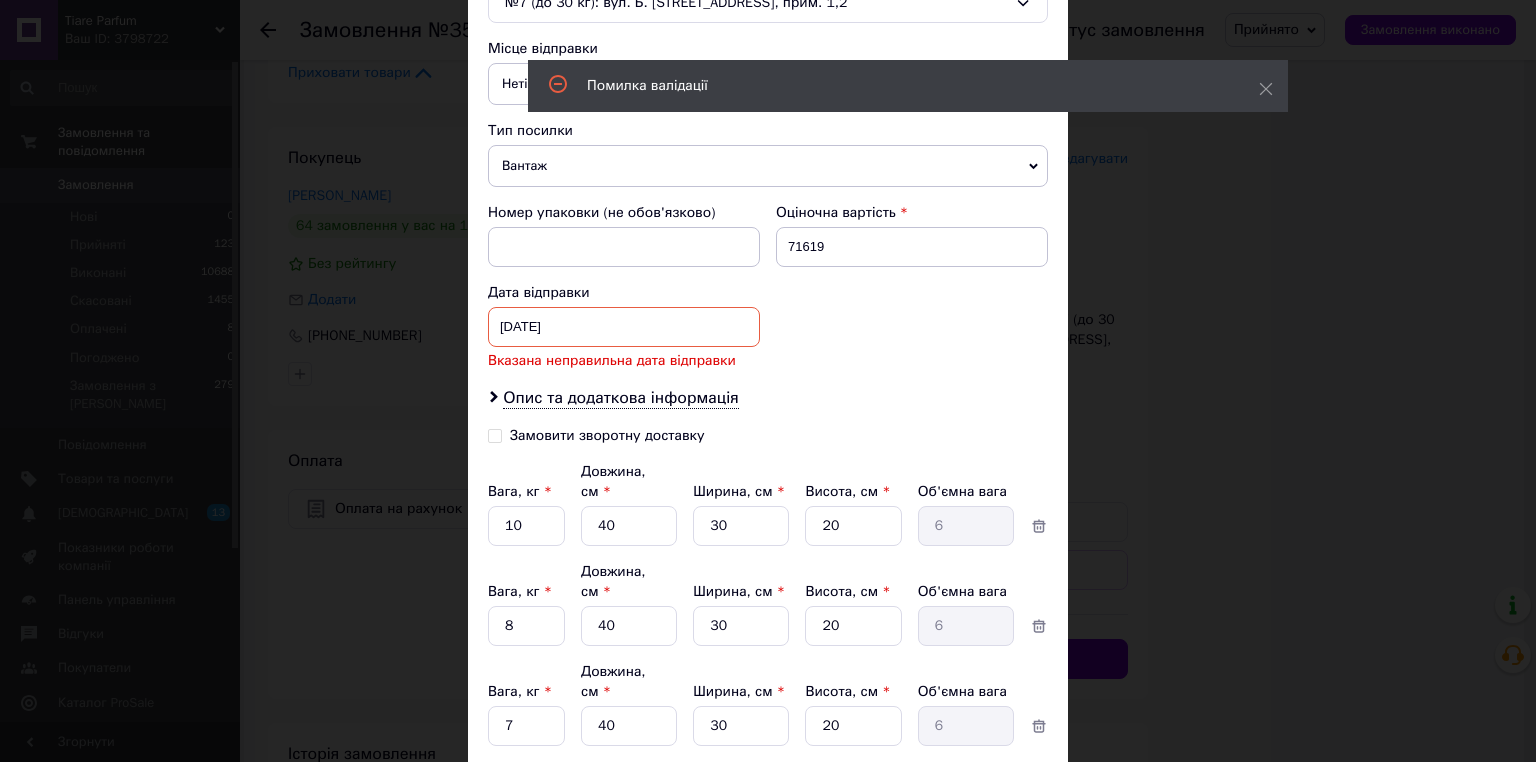 click on "27.06.2025 < 2025 > < Июнь > Пн Вт Ср Чт Пт Сб Вс 26 27 28 29 30 31 1 2 3 4 5 6 7 8 9 10 11 12 13 14 15 16 17 18 19 20 21 22 23 24 25 26 27 28 29 30 1 2 3 4 5 6" at bounding box center (624, 327) 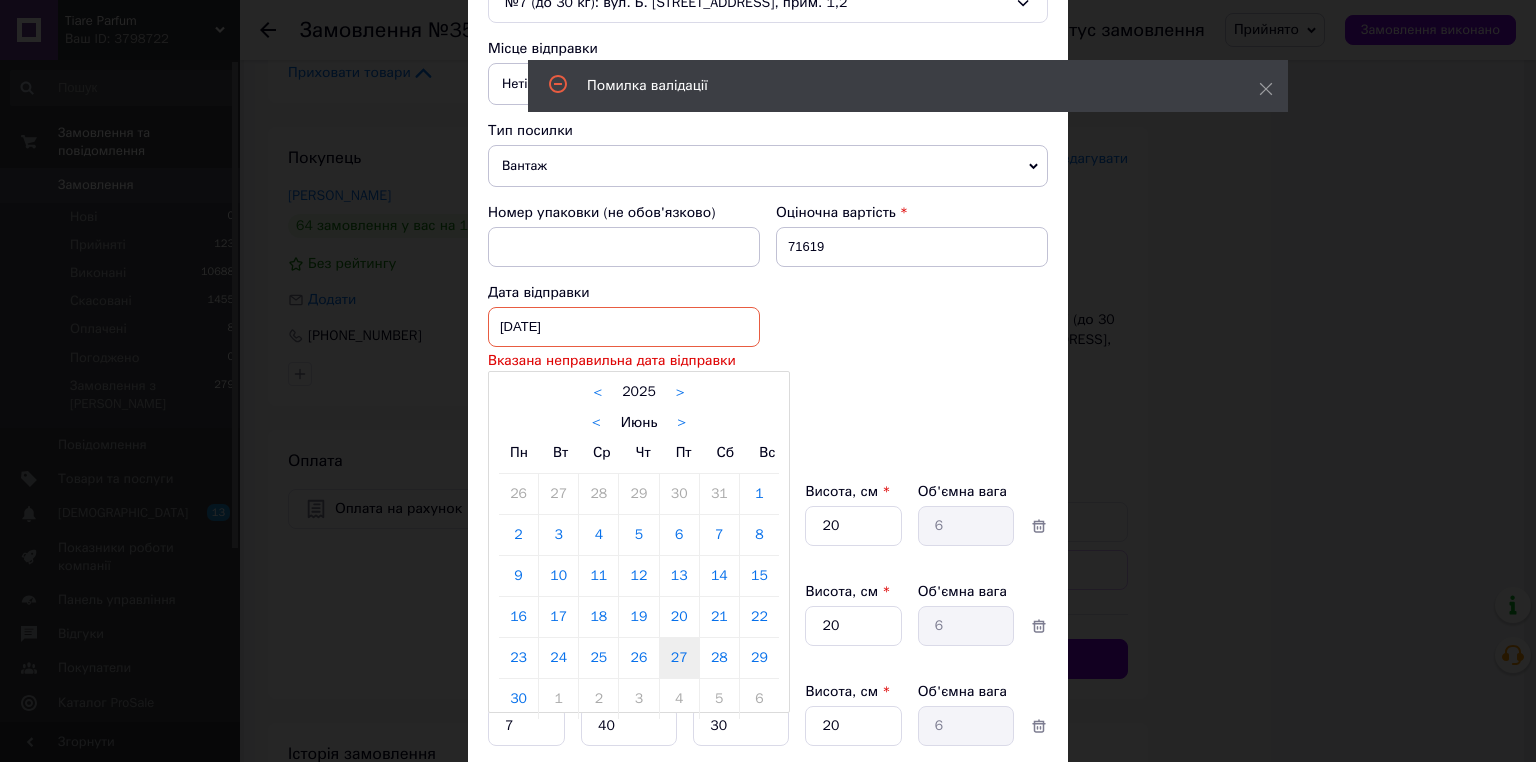 click on ">" at bounding box center [681, 423] 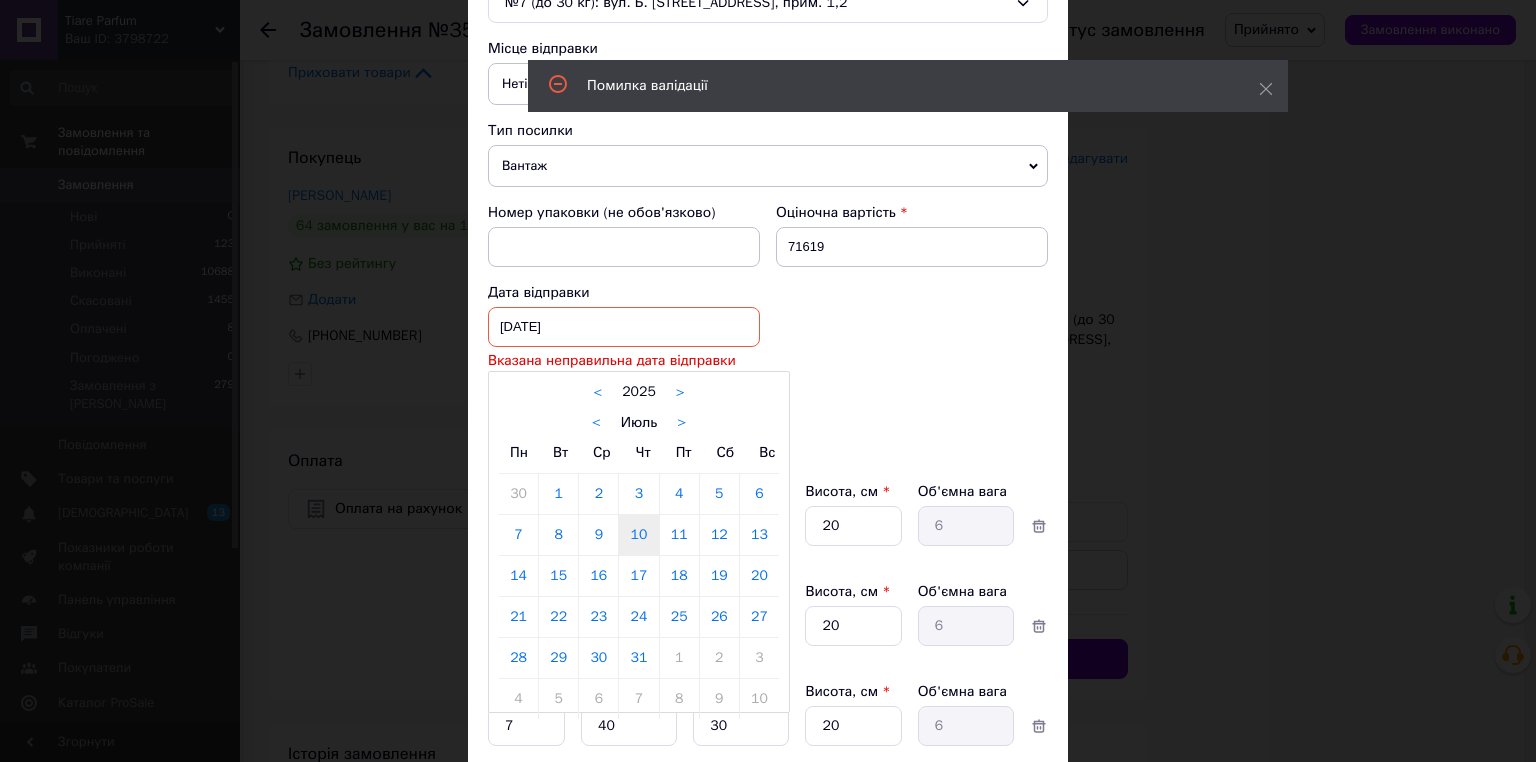click on "10" at bounding box center (638, 535) 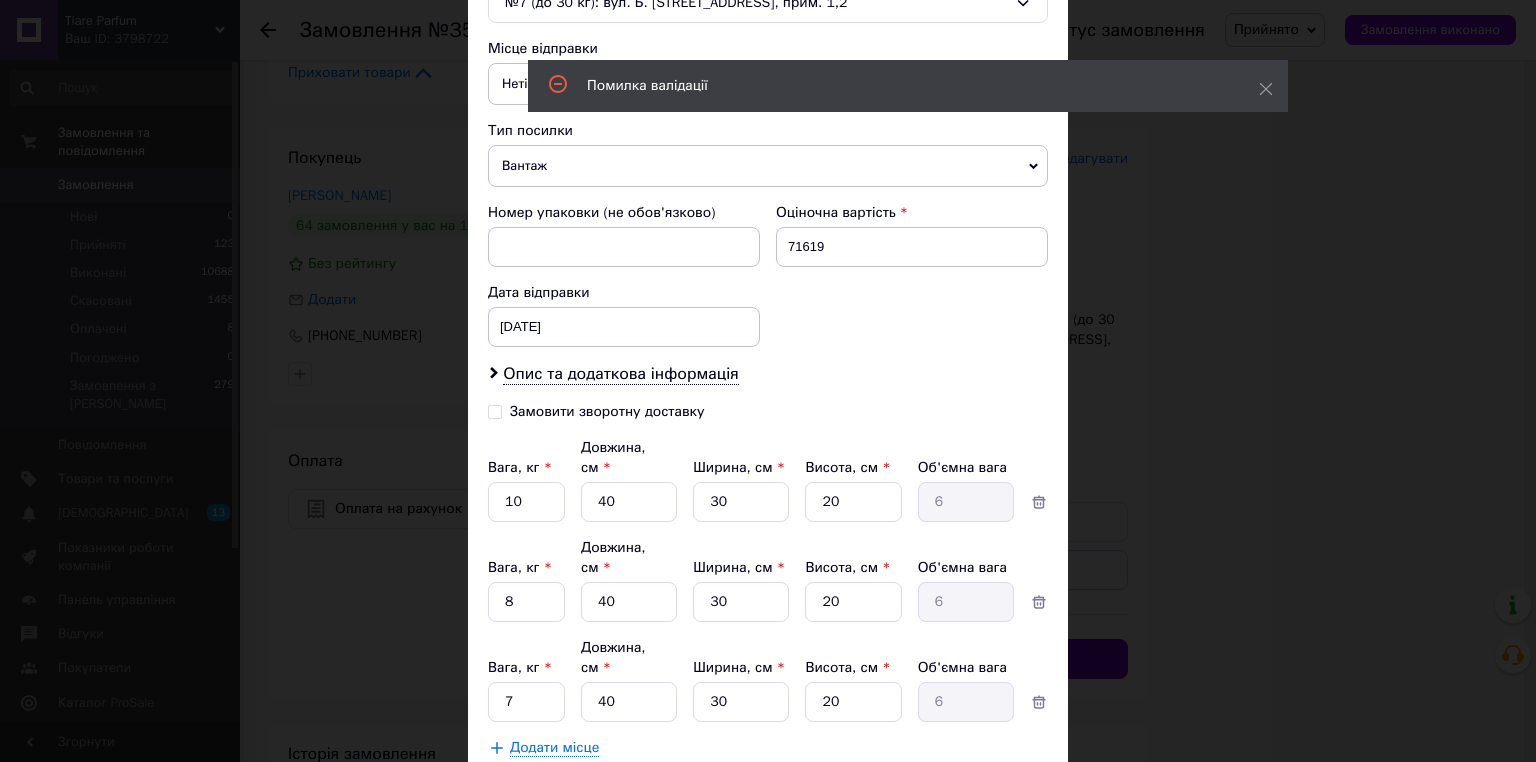 click on "Зберегти" at bounding box center (999, 798) 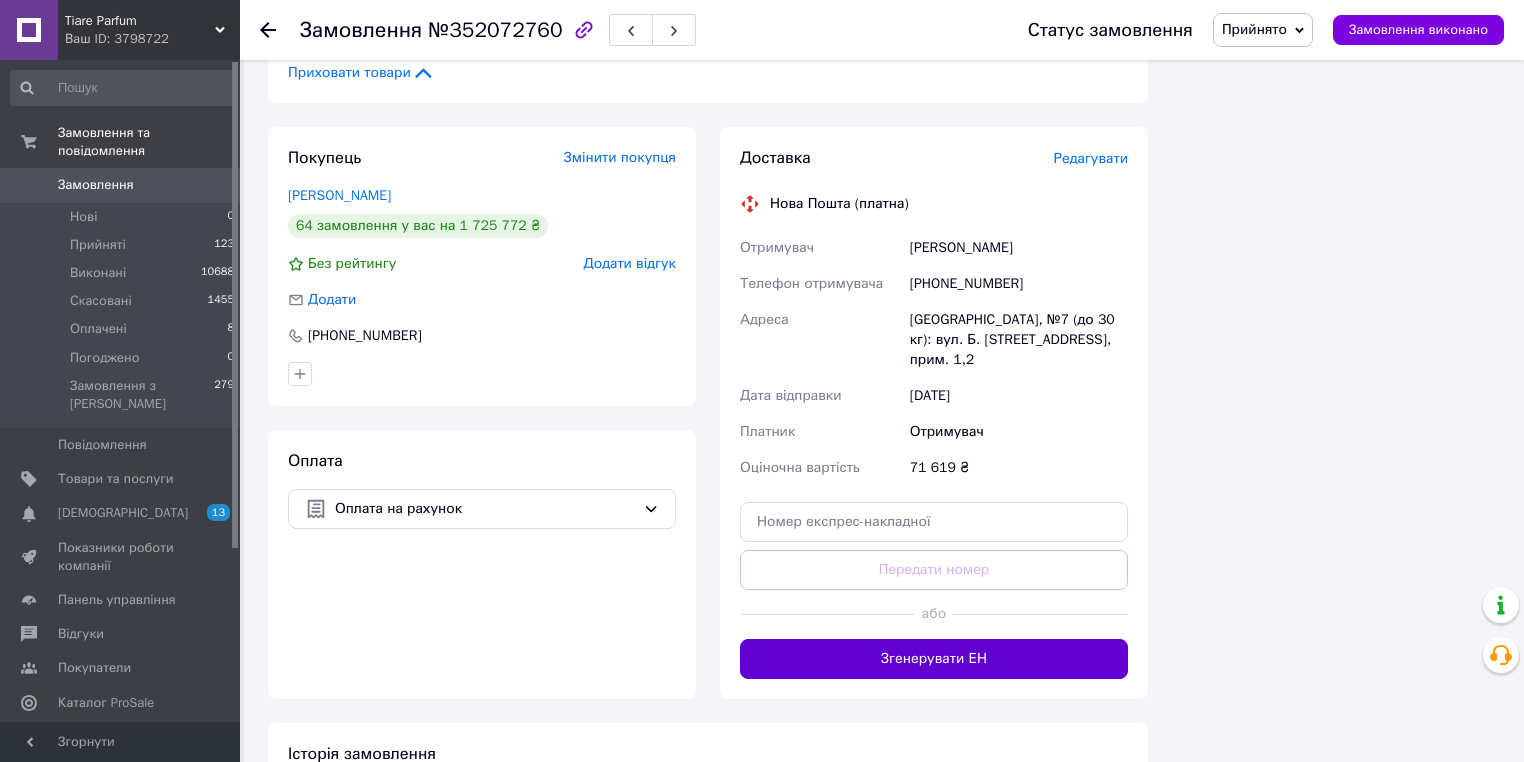 click on "Згенерувати ЕН" at bounding box center (934, 659) 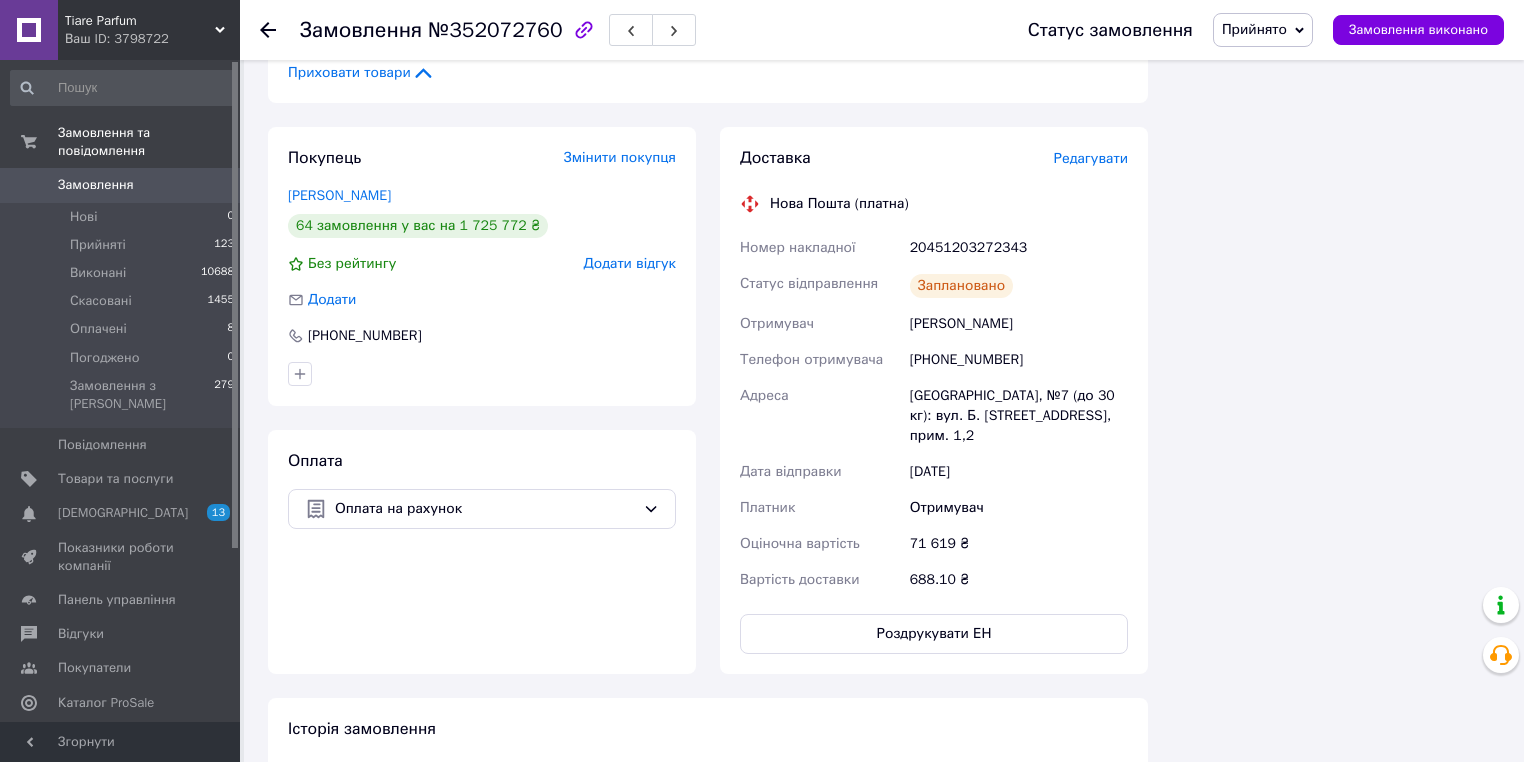 click 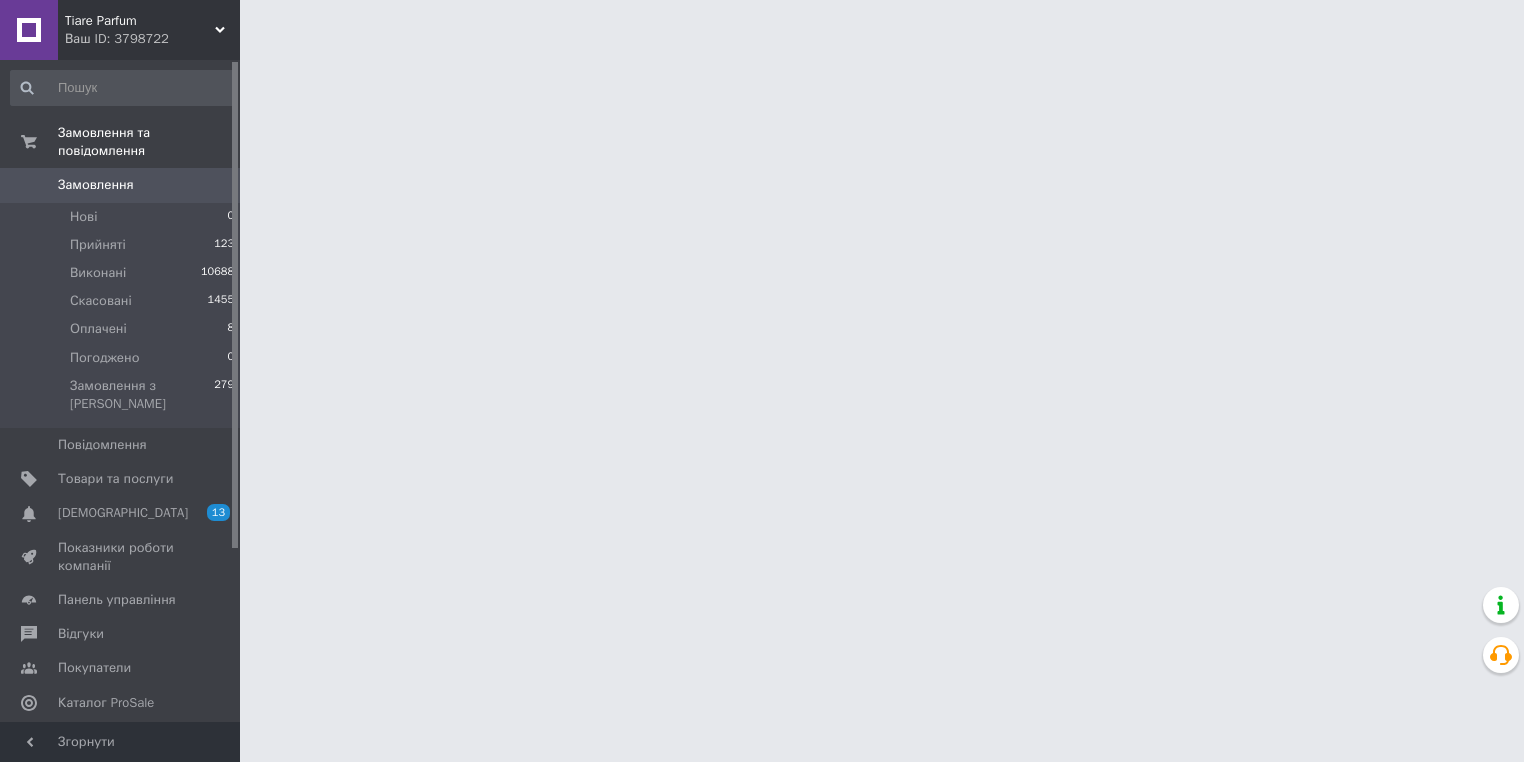 scroll, scrollTop: 0, scrollLeft: 0, axis: both 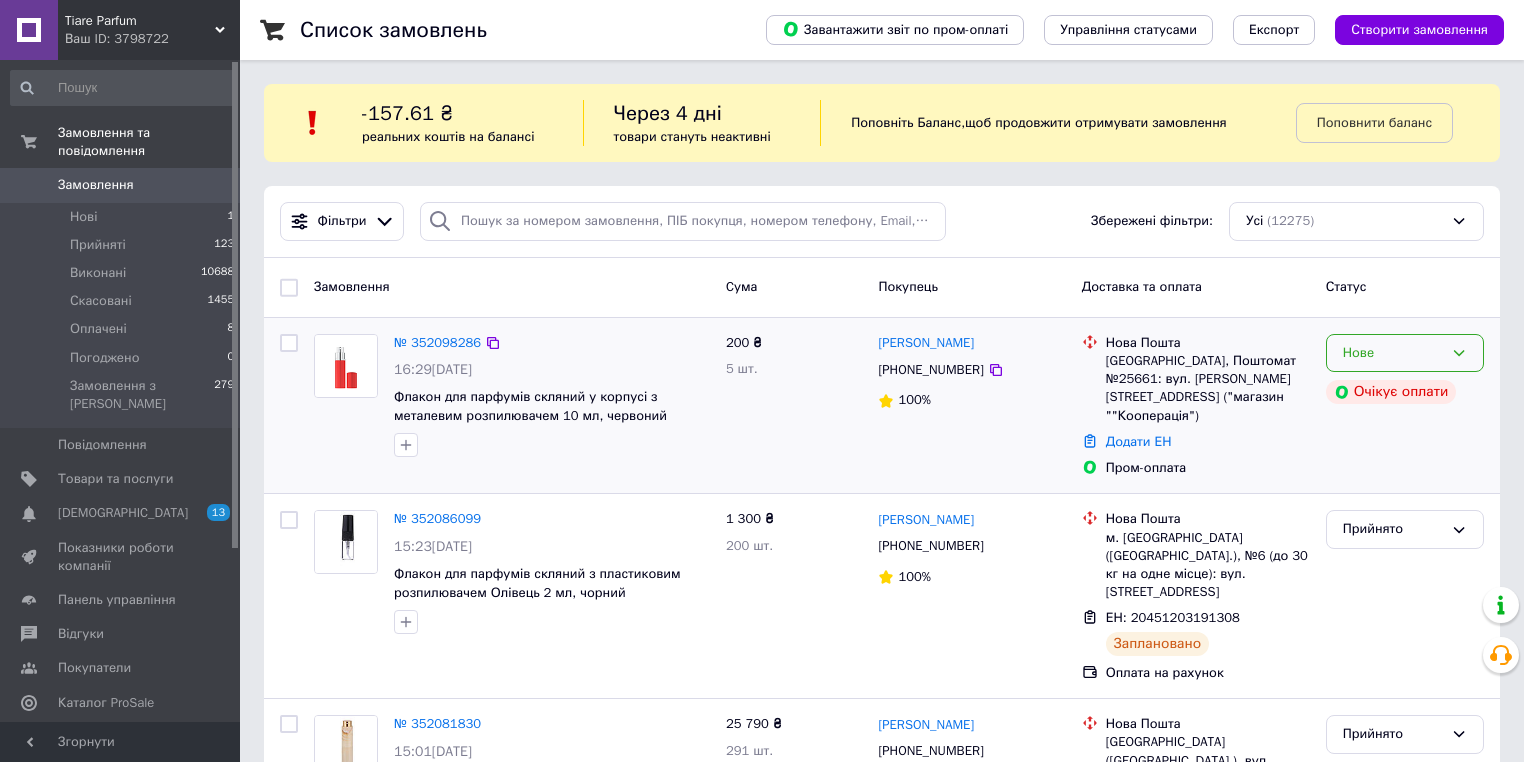 click 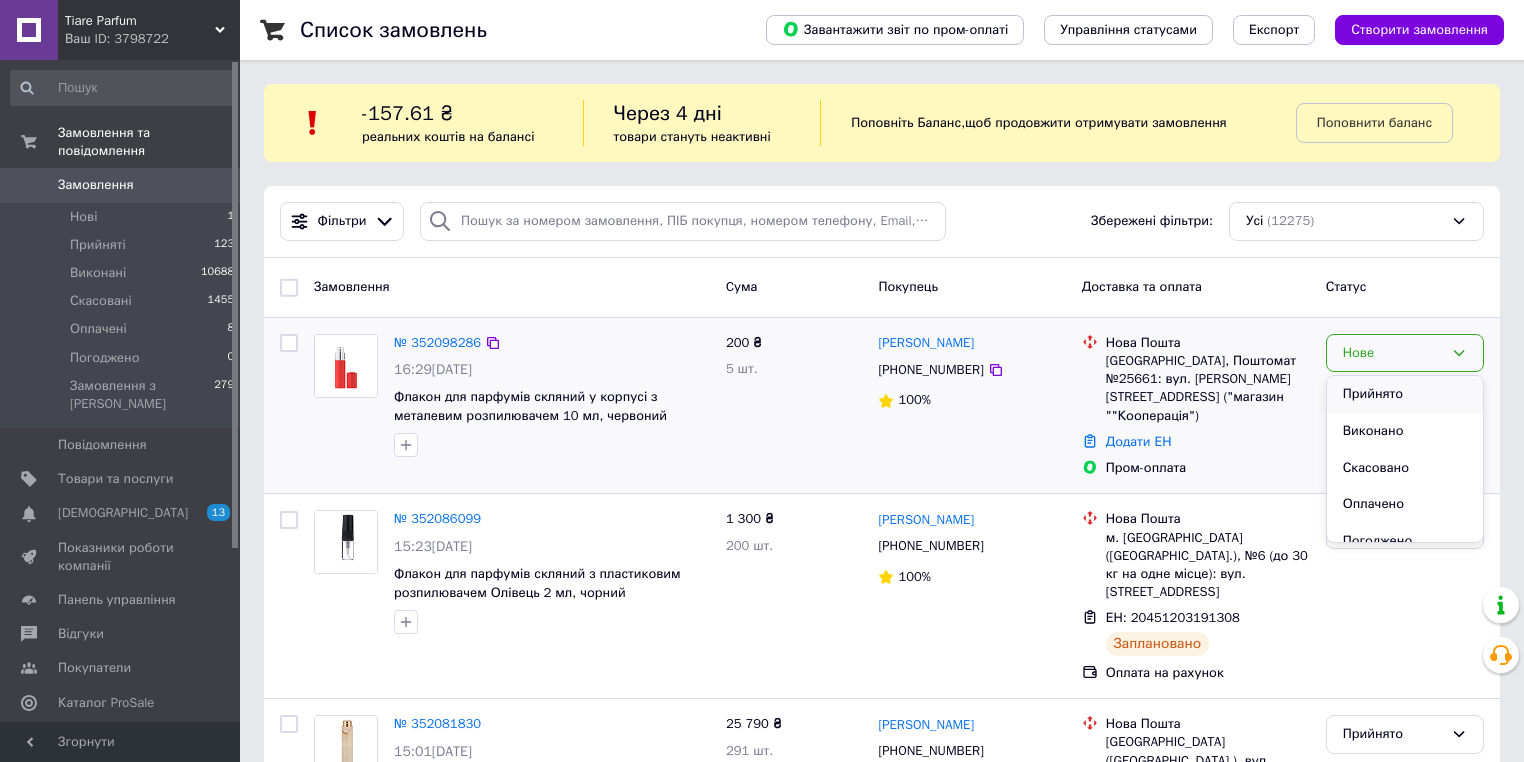 click on "Прийнято" at bounding box center [1405, 394] 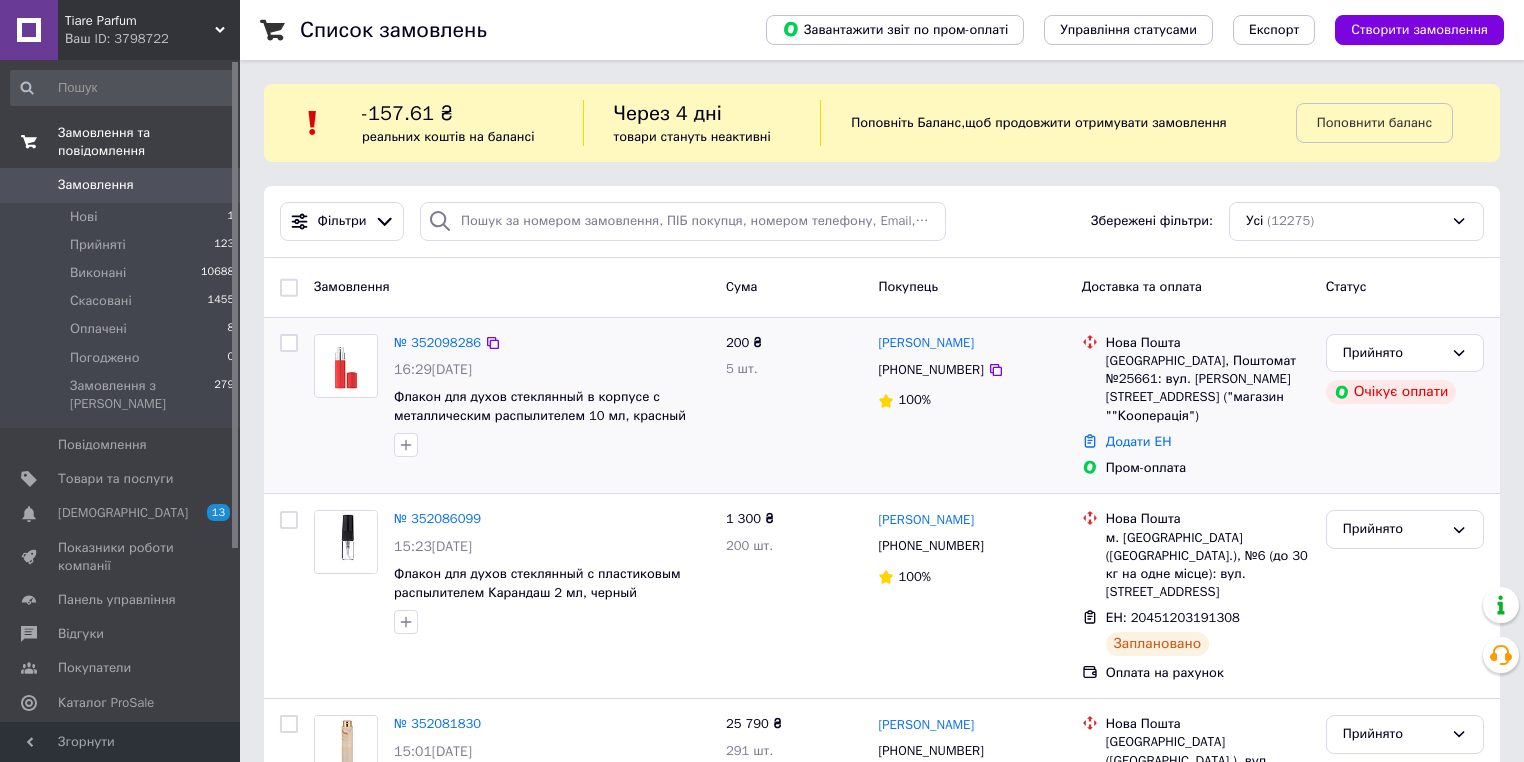 click on "Замовлення та повідомлення" at bounding box center (149, 142) 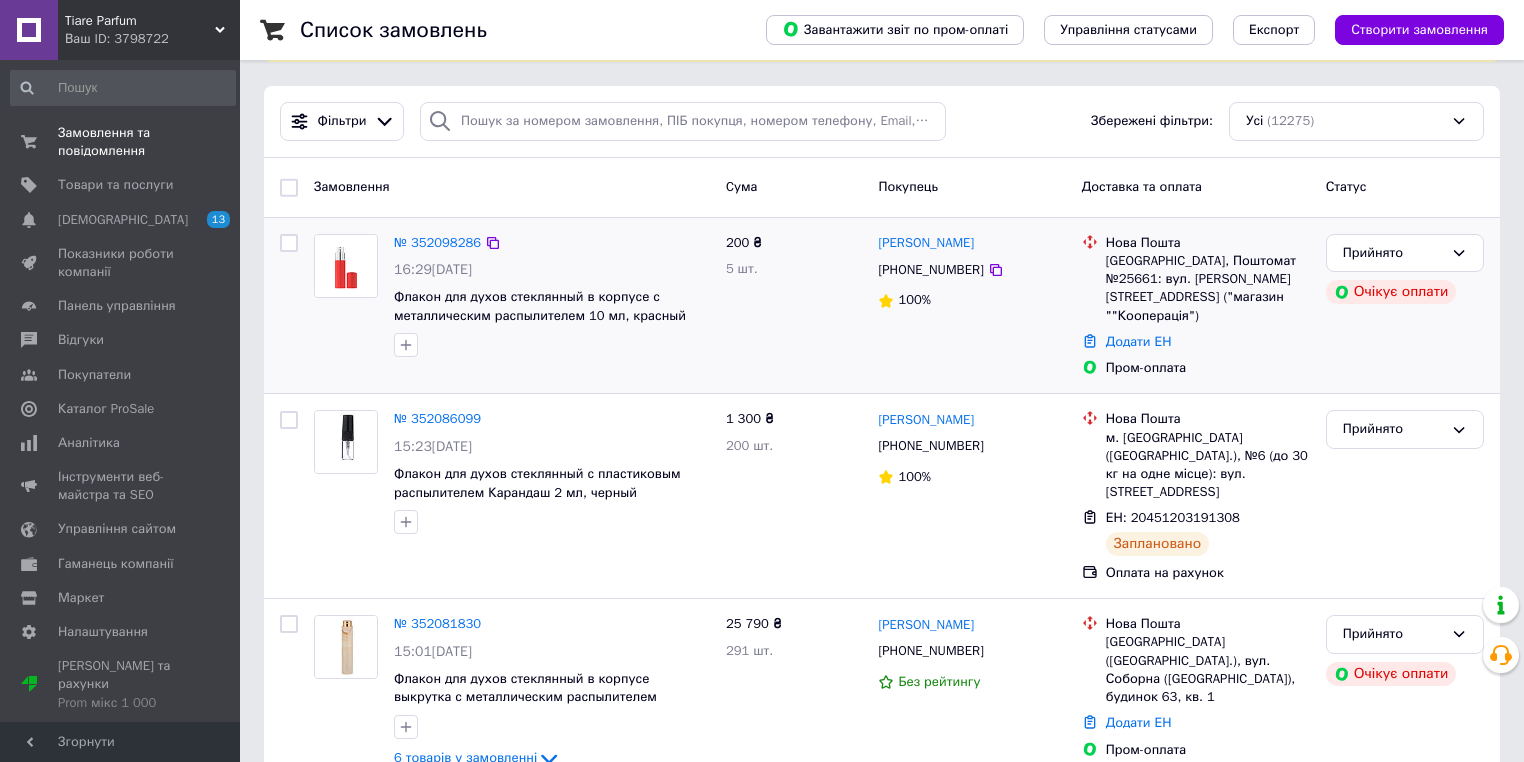 scroll, scrollTop: 80, scrollLeft: 0, axis: vertical 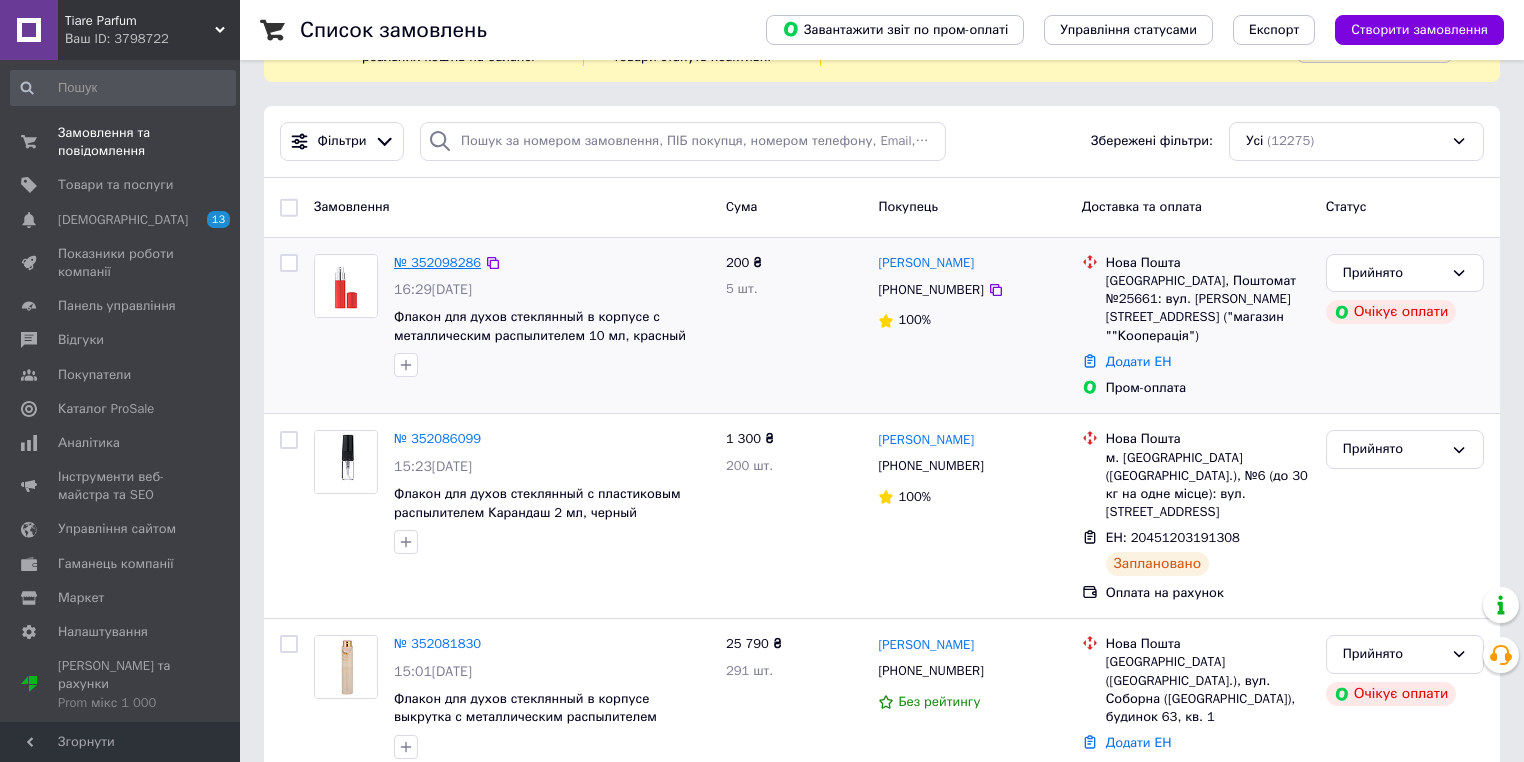 click on "№ 352098286" at bounding box center (437, 262) 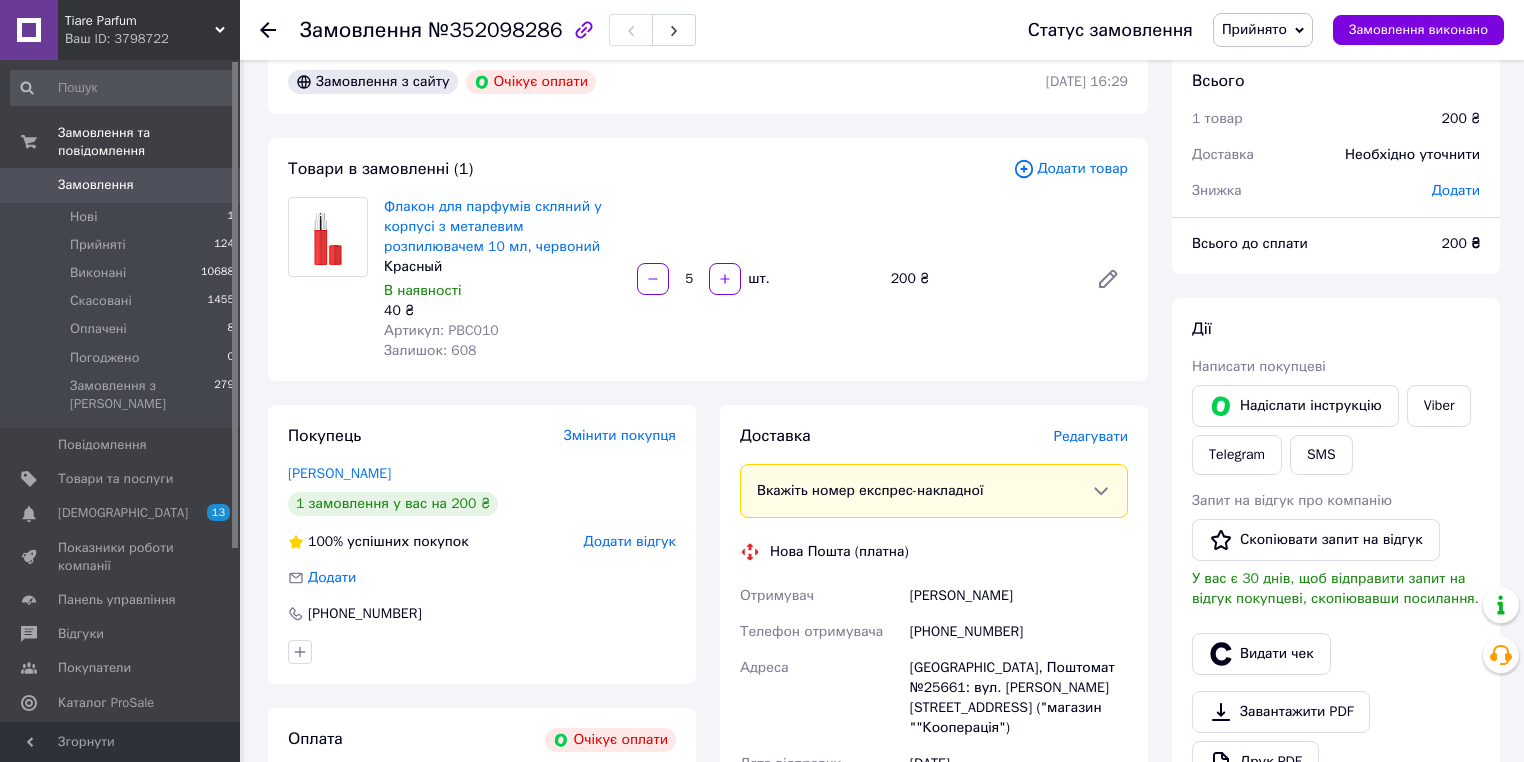 scroll, scrollTop: 0, scrollLeft: 0, axis: both 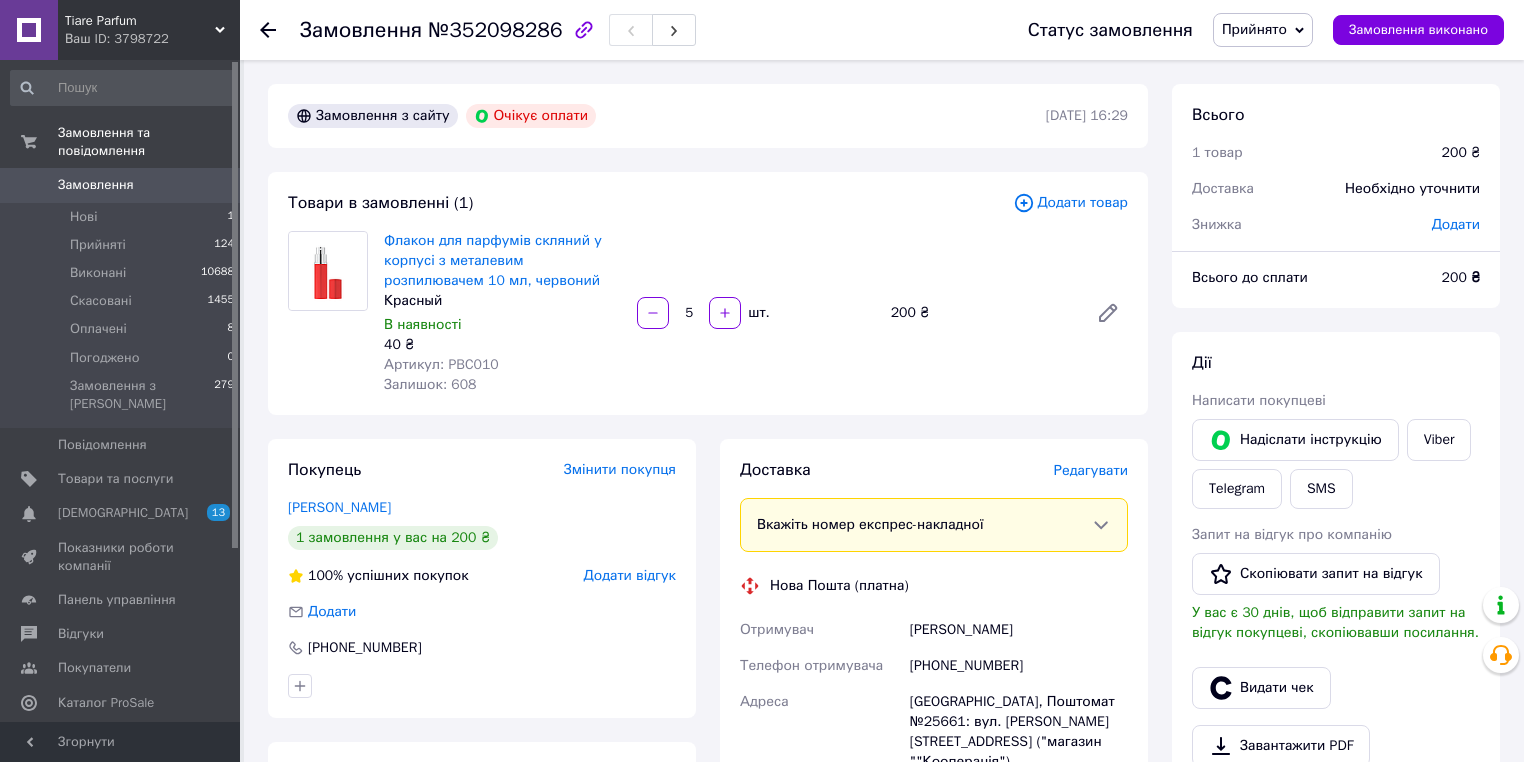 click 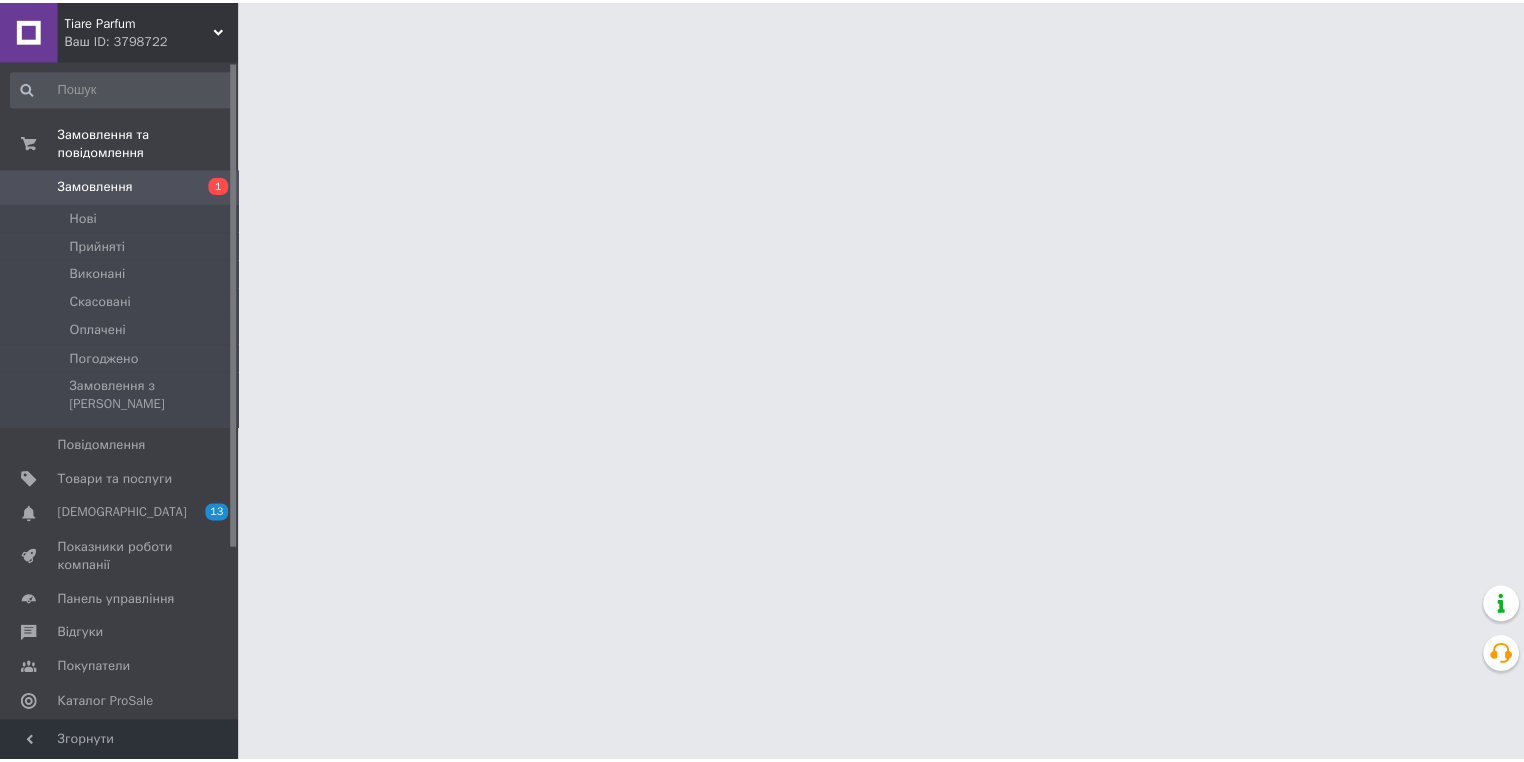 scroll, scrollTop: 0, scrollLeft: 0, axis: both 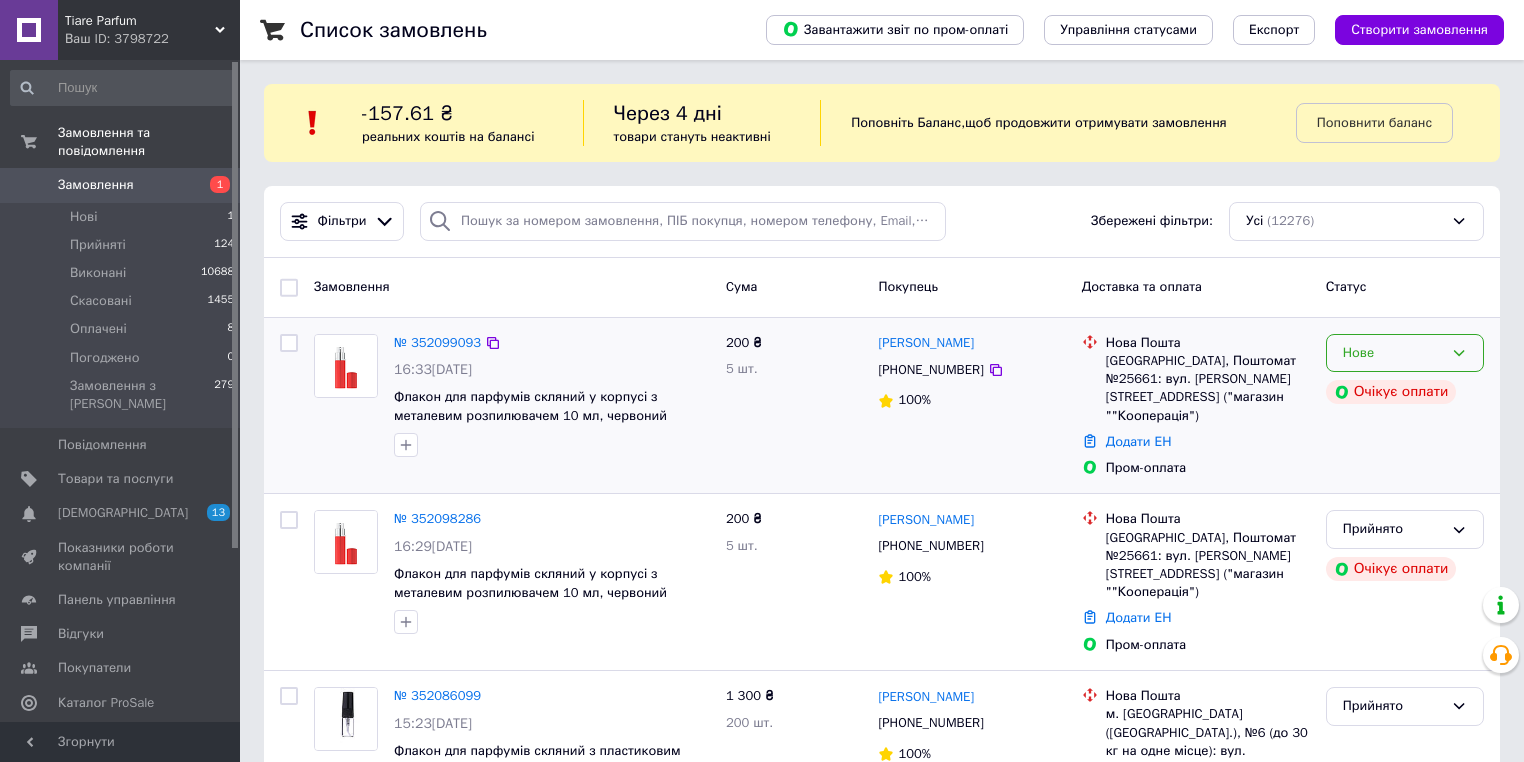 click 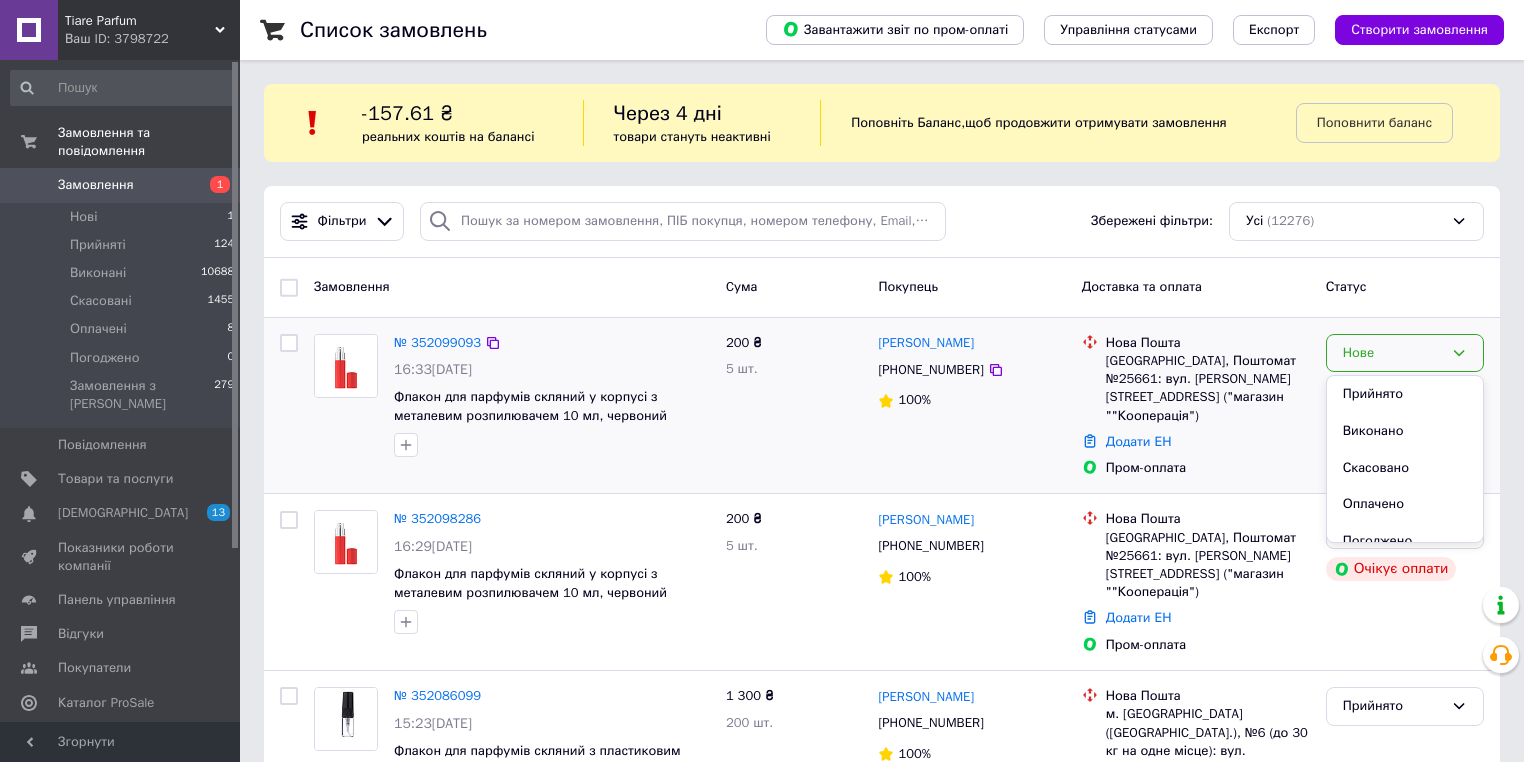 click on "Прийнято" at bounding box center [1405, 394] 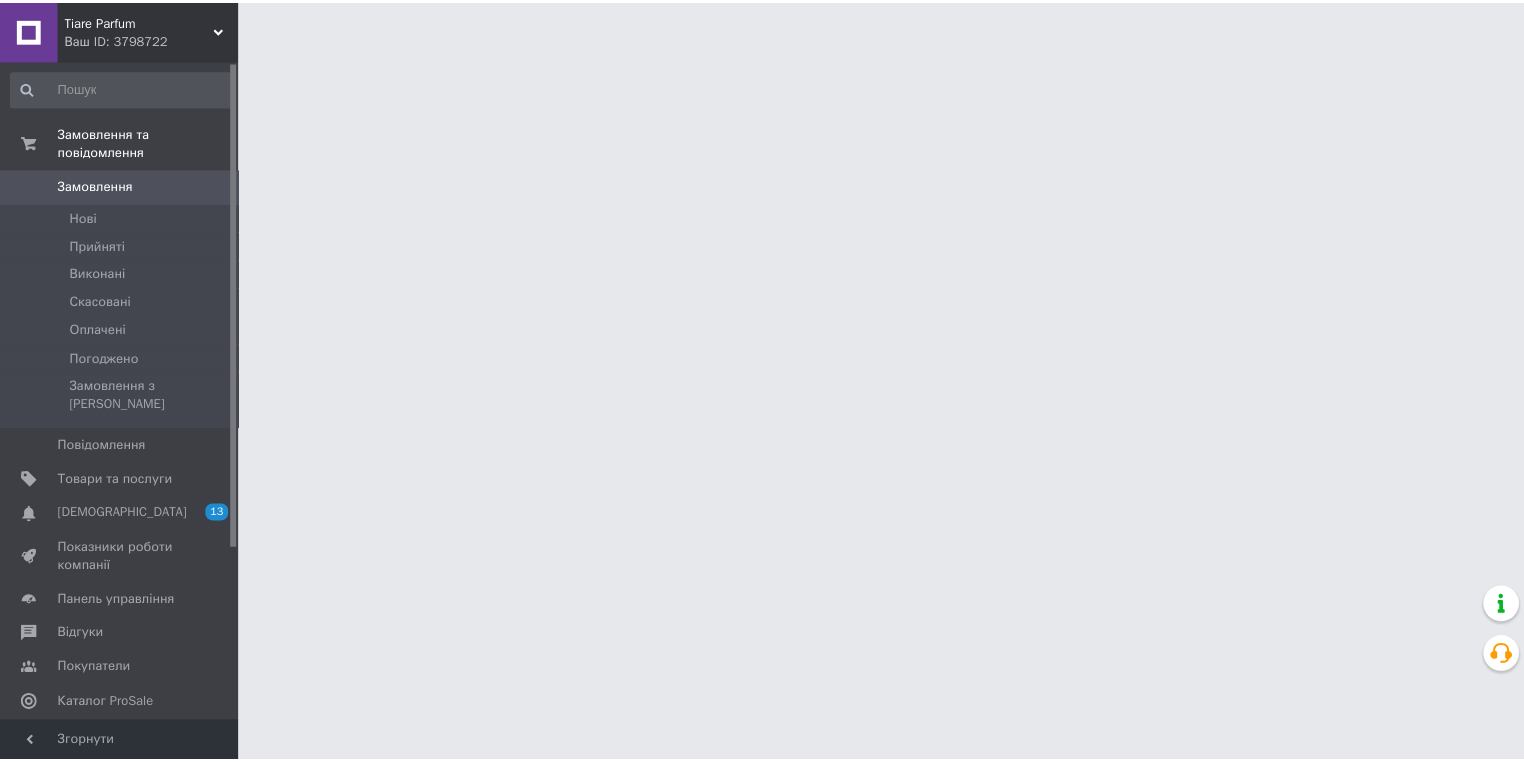 scroll, scrollTop: 0, scrollLeft: 0, axis: both 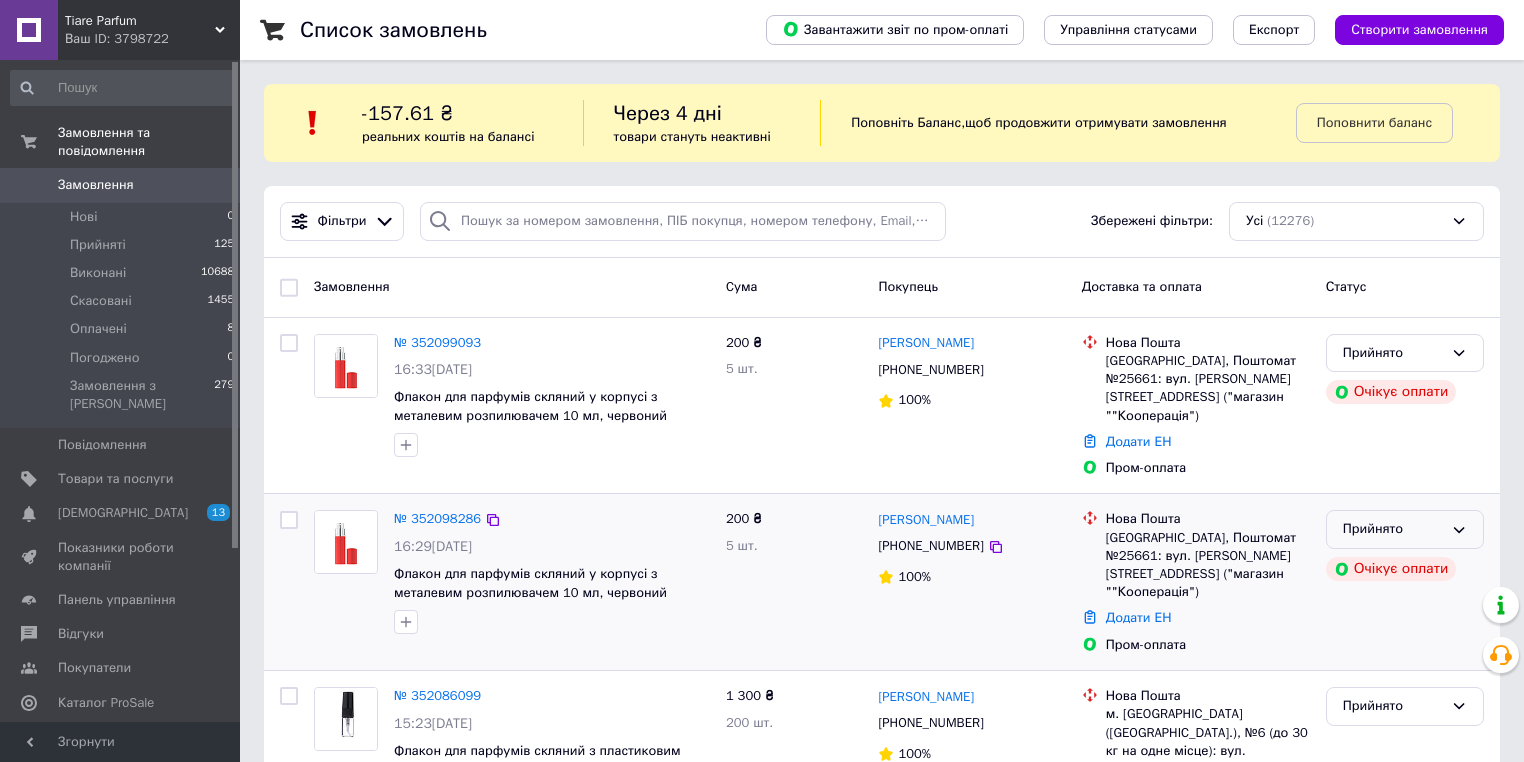 click 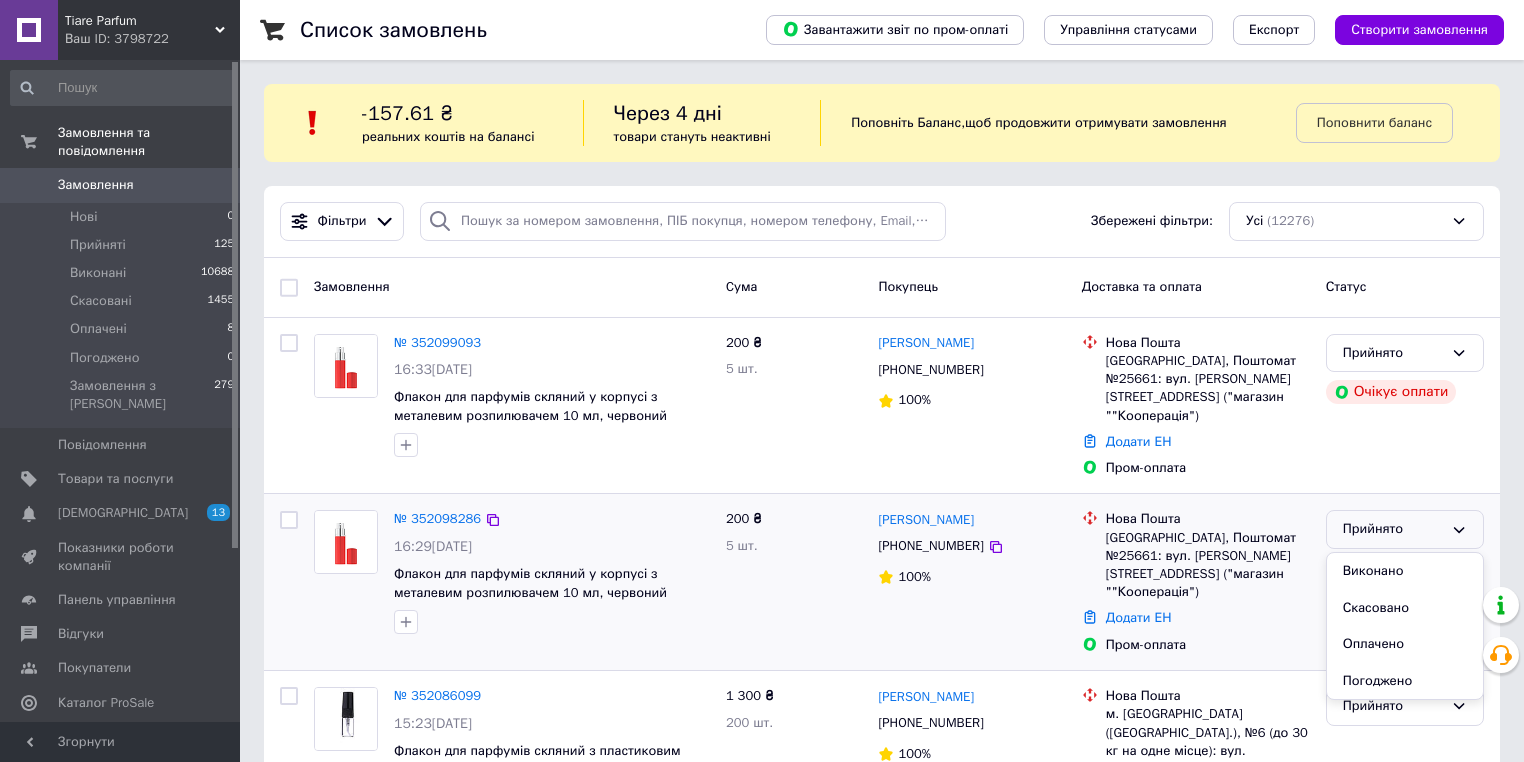 click on "Скасовано" at bounding box center [1405, 608] 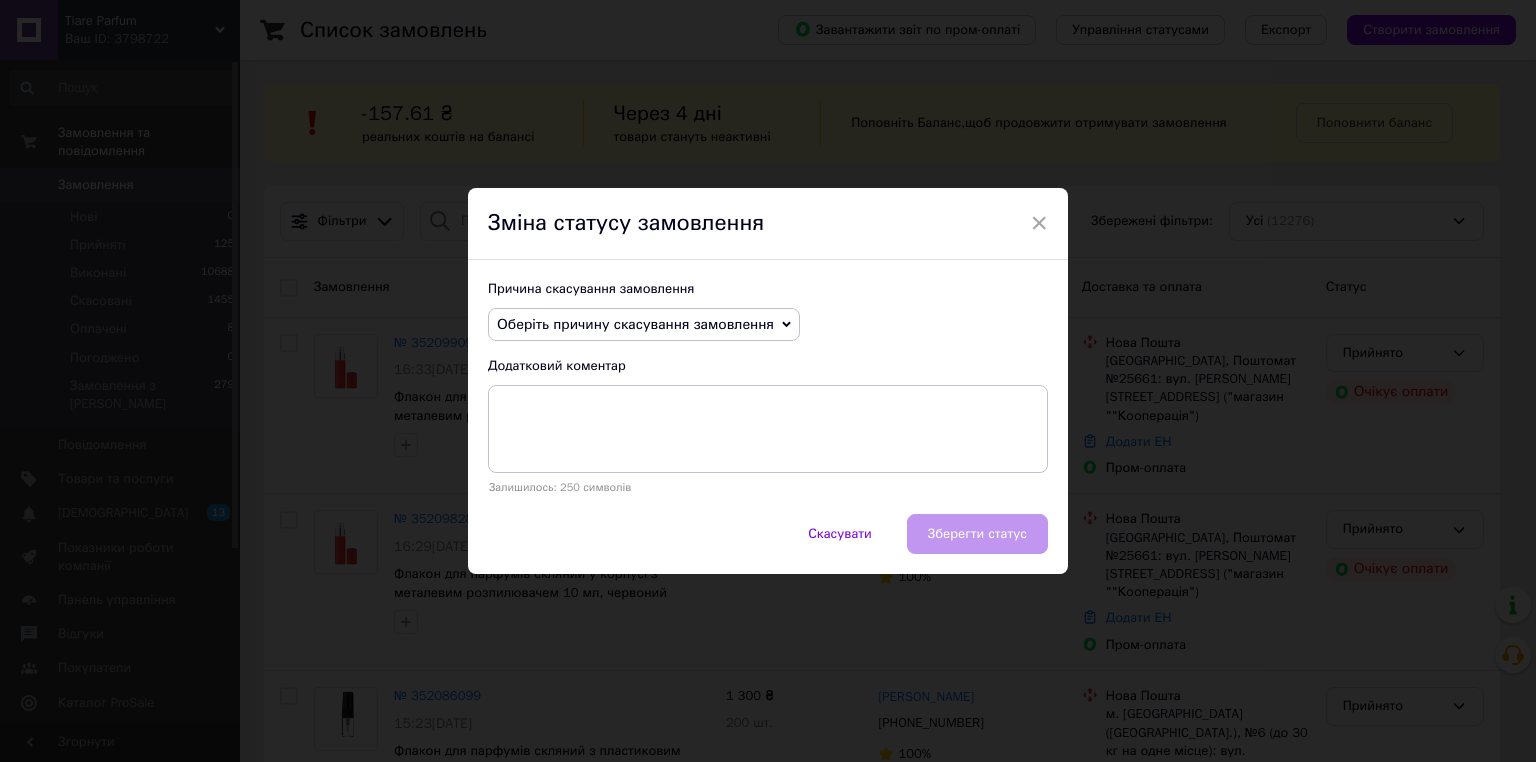 click 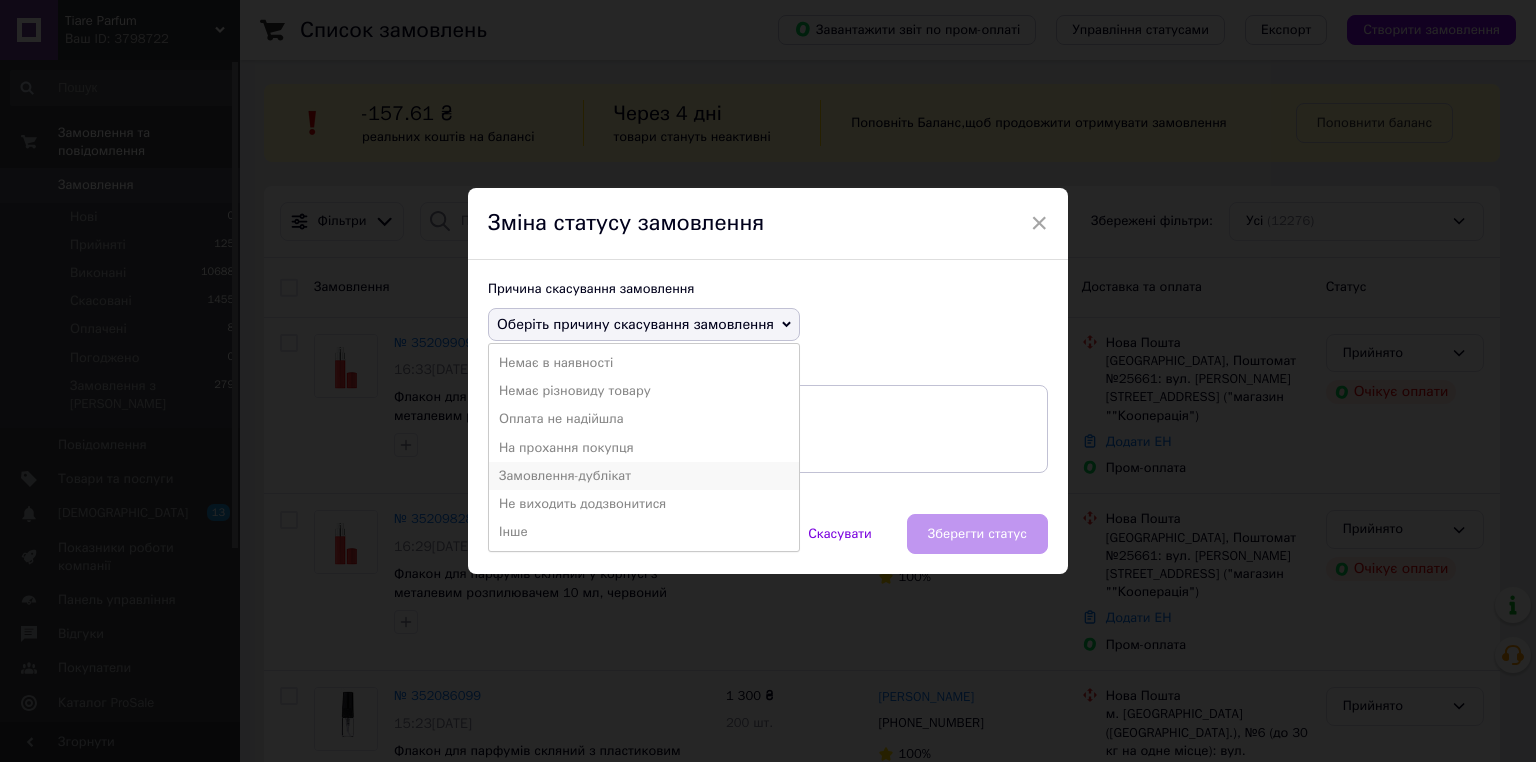 click on "Замовлення-дублікат" at bounding box center [644, 476] 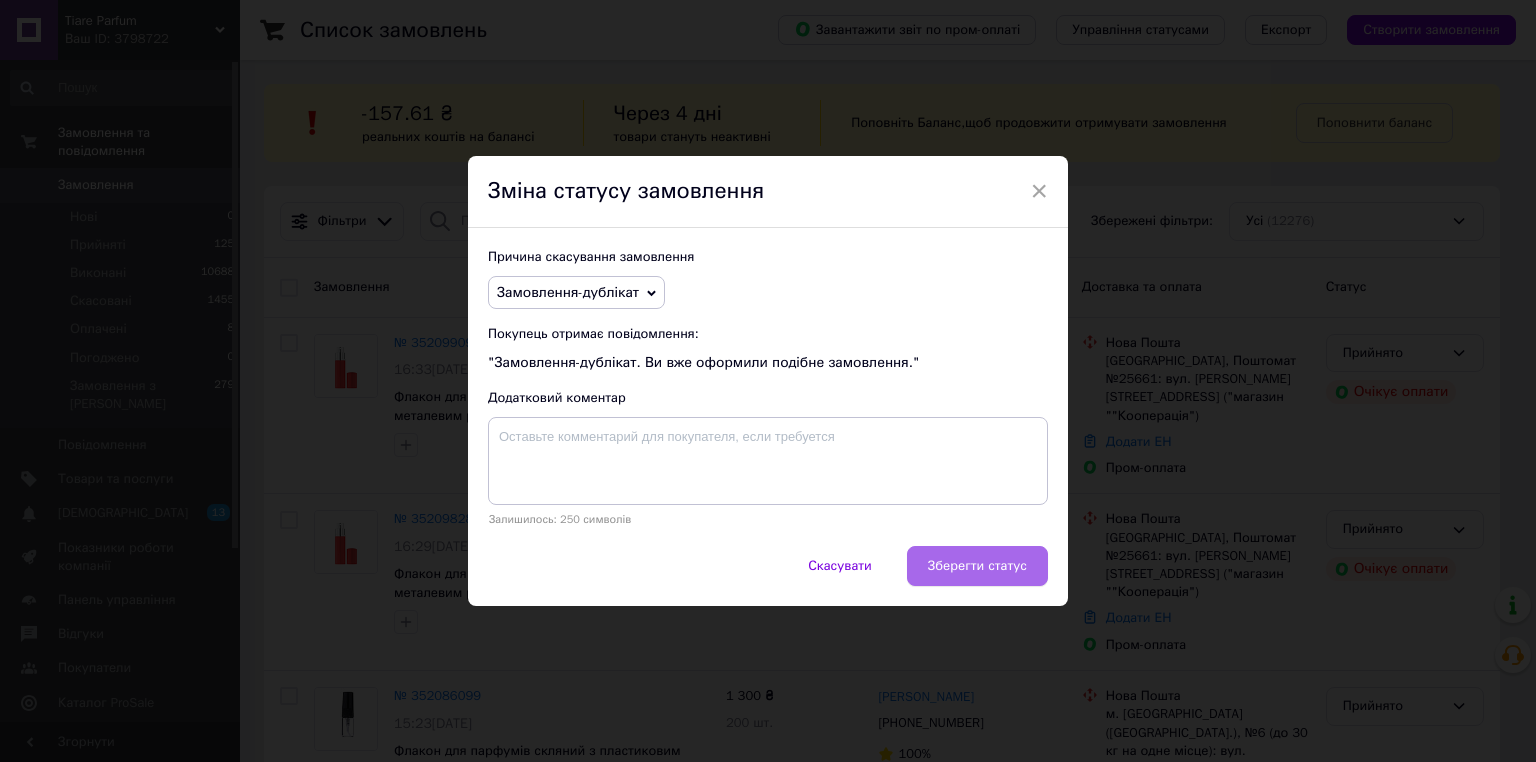 click on "Зберегти статус" at bounding box center [977, 566] 